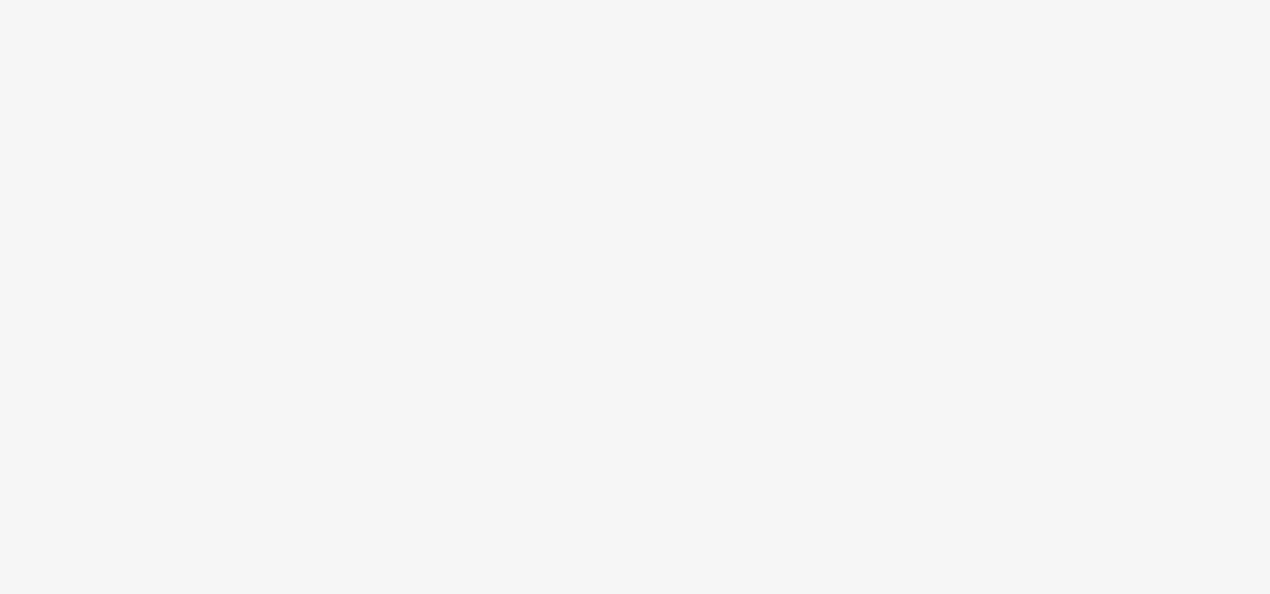 scroll, scrollTop: 0, scrollLeft: 0, axis: both 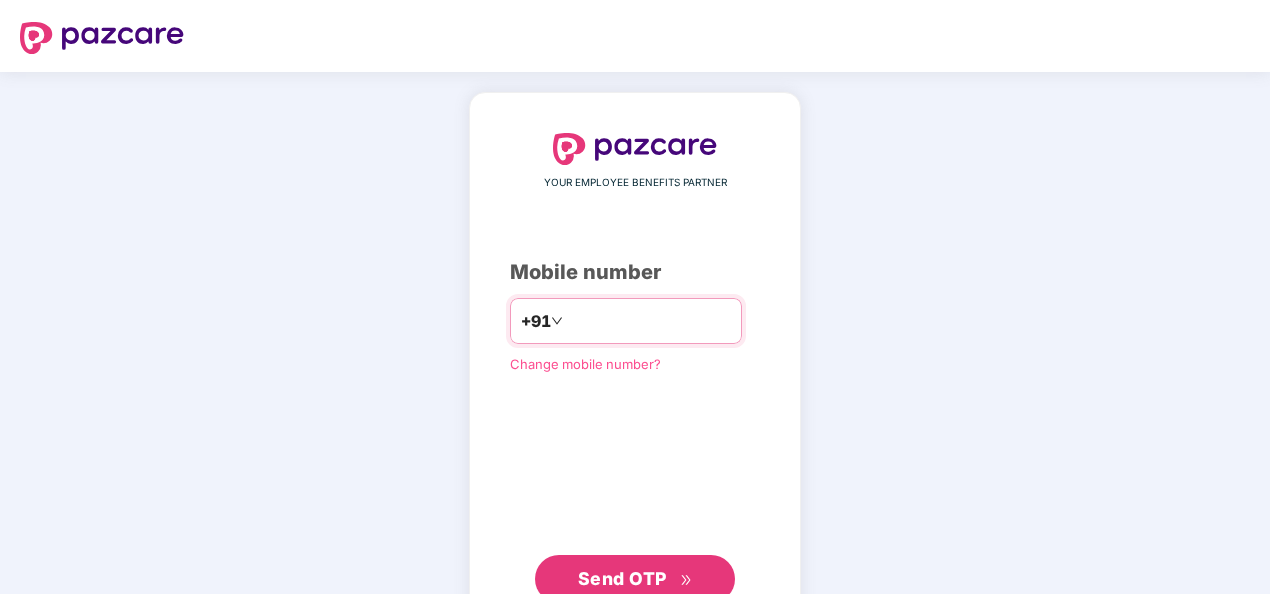click at bounding box center [649, 321] 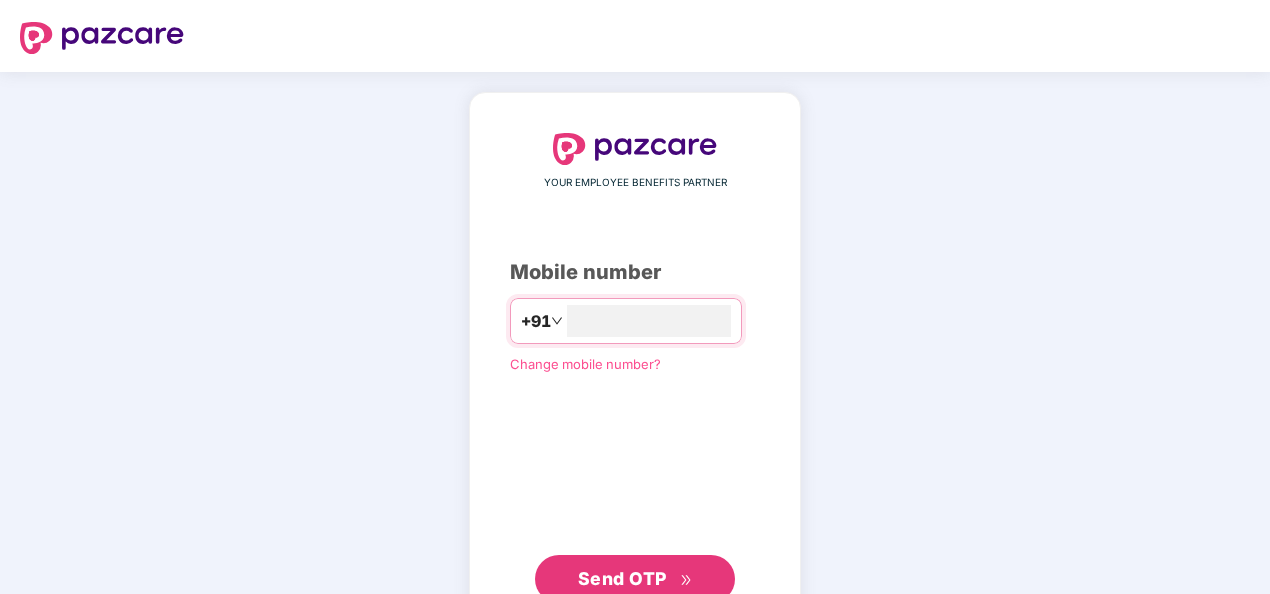 type on "**********" 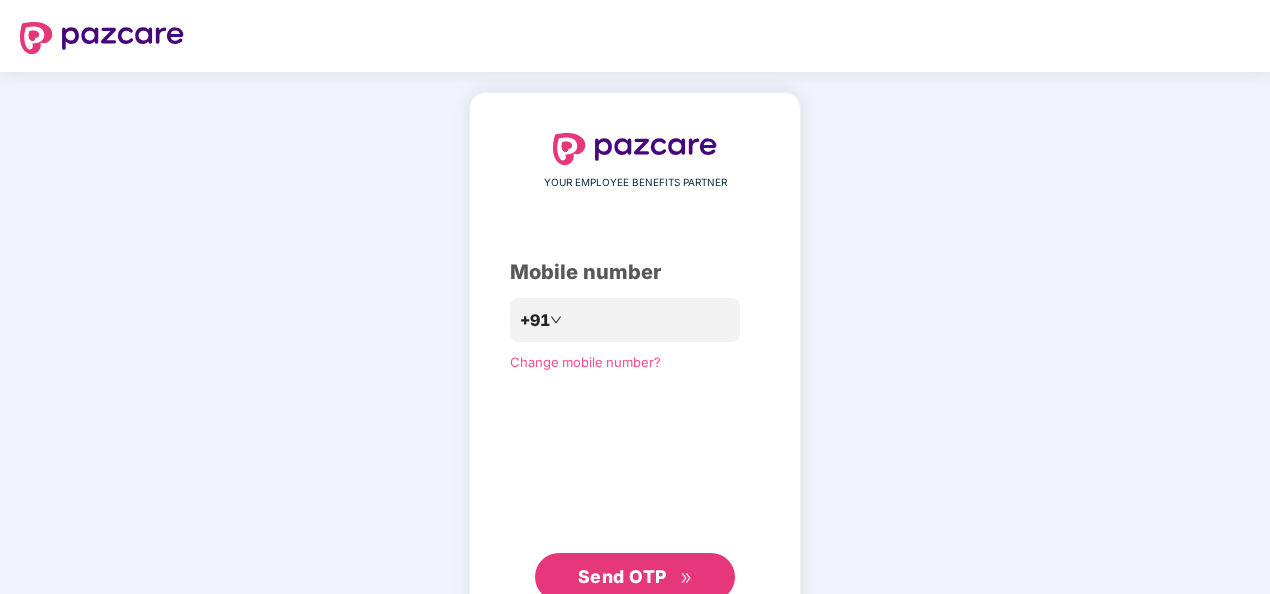 click on "Send OTP" at bounding box center (622, 576) 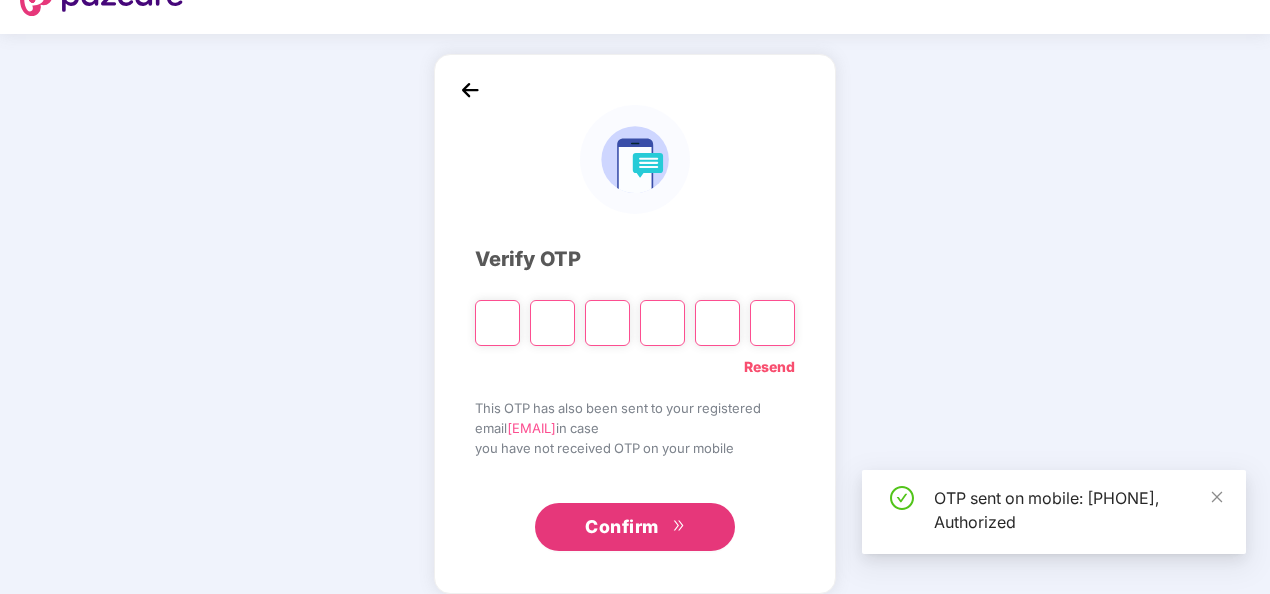scroll, scrollTop: 58, scrollLeft: 0, axis: vertical 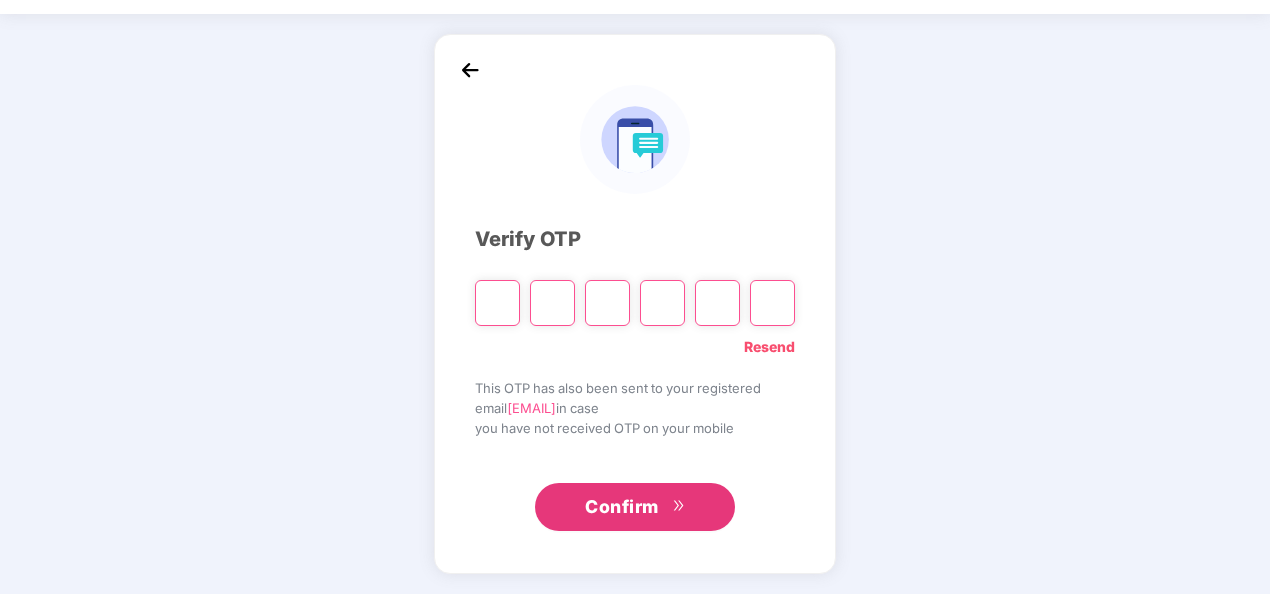 click at bounding box center (497, 303) 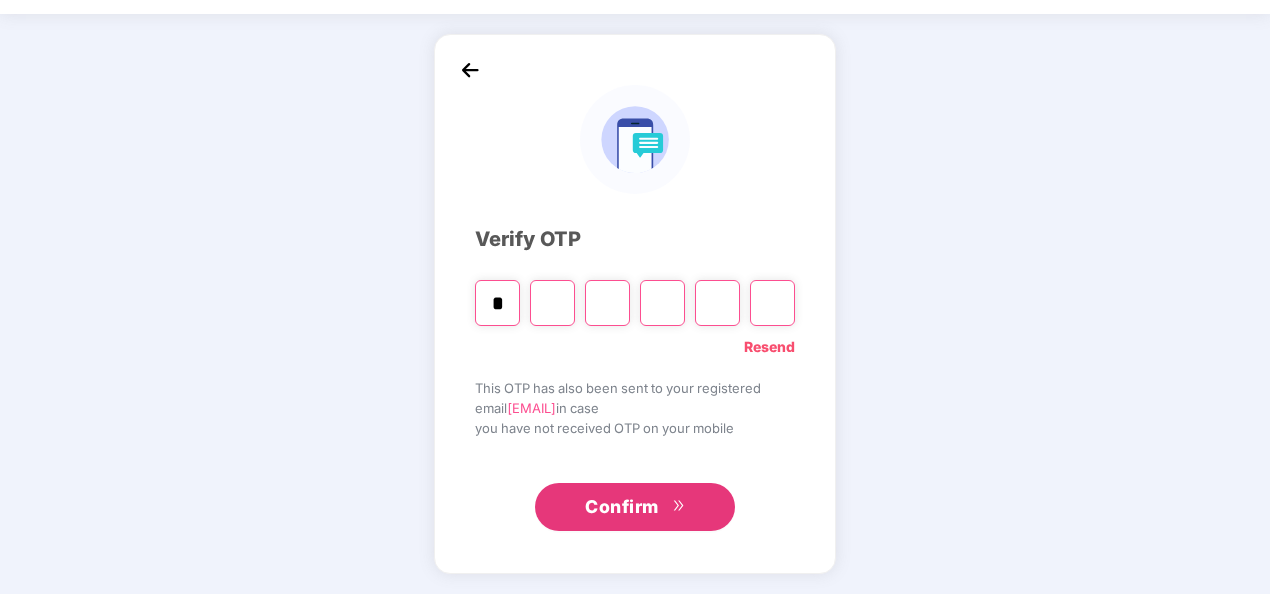 type on "*" 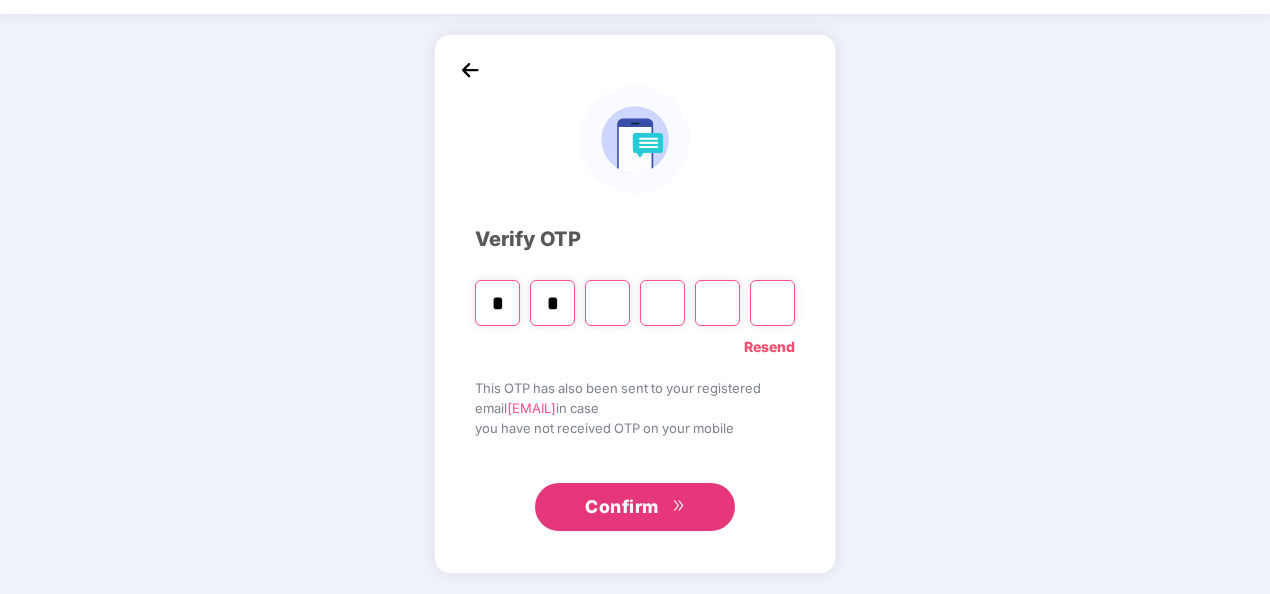 type on "*" 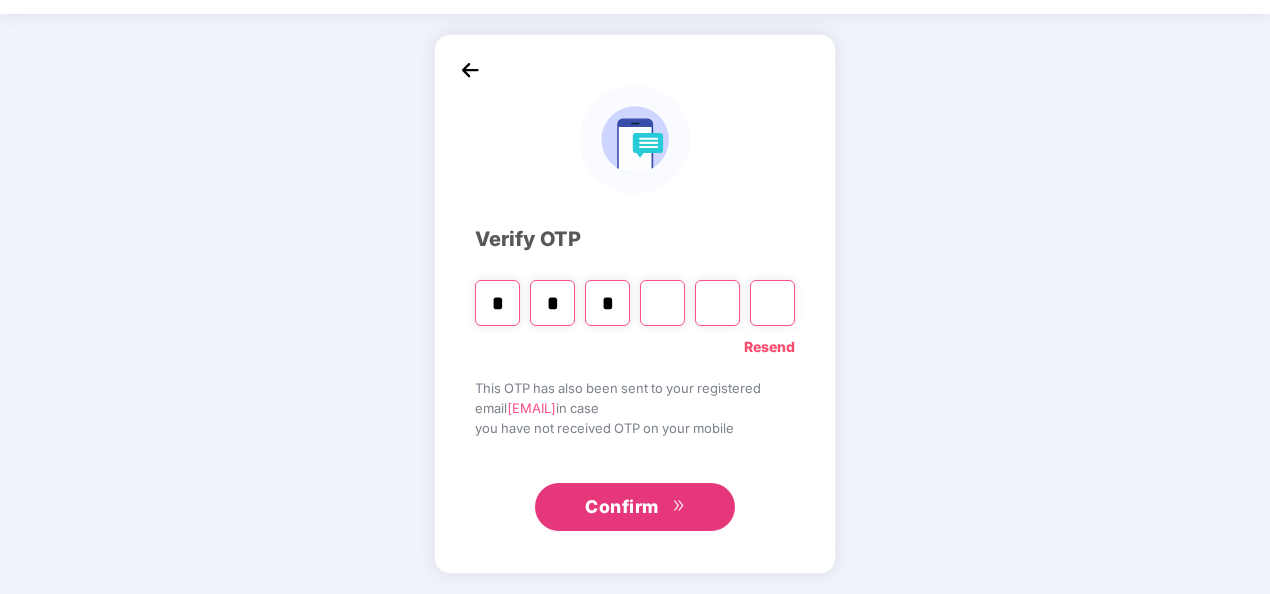type on "*" 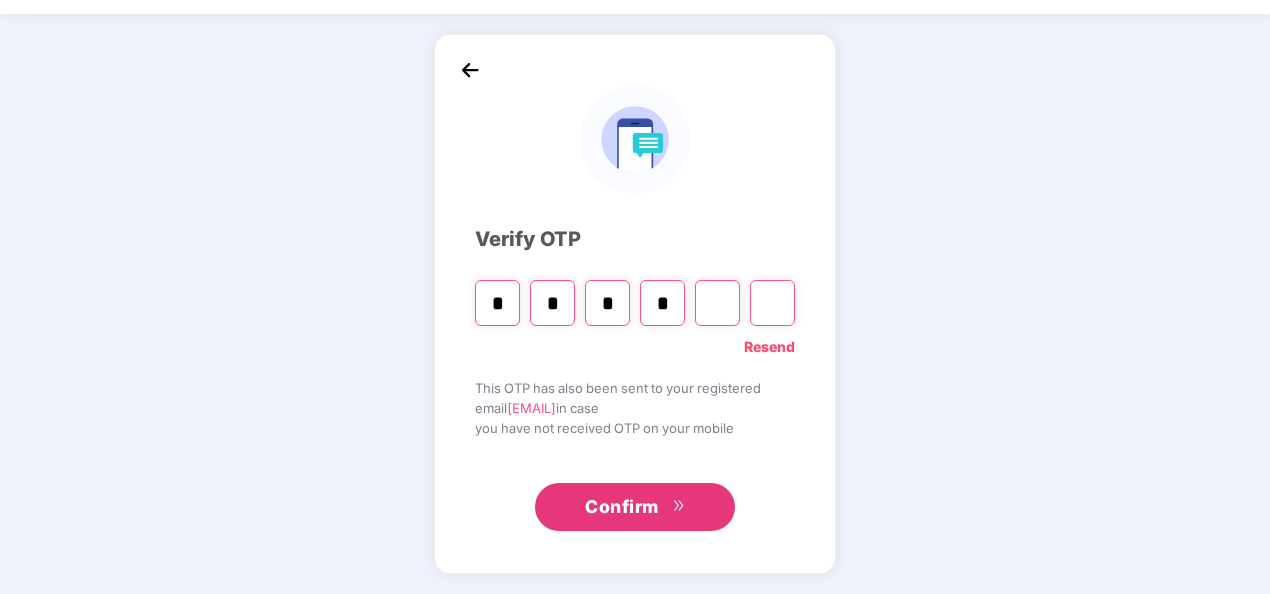 type on "*" 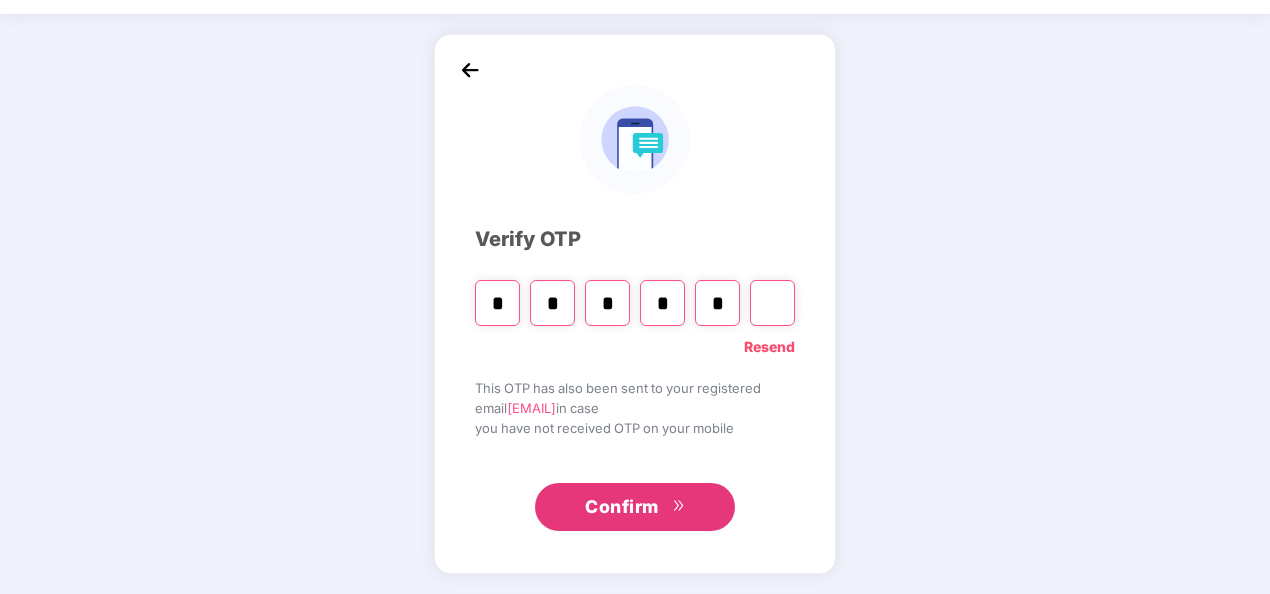 type on "*" 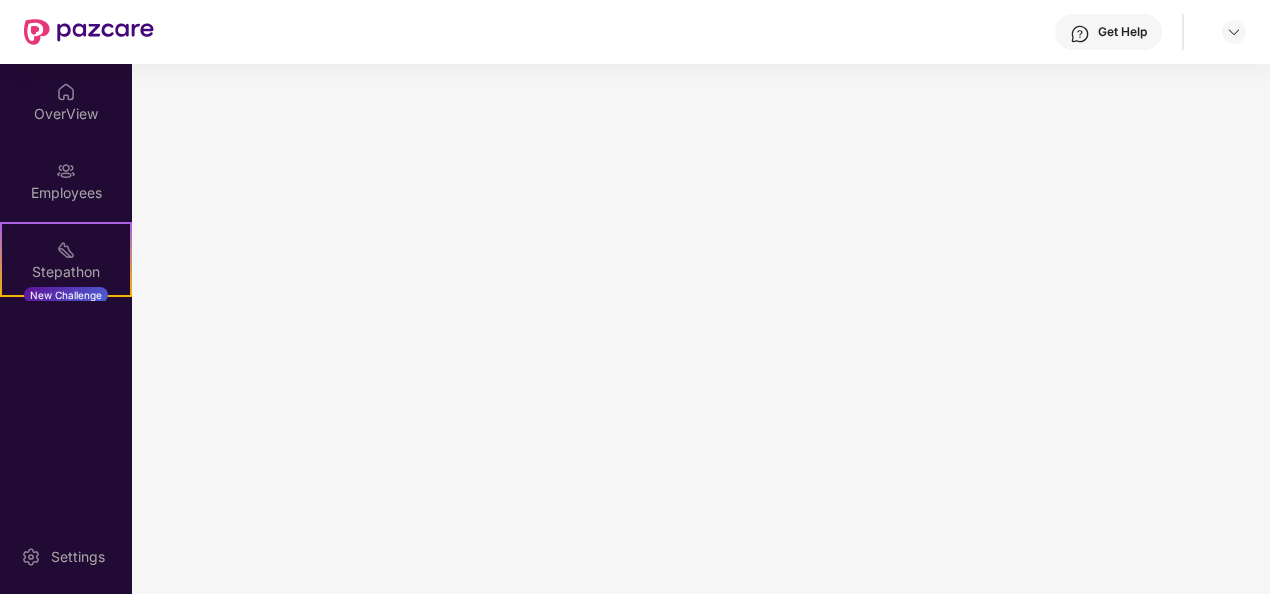 scroll, scrollTop: 0, scrollLeft: 0, axis: both 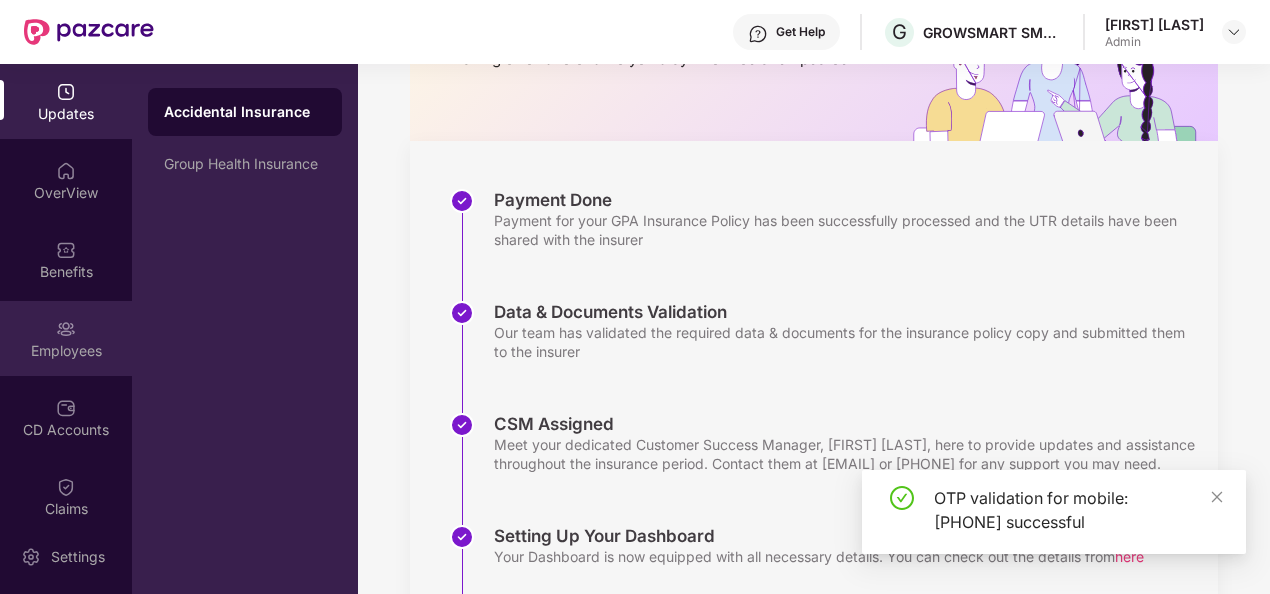 click on "Employees" at bounding box center [66, 351] 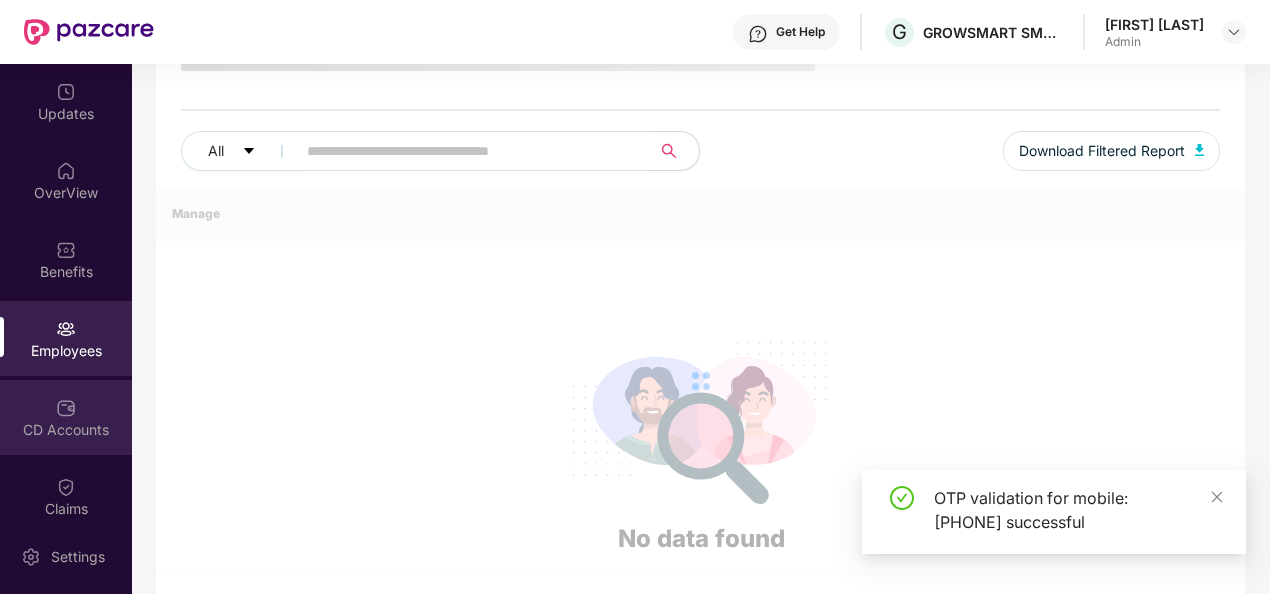 scroll, scrollTop: 200, scrollLeft: 0, axis: vertical 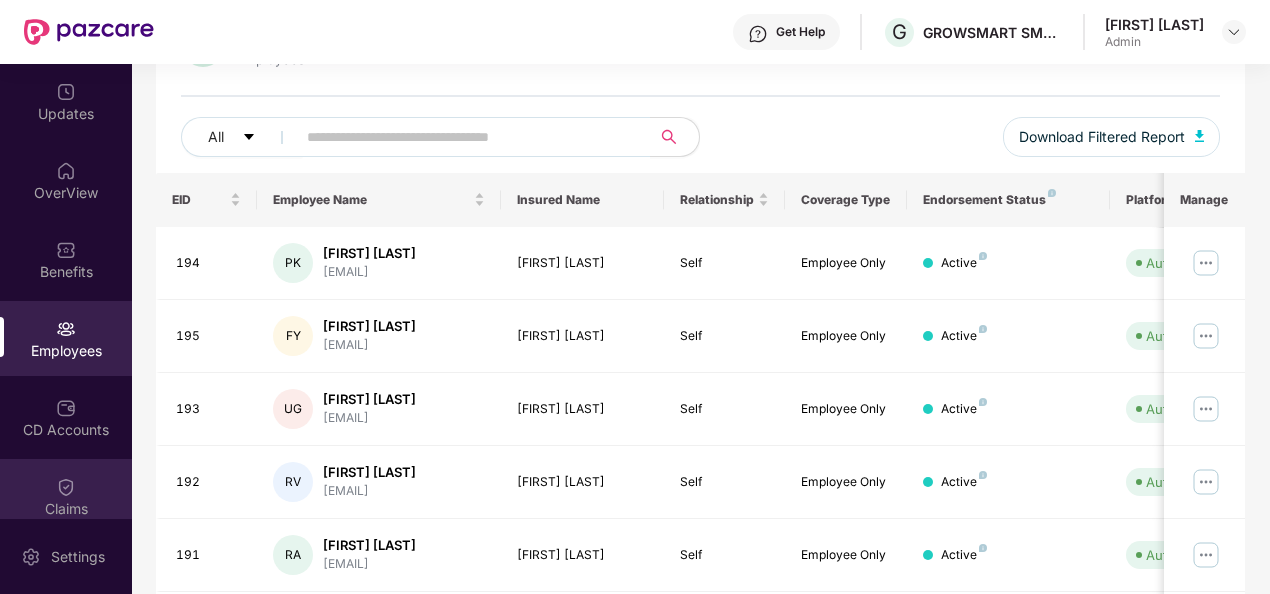 click at bounding box center [66, 487] 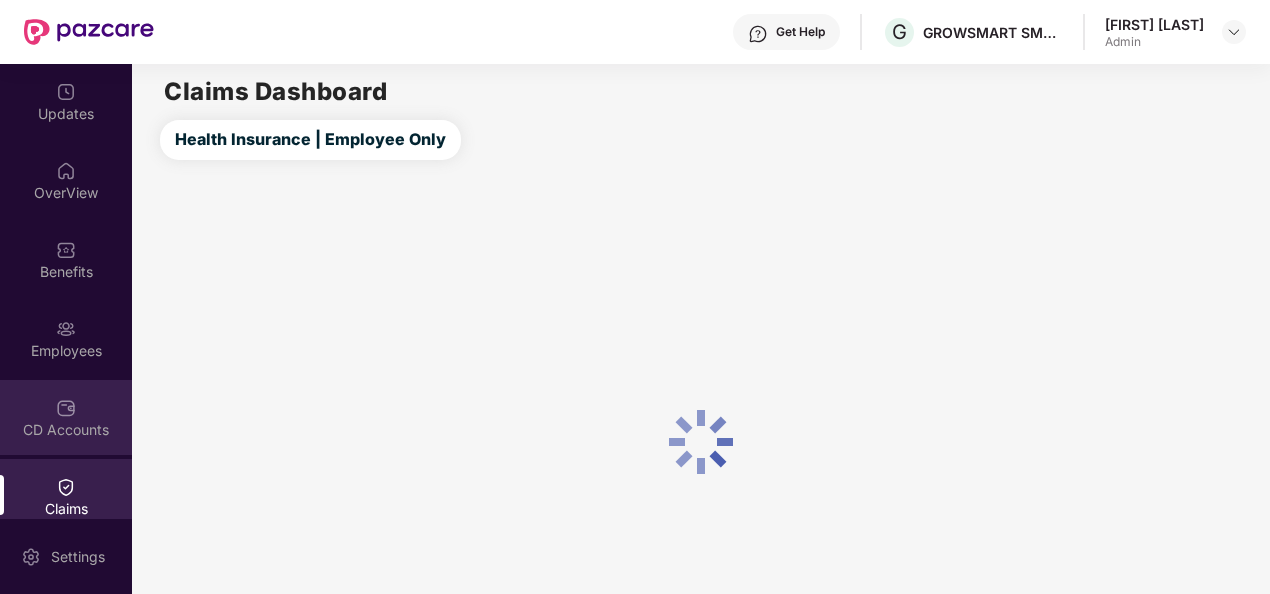 click at bounding box center [66, 408] 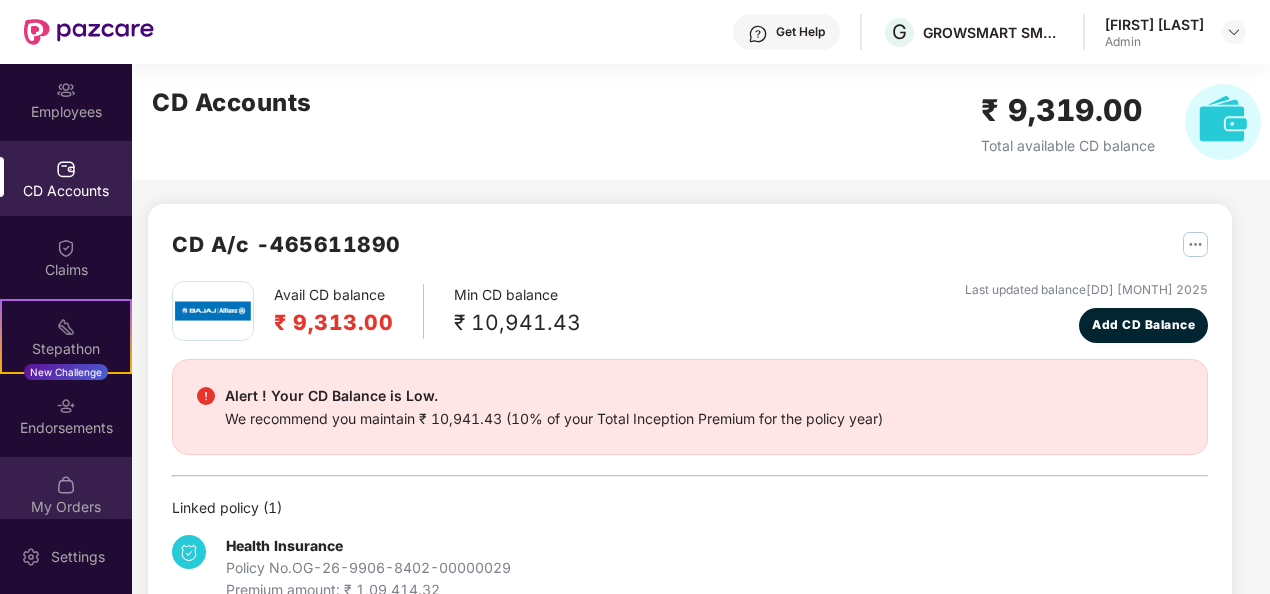 scroll, scrollTop: 256, scrollLeft: 0, axis: vertical 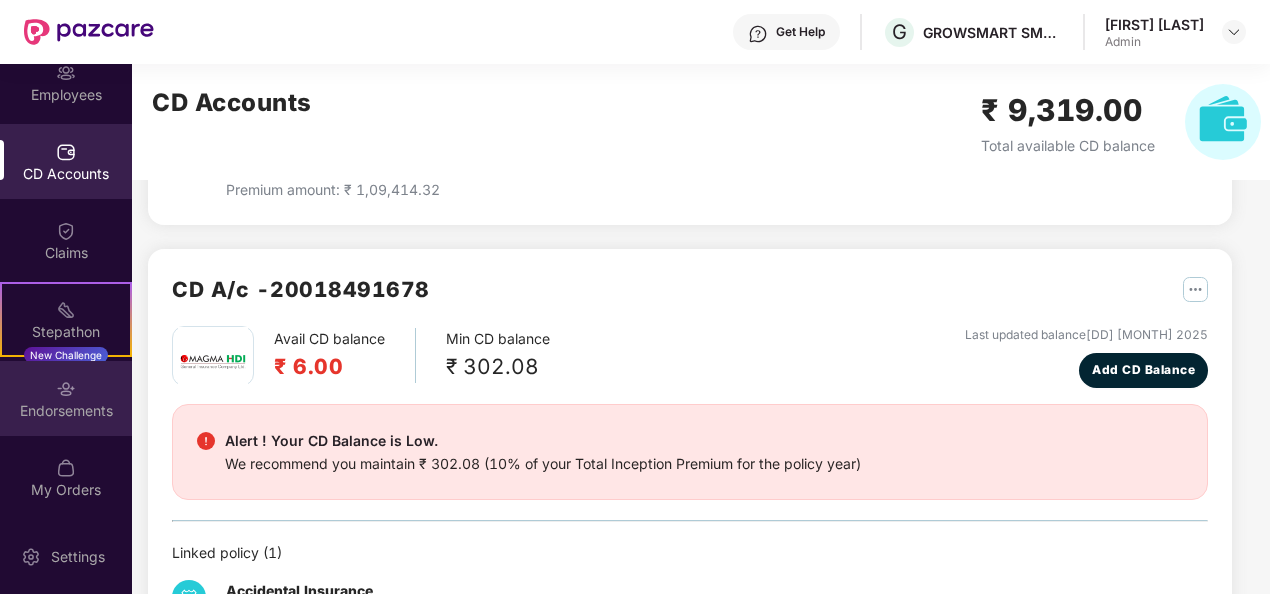 click on "Endorsements" at bounding box center (66, 411) 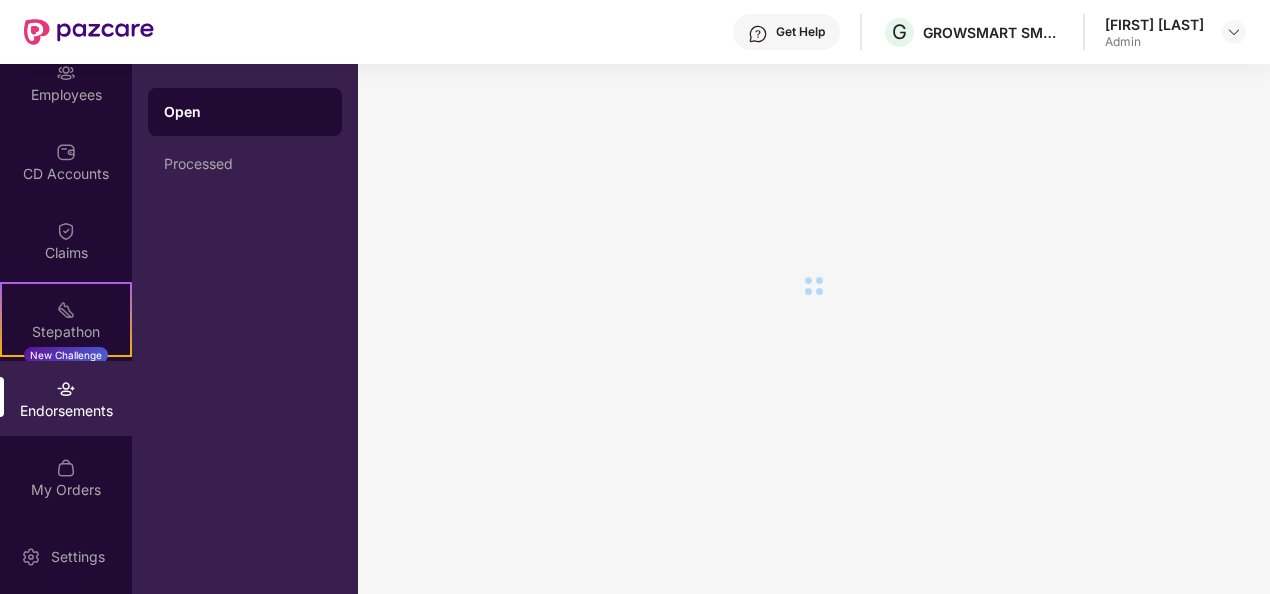 scroll, scrollTop: 0, scrollLeft: 0, axis: both 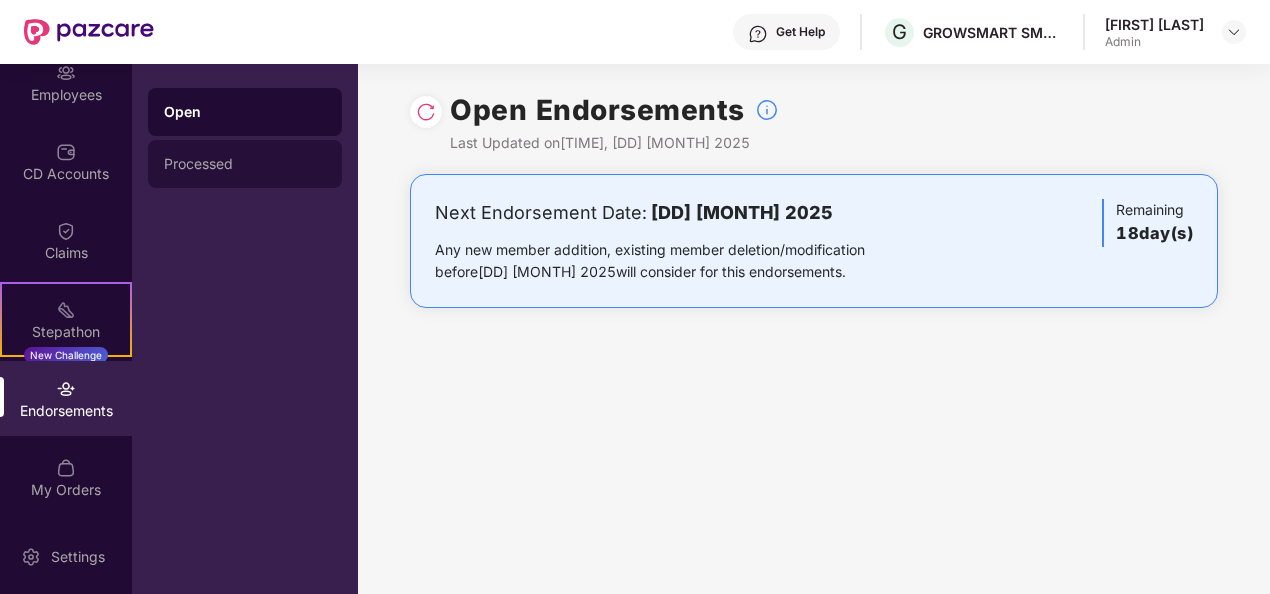 click on "Processed" at bounding box center (245, 164) 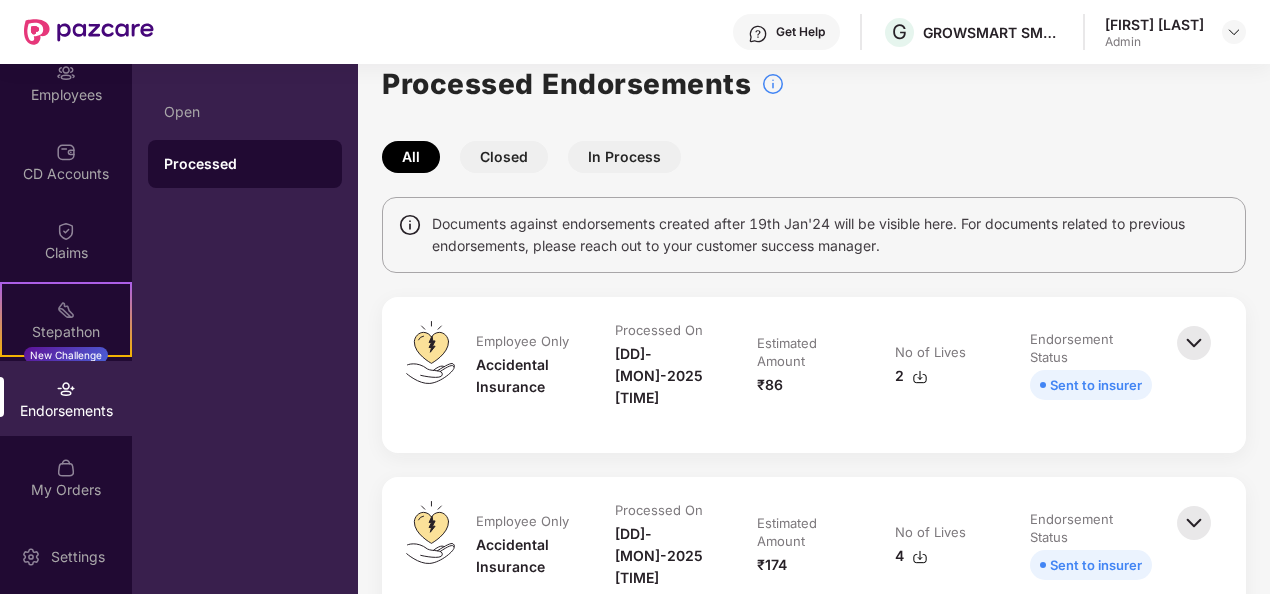 scroll, scrollTop: 0, scrollLeft: 0, axis: both 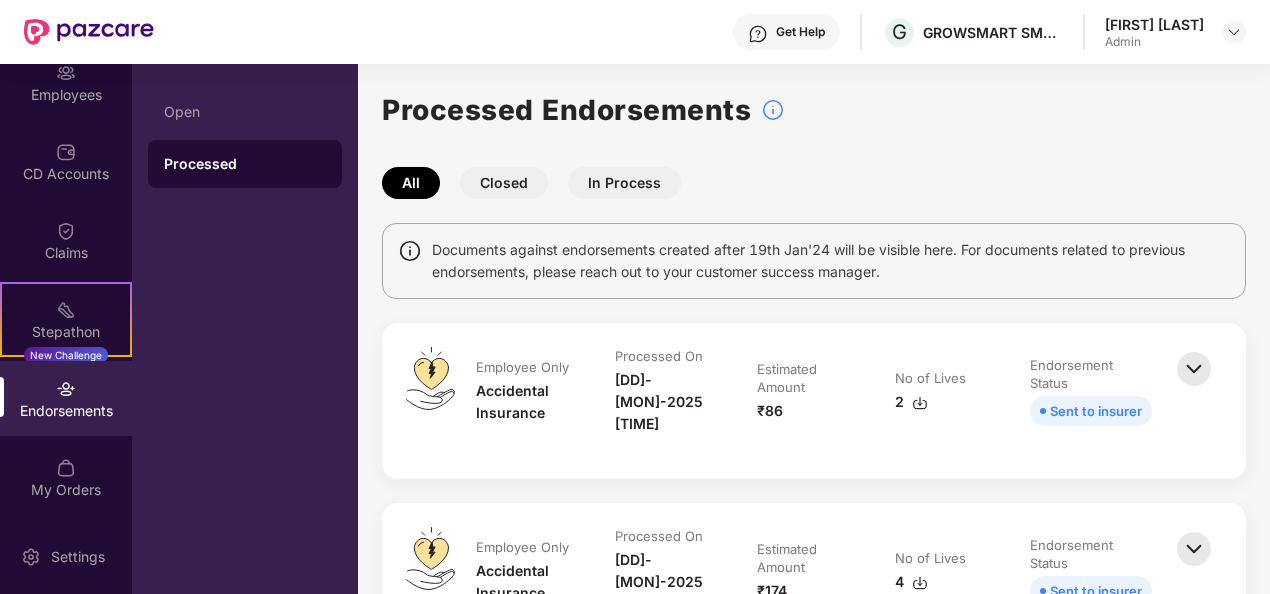 drag, startPoint x: 498, startPoint y: 172, endPoint x: 526, endPoint y: 181, distance: 29.410883 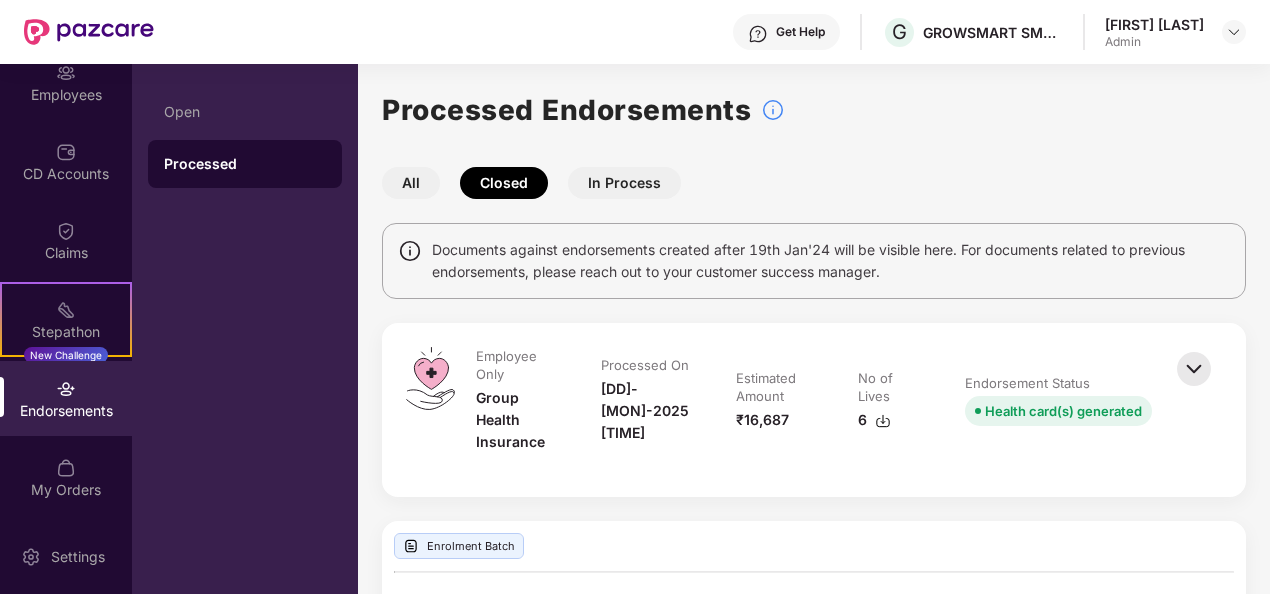click on "In Process" at bounding box center (624, 183) 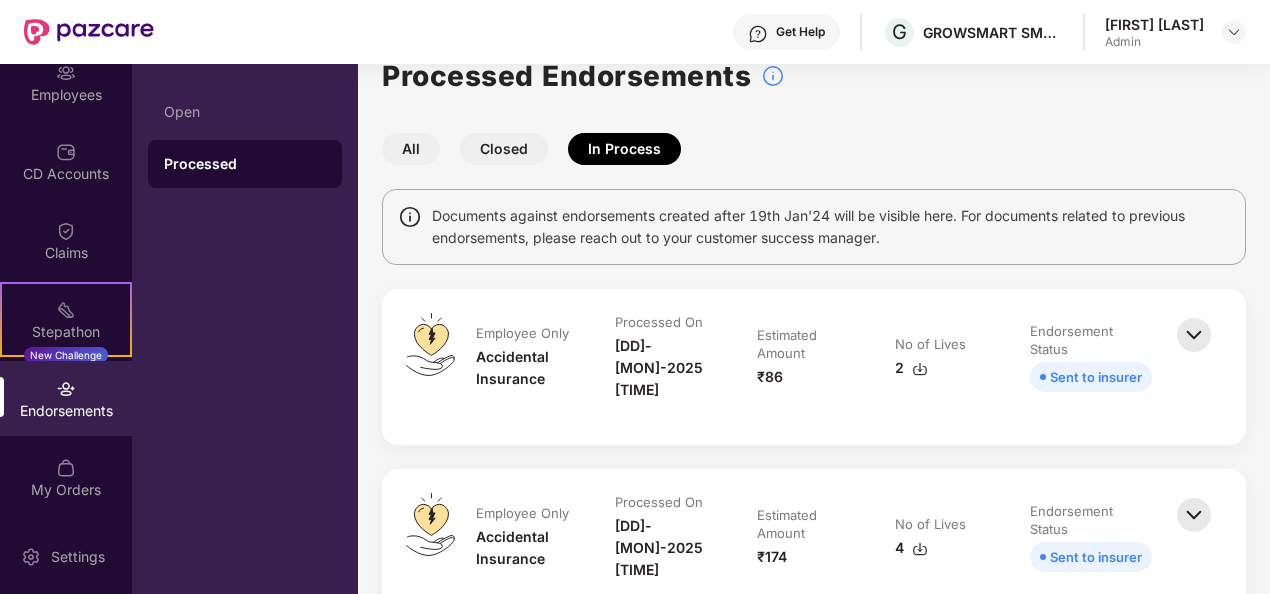 scroll, scrollTop: 53, scrollLeft: 0, axis: vertical 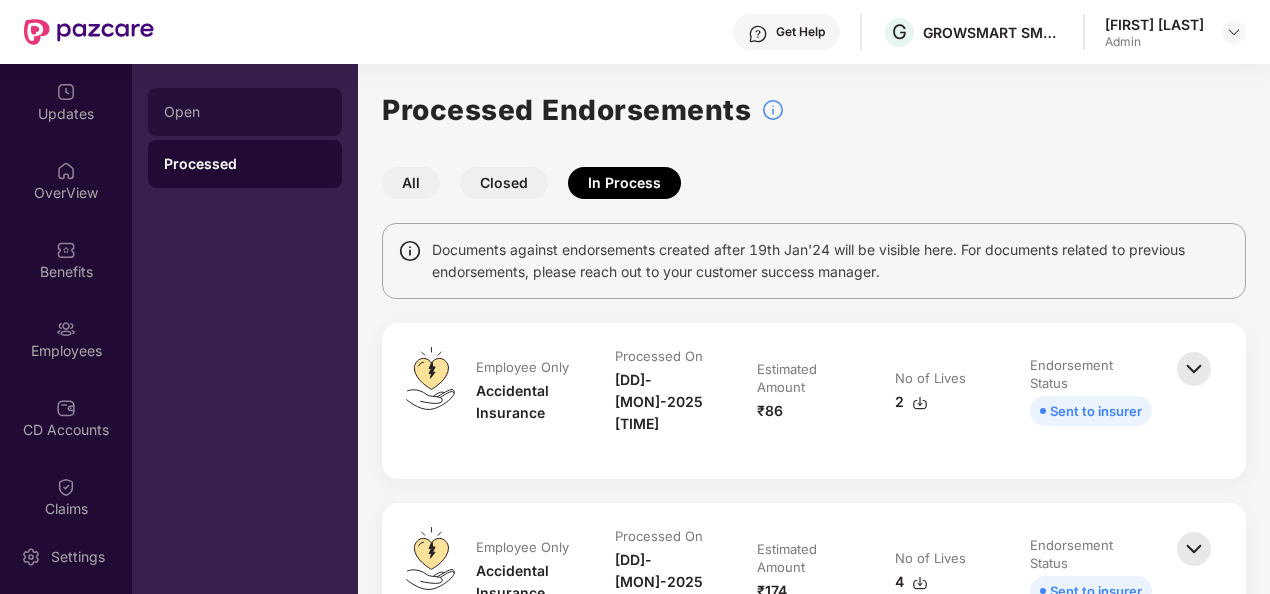 click on "Open" at bounding box center [245, 112] 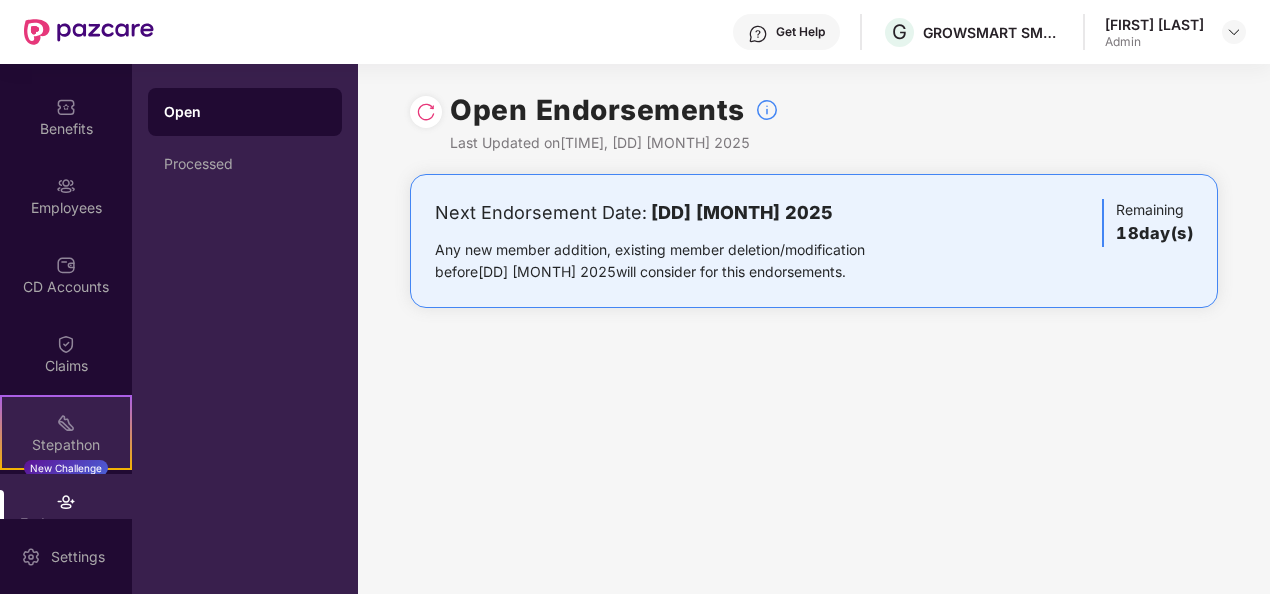 scroll, scrollTop: 256, scrollLeft: 0, axis: vertical 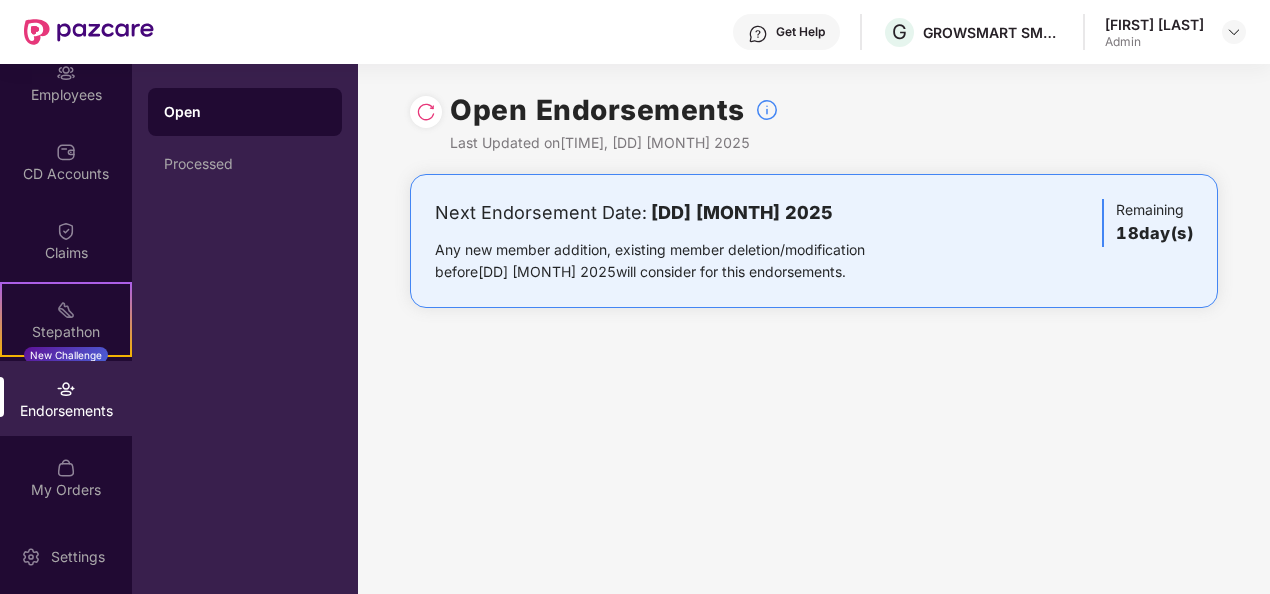 click on "Endorsements" at bounding box center [66, 411] 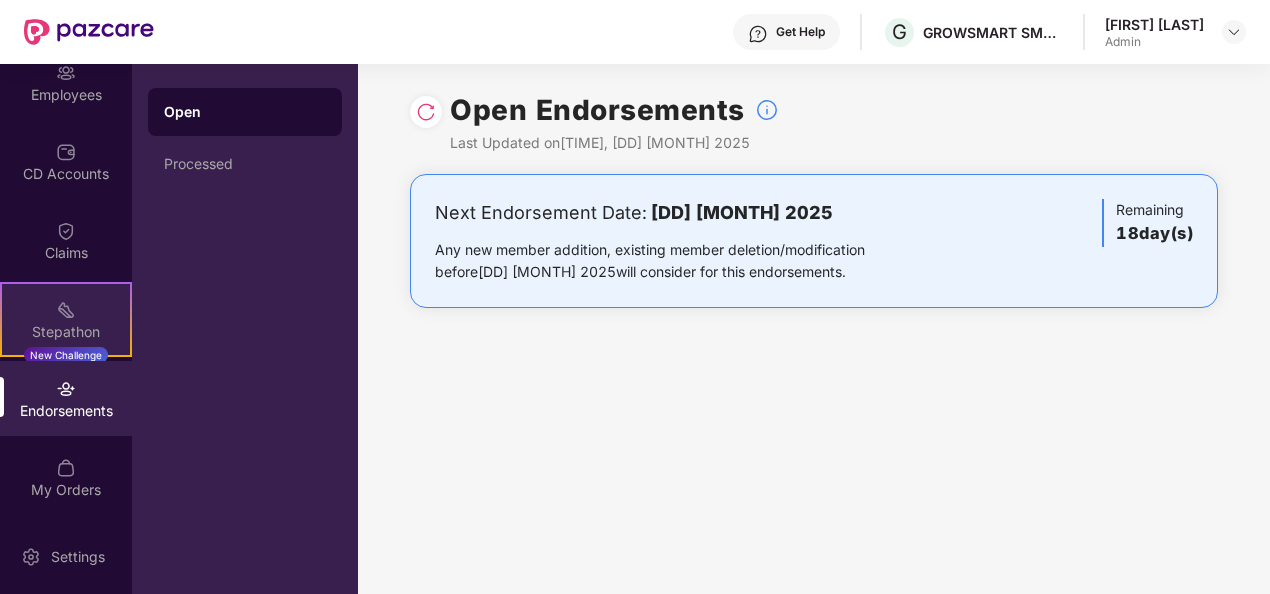 click on "Stepathon New Challenge" at bounding box center (66, 319) 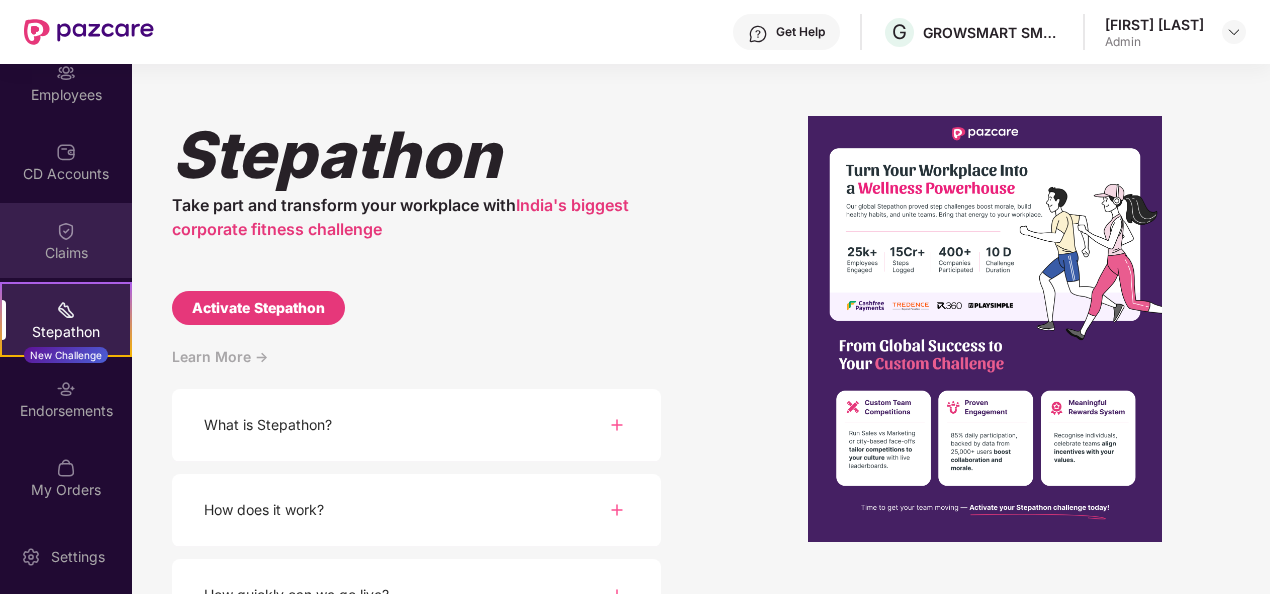 click on "Claims" at bounding box center (66, 253) 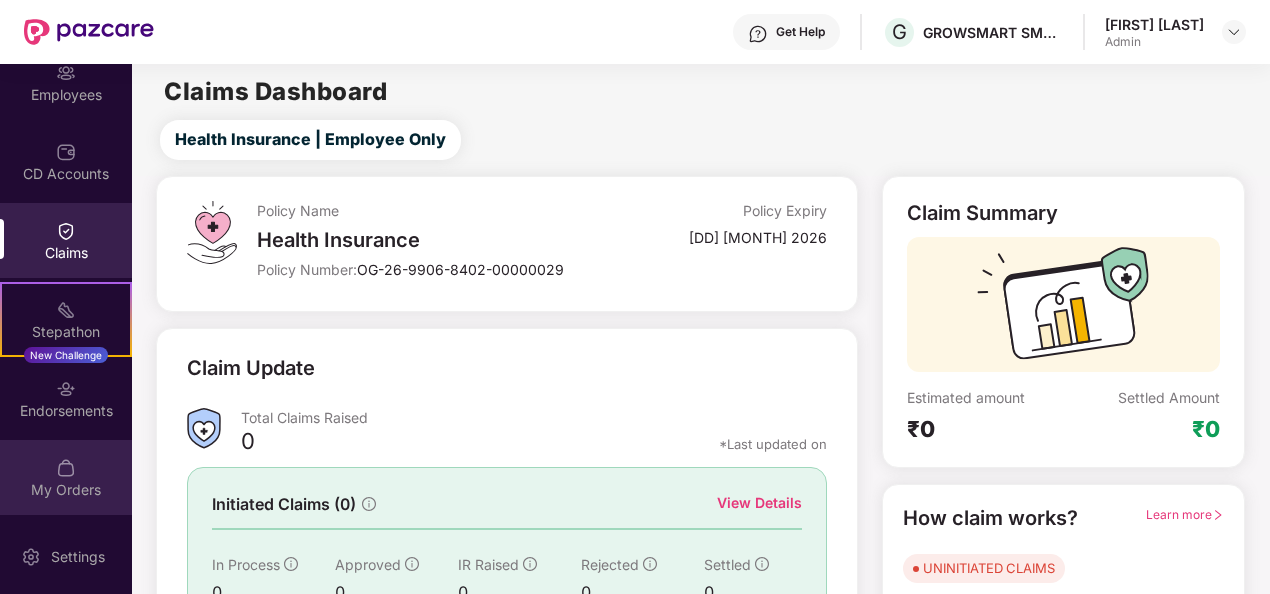 click at bounding box center [66, 468] 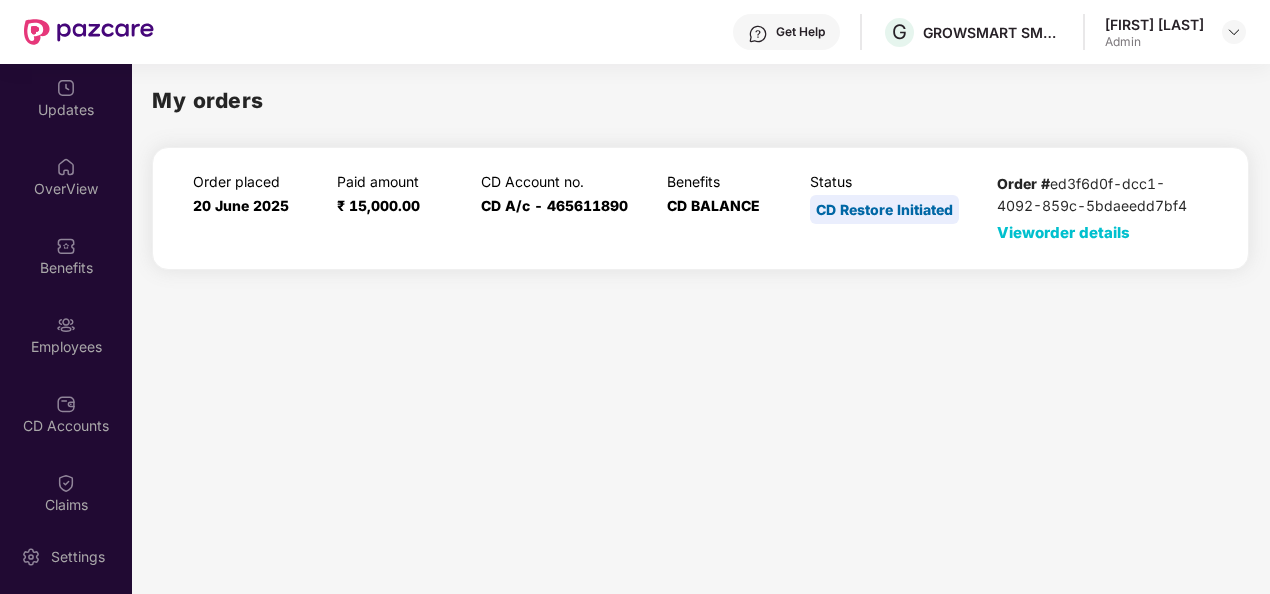 scroll, scrollTop: 0, scrollLeft: 0, axis: both 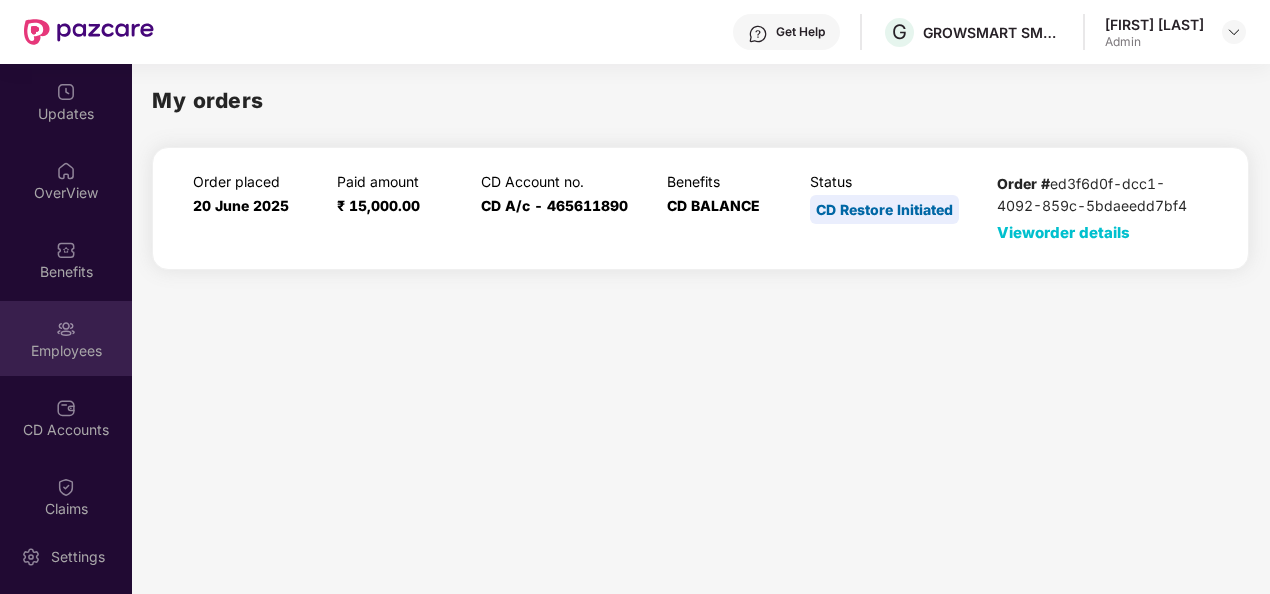click at bounding box center (66, 329) 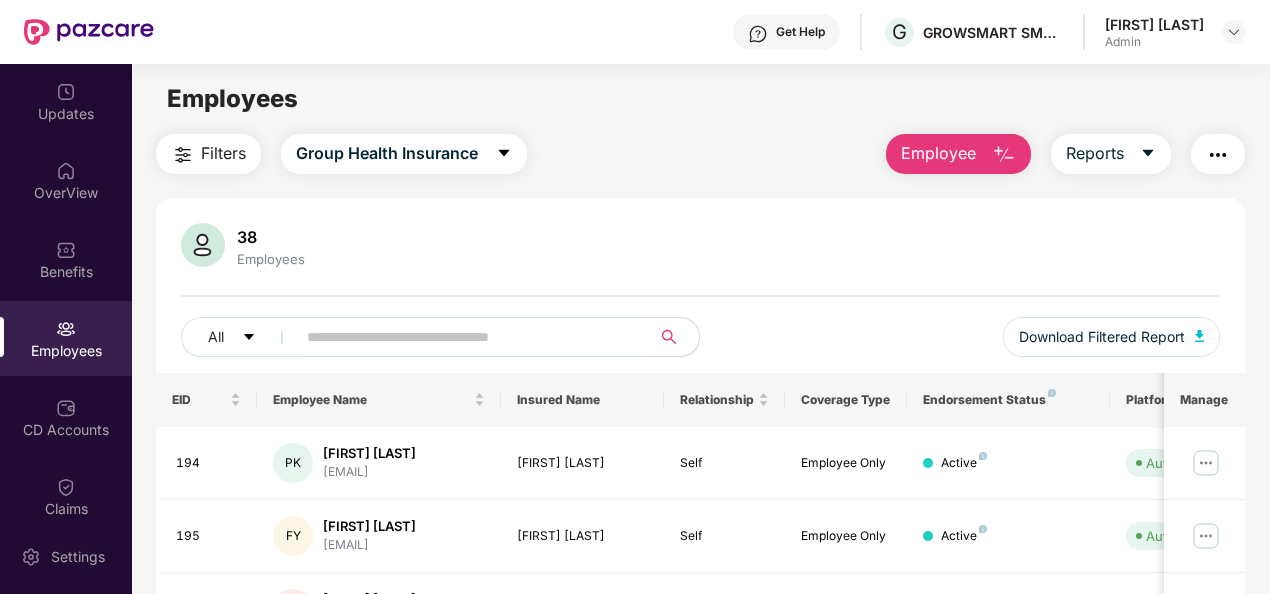 click on "Employee" at bounding box center (938, 153) 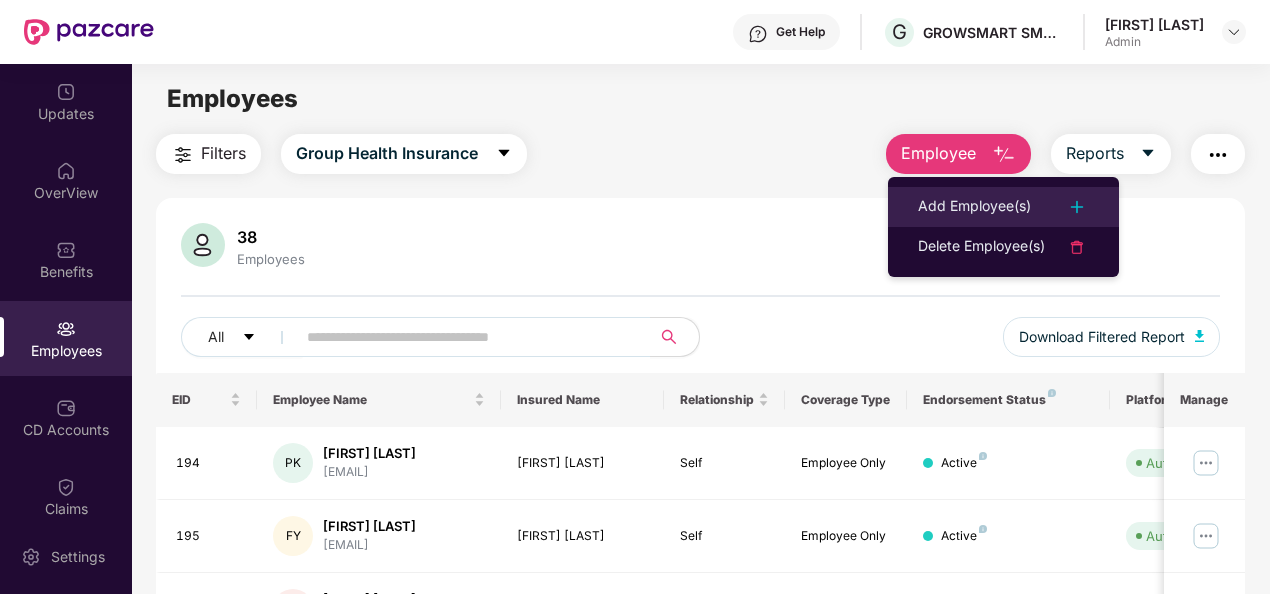 click on "Add Employee(s)" at bounding box center (974, 207) 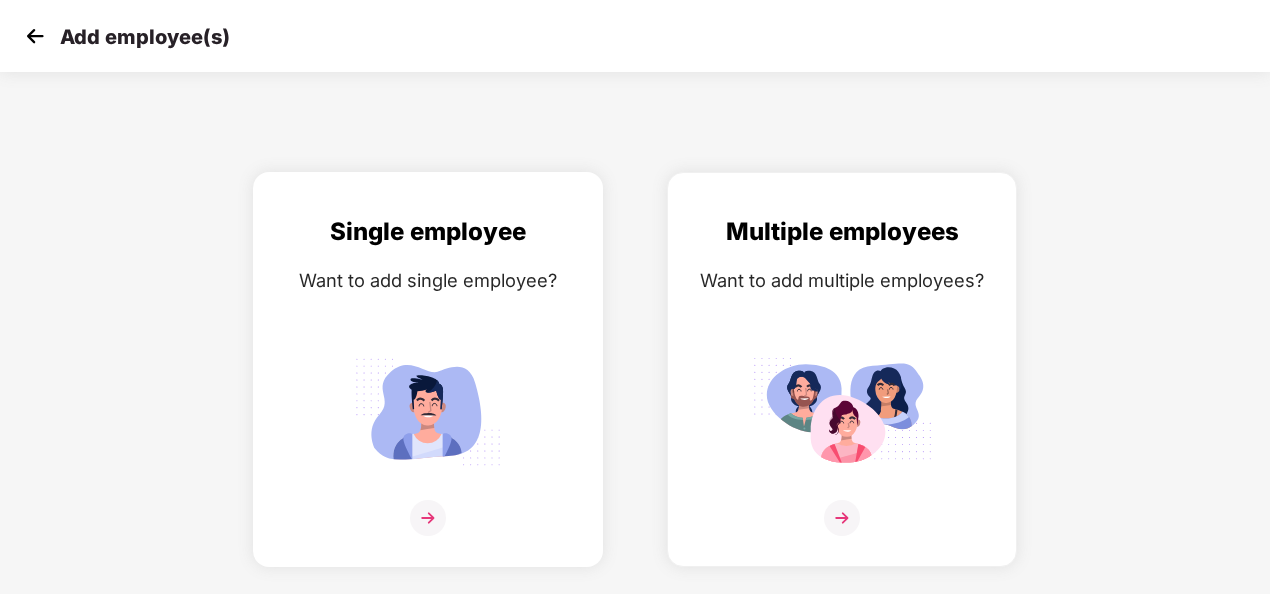 click at bounding box center [428, 411] 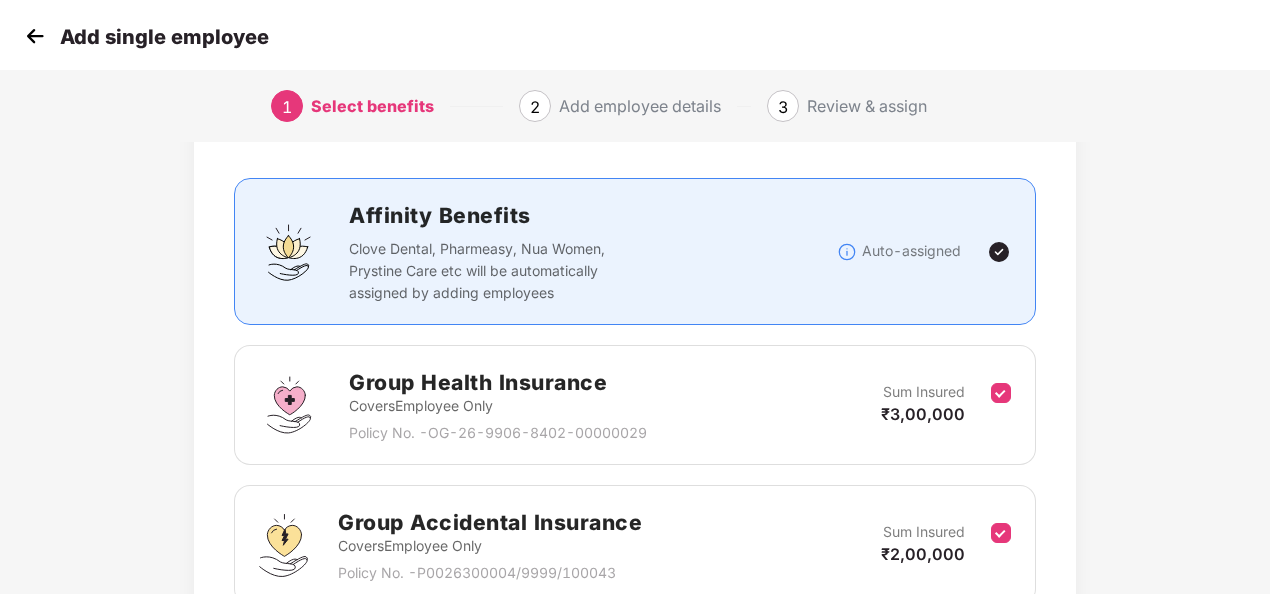 scroll, scrollTop: 200, scrollLeft: 0, axis: vertical 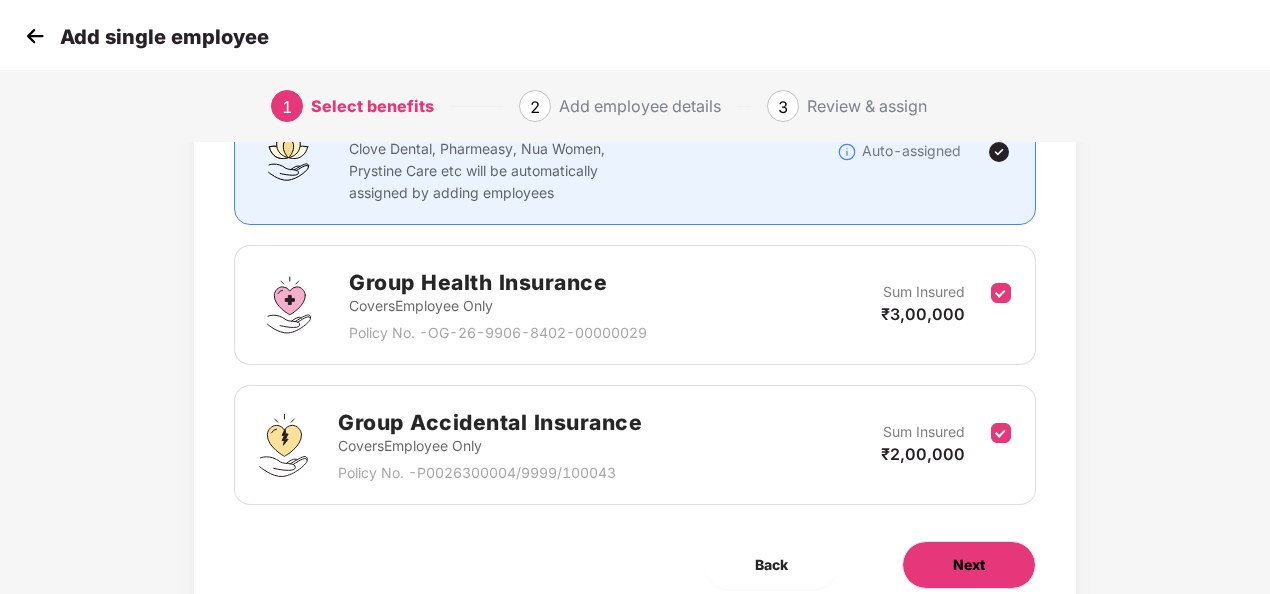 click on "Next" at bounding box center [969, 565] 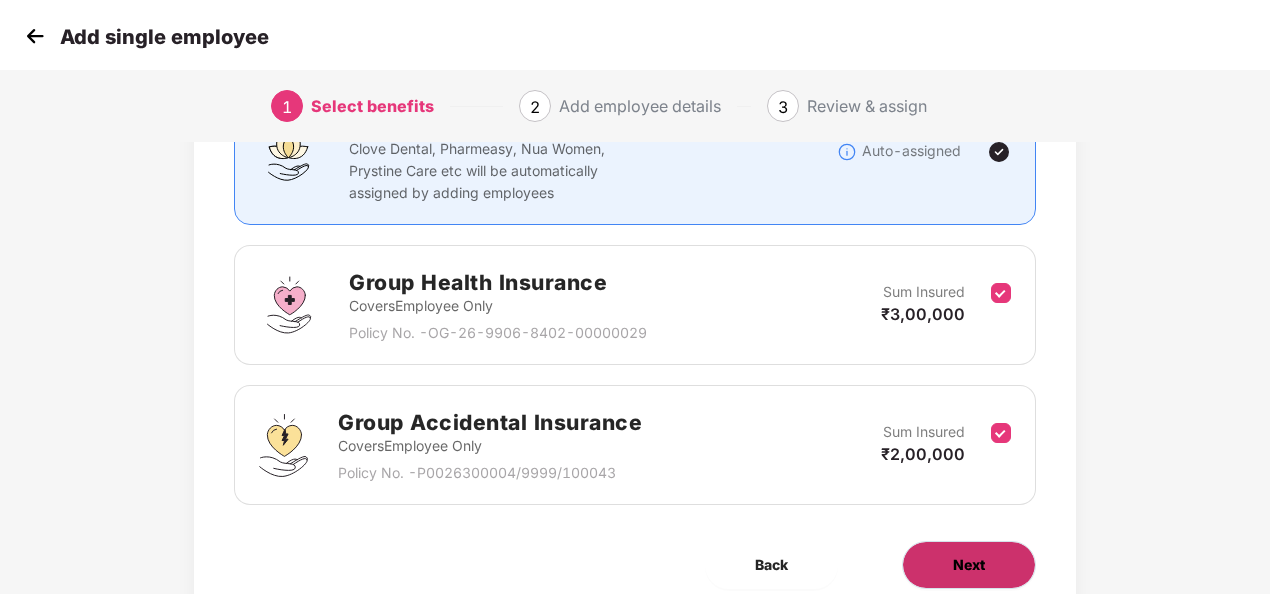 scroll, scrollTop: 0, scrollLeft: 0, axis: both 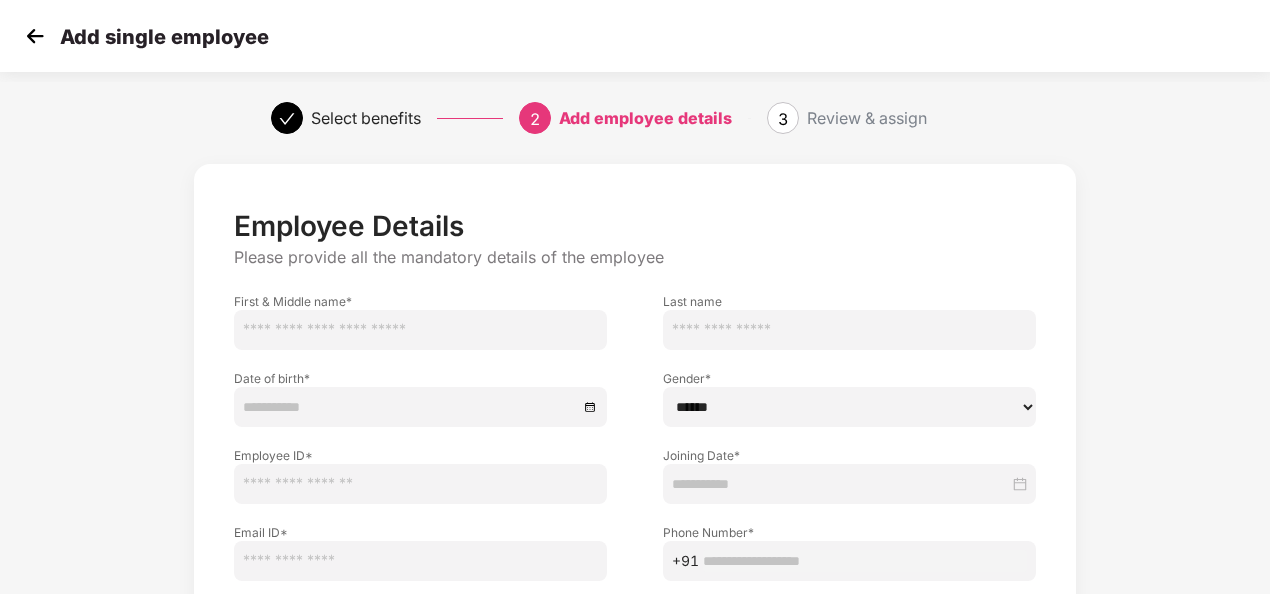 click at bounding box center [420, 330] 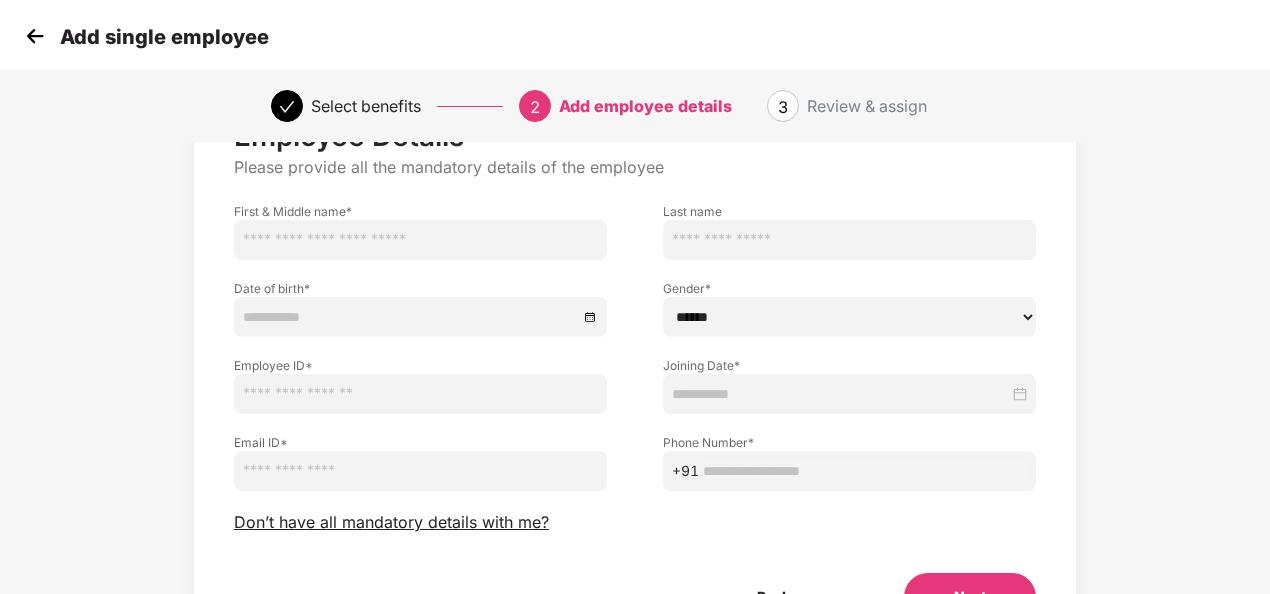 scroll, scrollTop: 200, scrollLeft: 0, axis: vertical 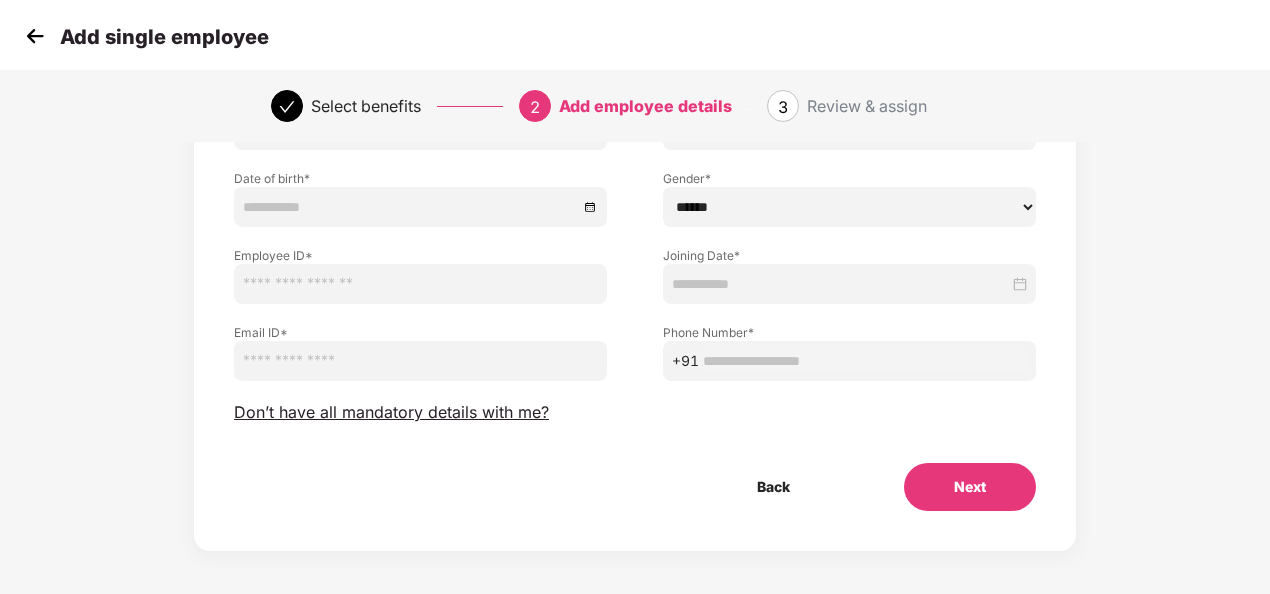 click at bounding box center (410, 207) 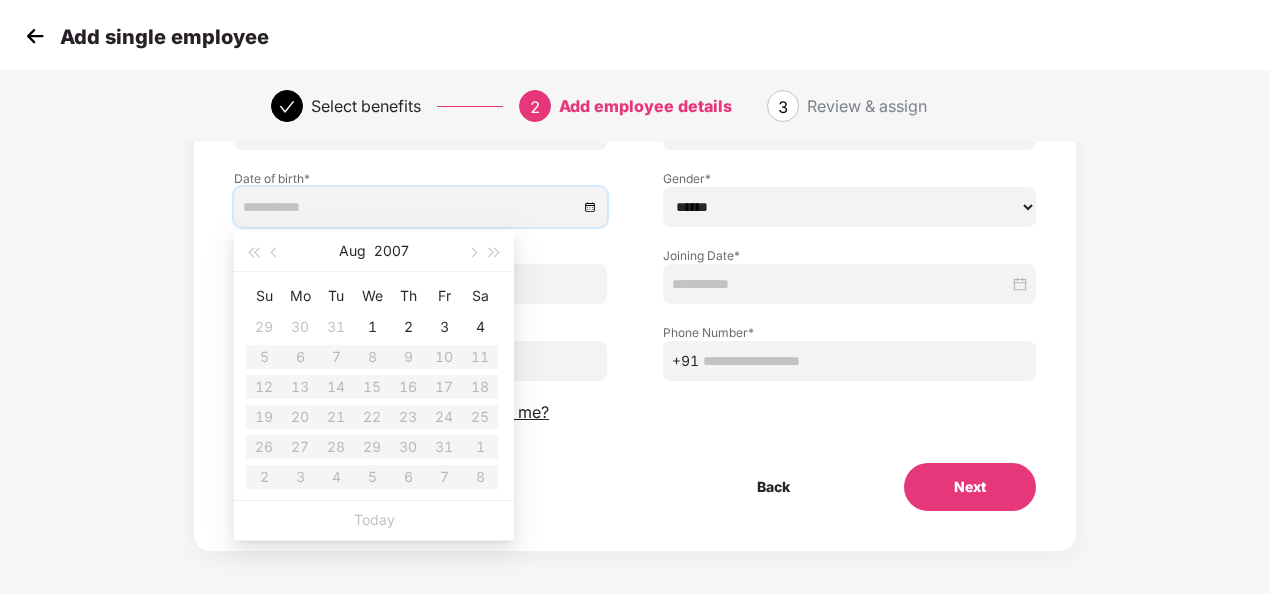 scroll, scrollTop: 0, scrollLeft: 0, axis: both 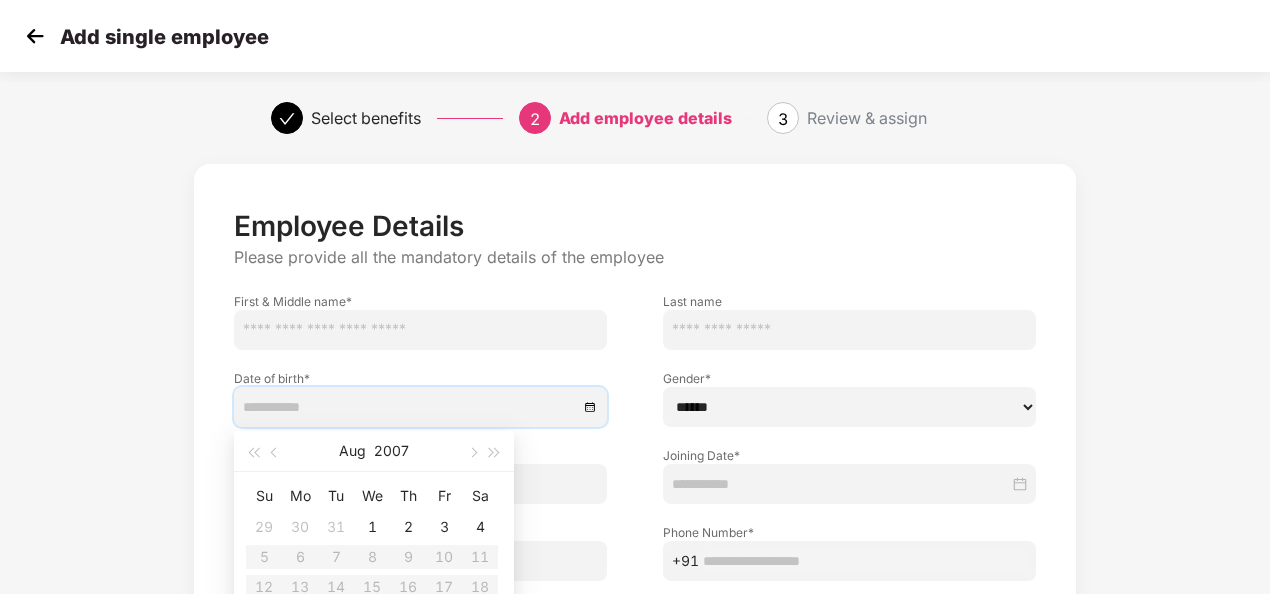 click at bounding box center (420, 330) 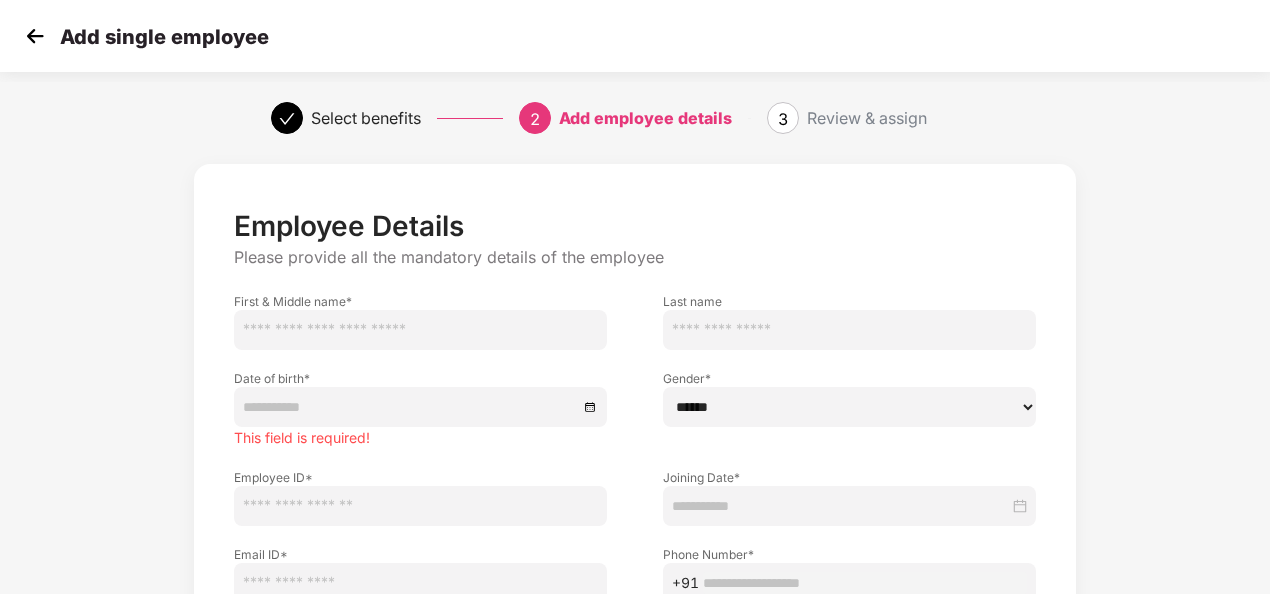 paste on "*********" 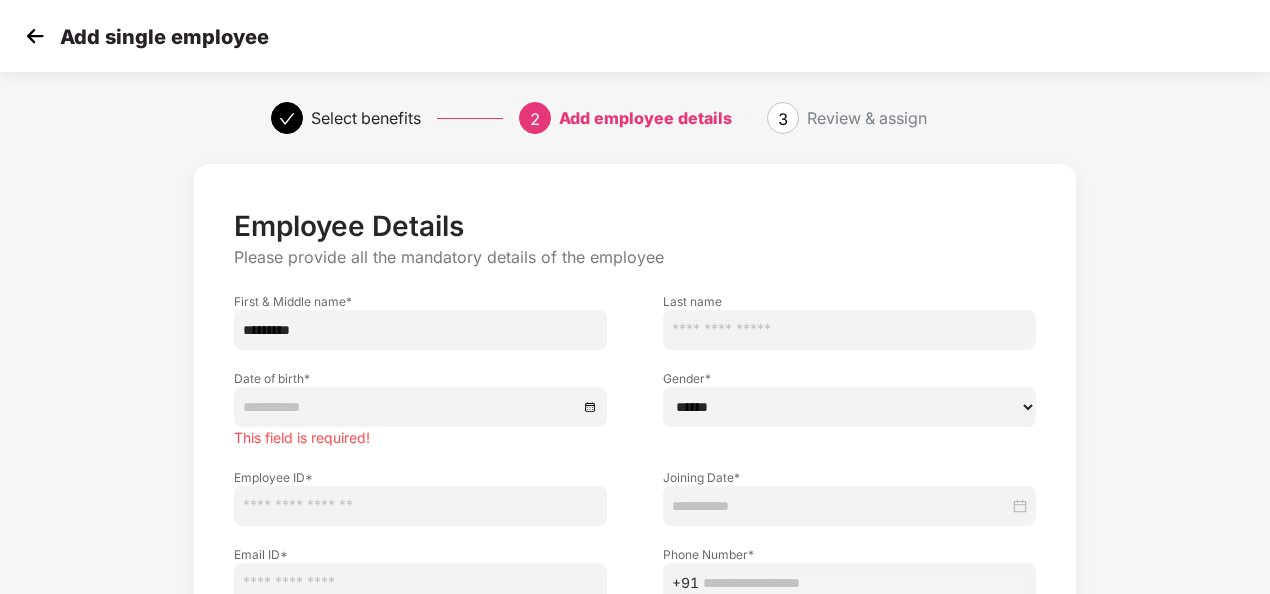 type on "*********" 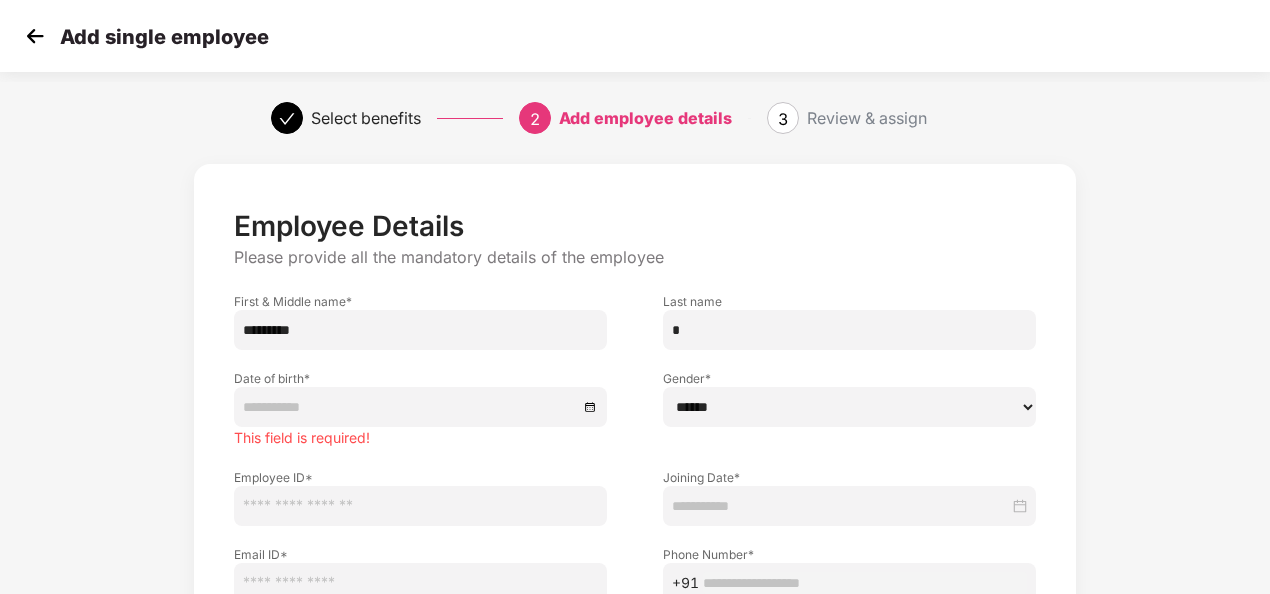 type on "*" 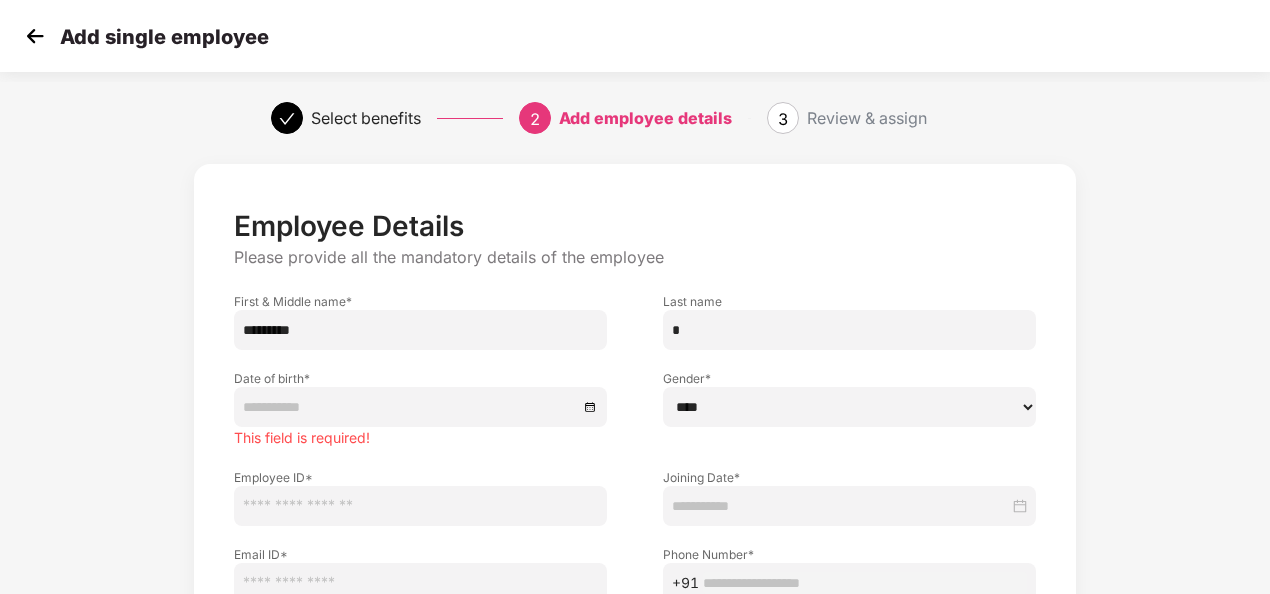 click on "****** **** ******" at bounding box center (849, 407) 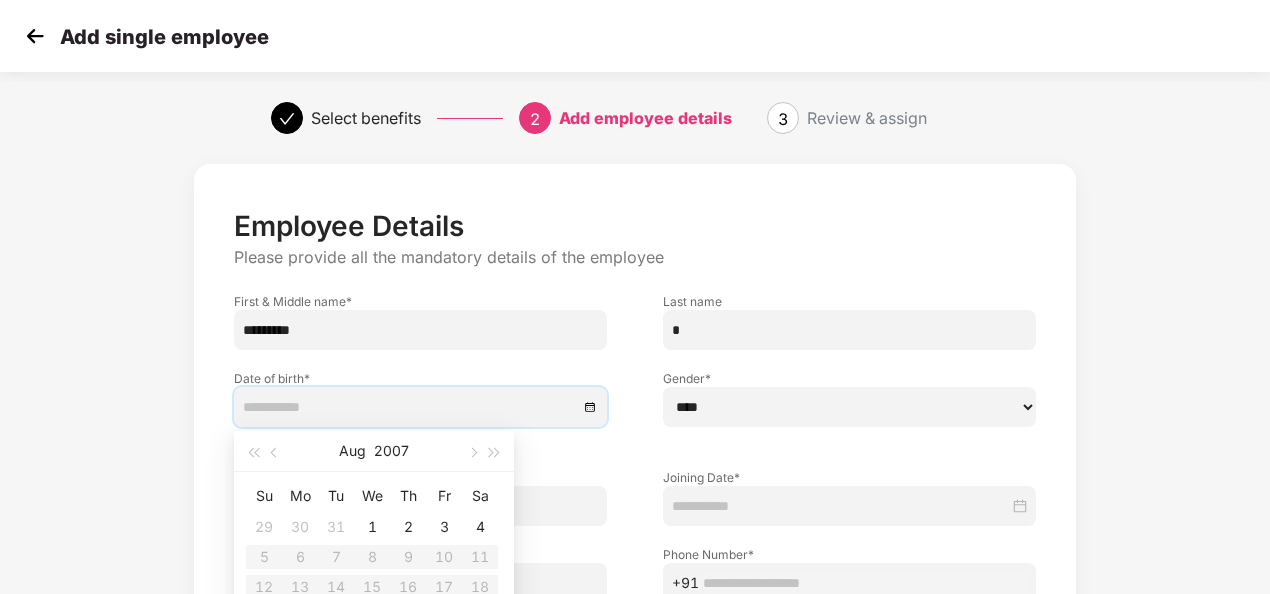 paste on "**********" 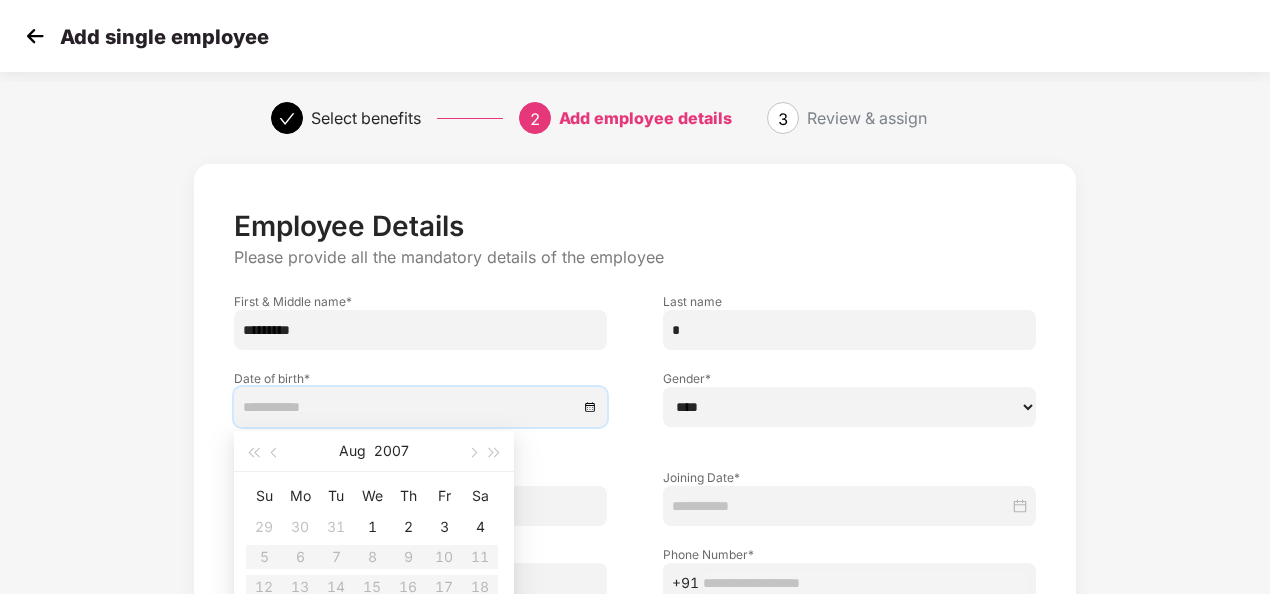type on "**********" 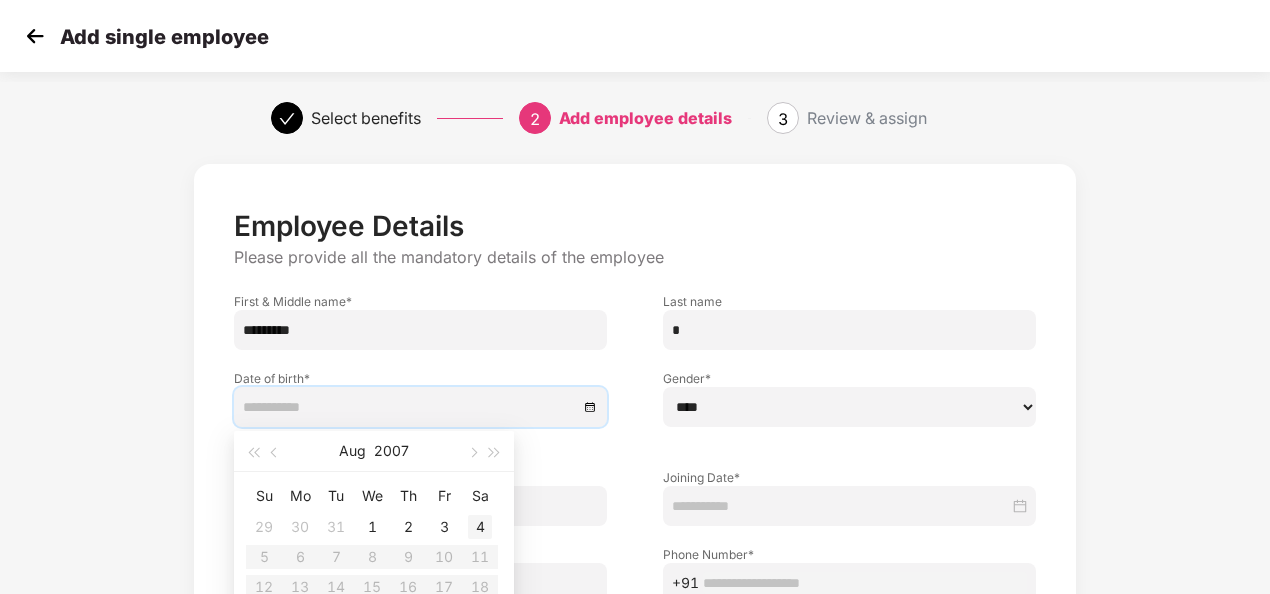 type on "**********" 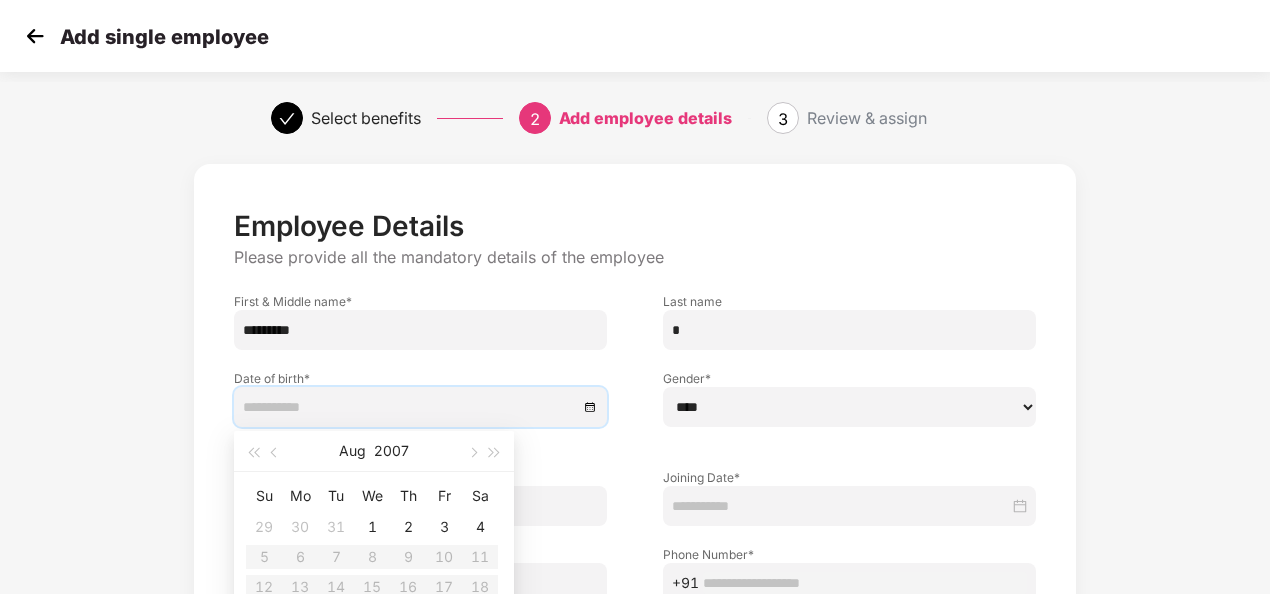 click on "Su Mo Tu We Th Fr Sa 29 30 31 1 2 3 4 5 6 7 8 9 10 11 12 13 14 15 16 17 18 19 20 21 22 23 24 25 26 27 28 29 30 31 1 2 3 4 5 6 7 8" at bounding box center (372, 586) 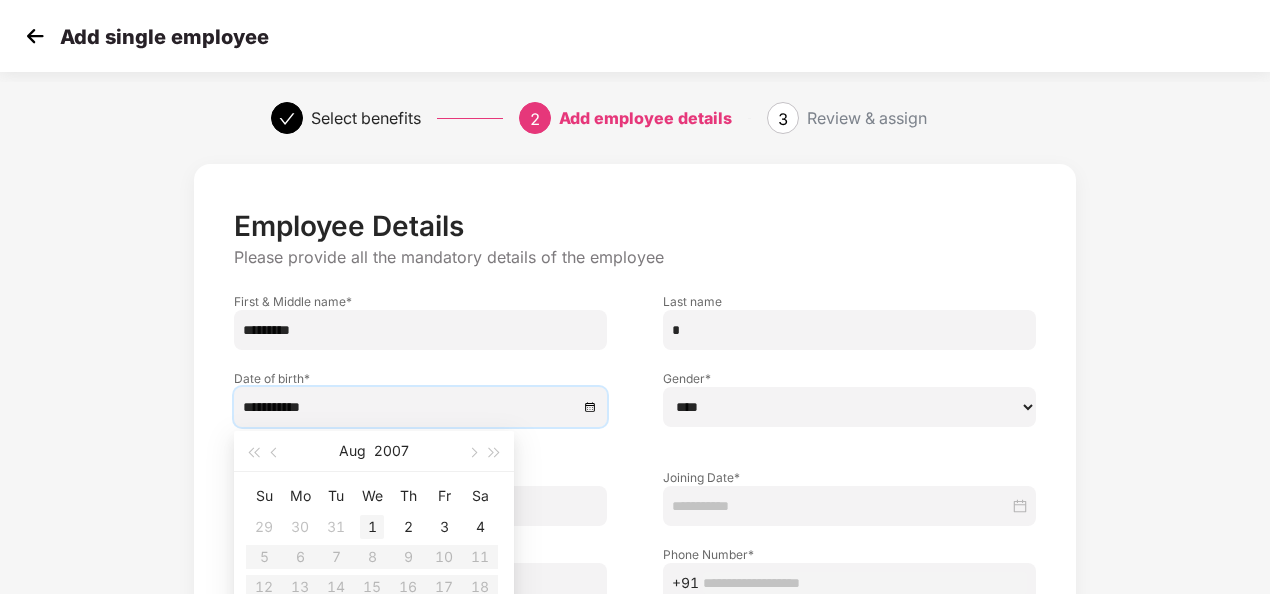 type on "**********" 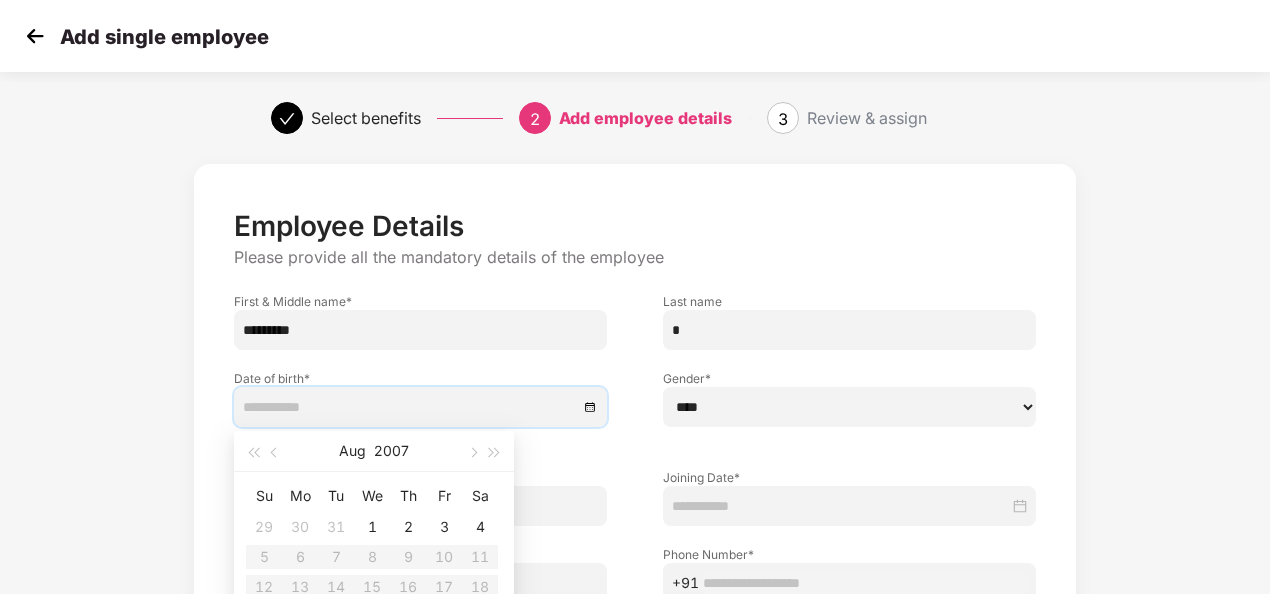 click at bounding box center [410, 407] 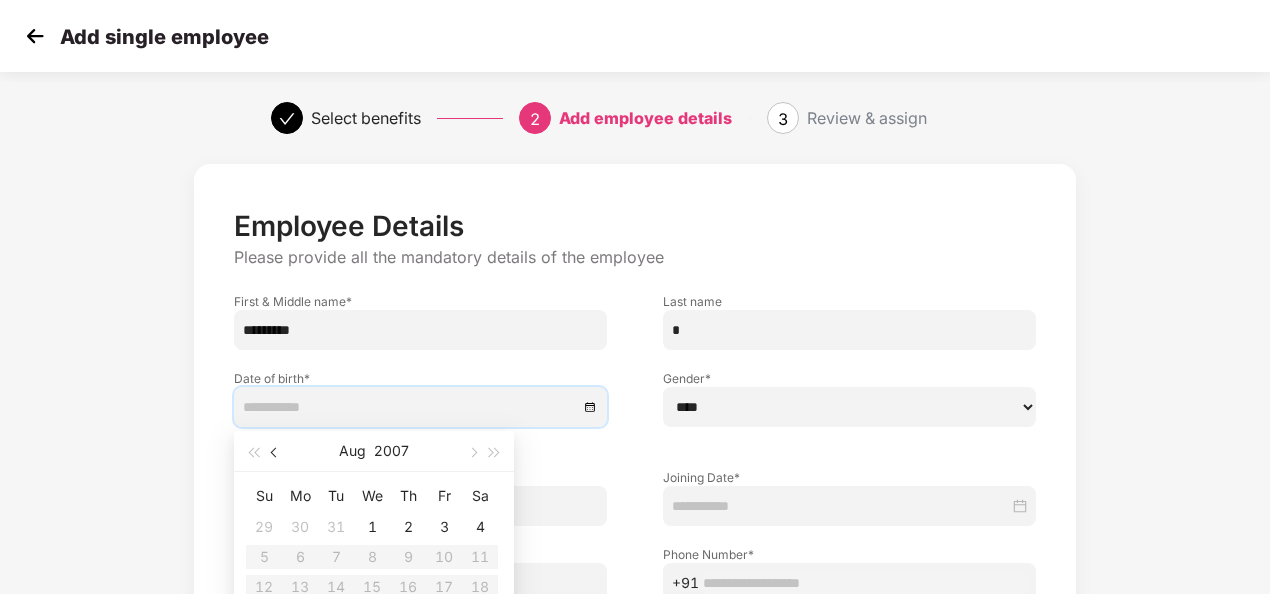click at bounding box center (275, 451) 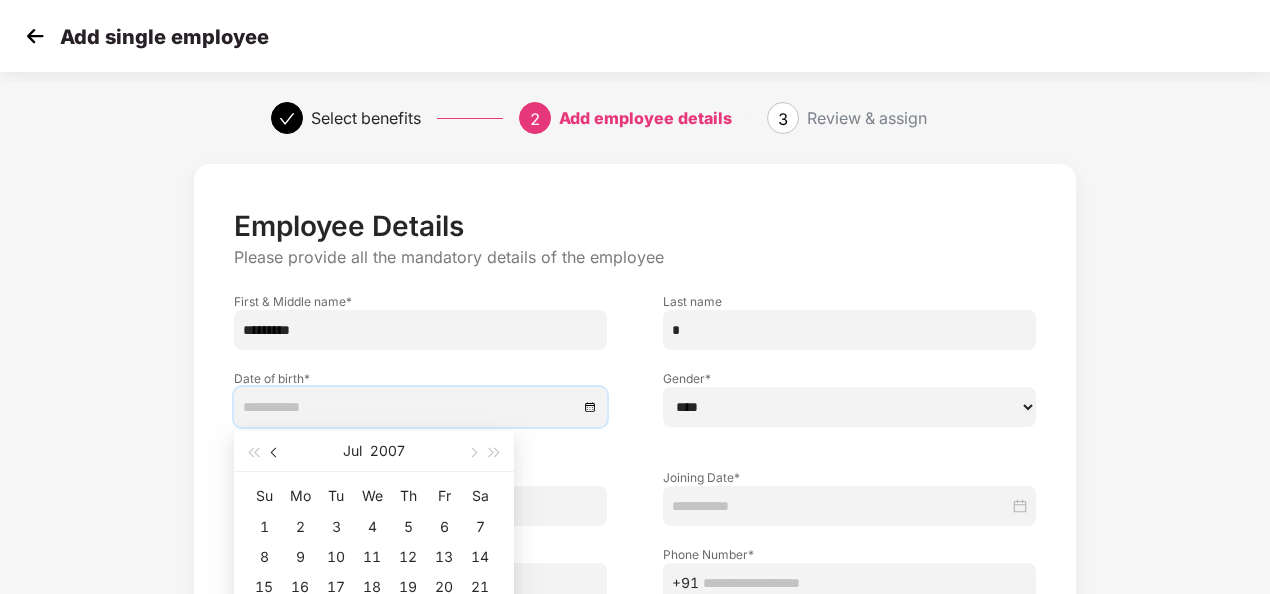 click at bounding box center (275, 451) 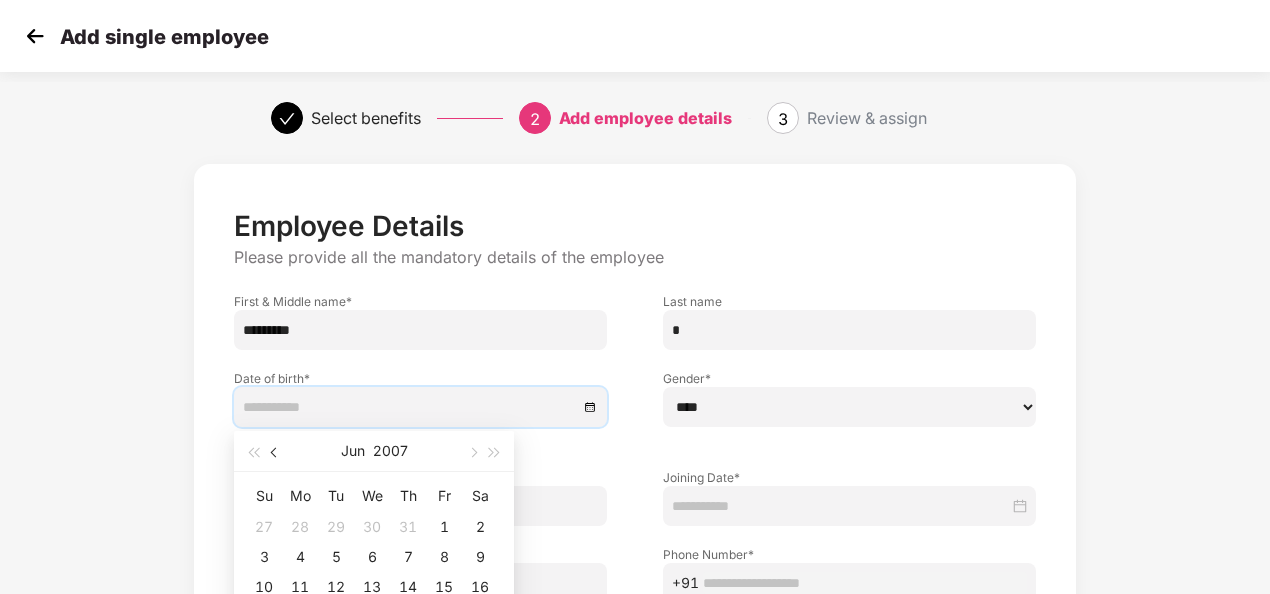 click at bounding box center [275, 451] 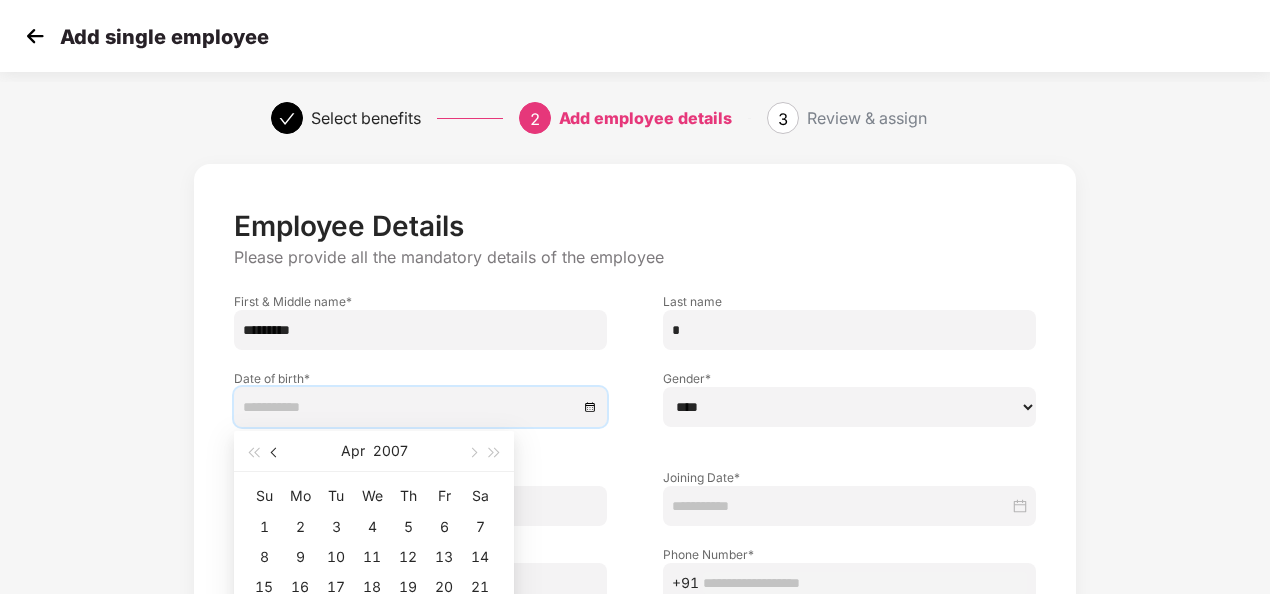 click at bounding box center (275, 451) 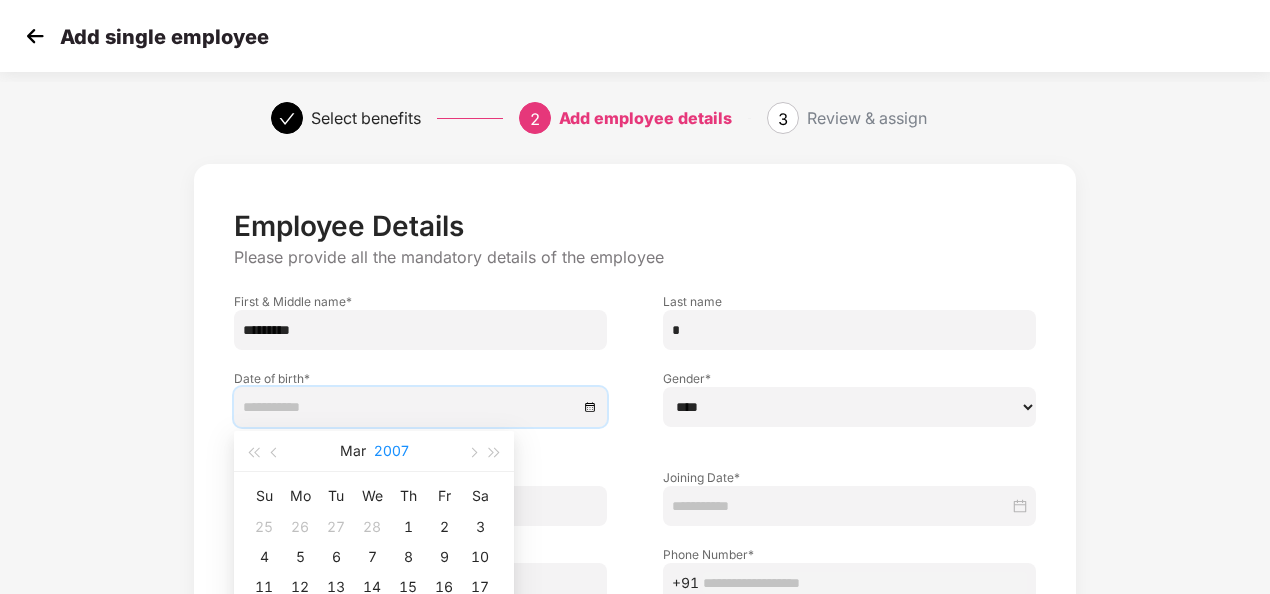 click on "2007" at bounding box center [391, 451] 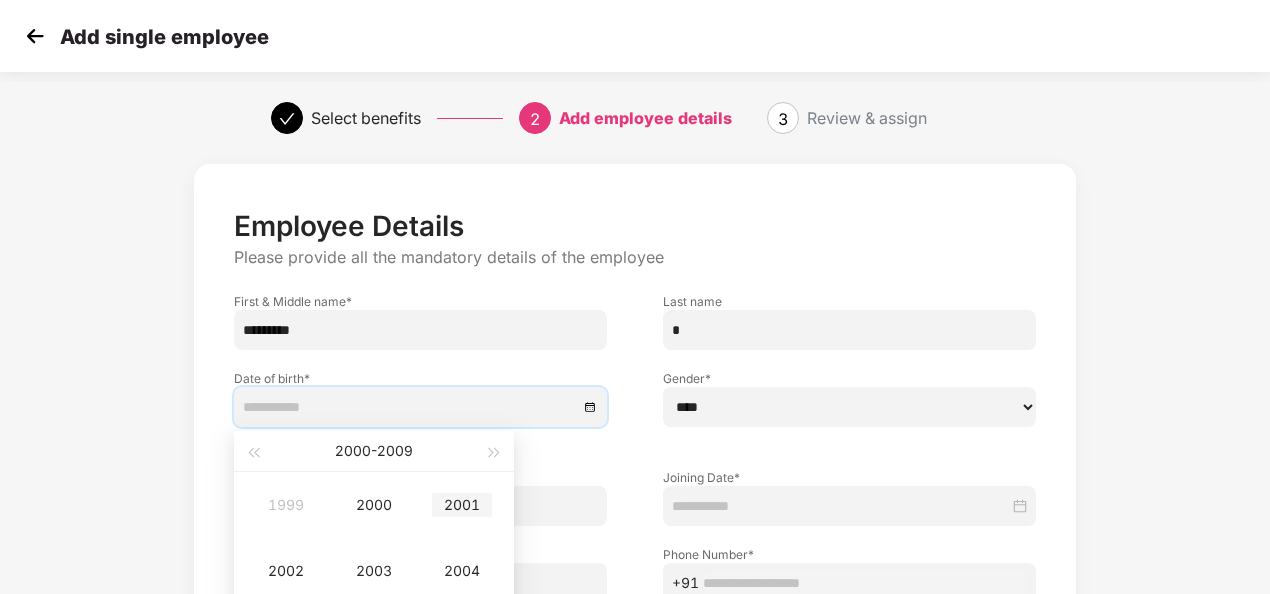 type on "**********" 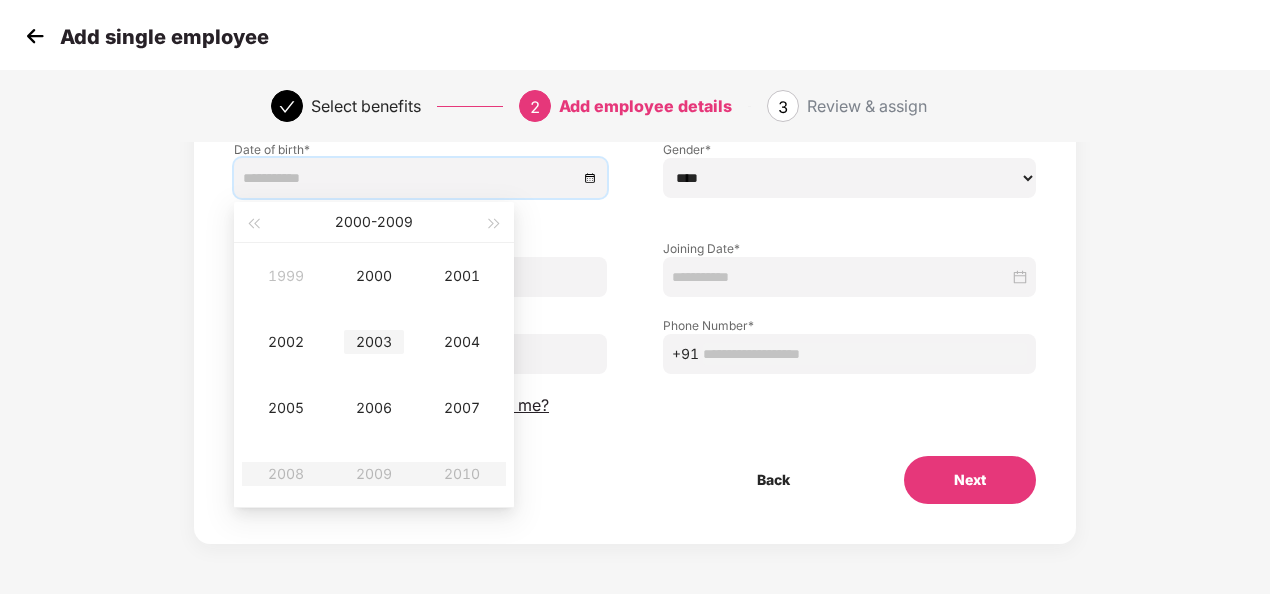 type on "**********" 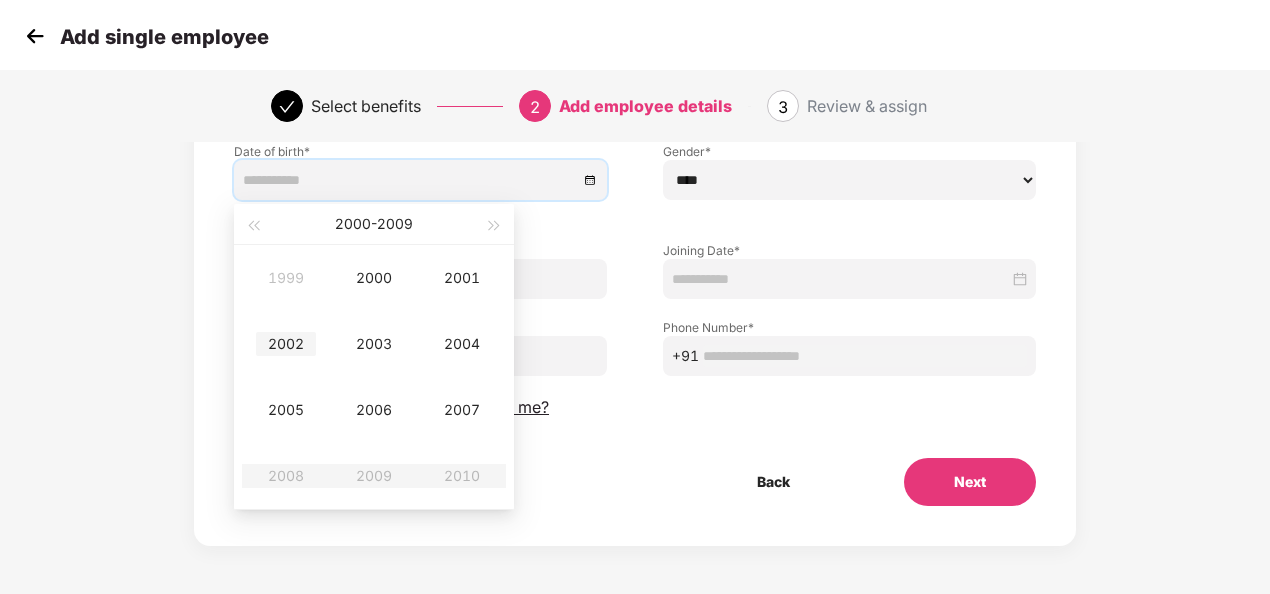 scroll, scrollTop: 229, scrollLeft: 0, axis: vertical 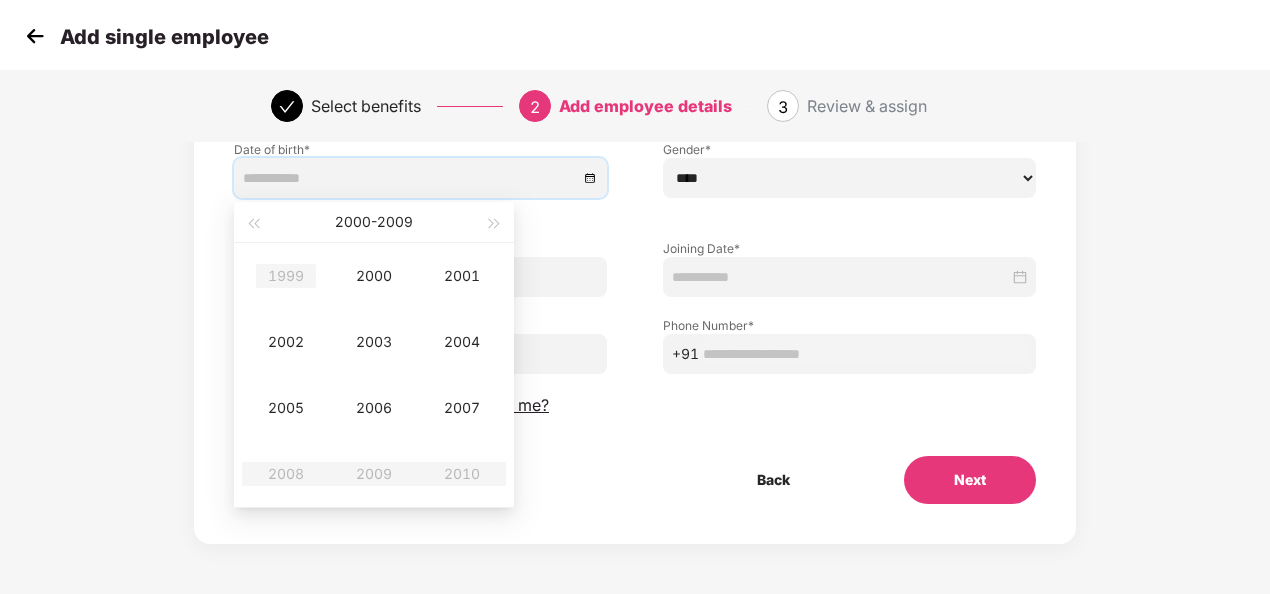 type on "**********" 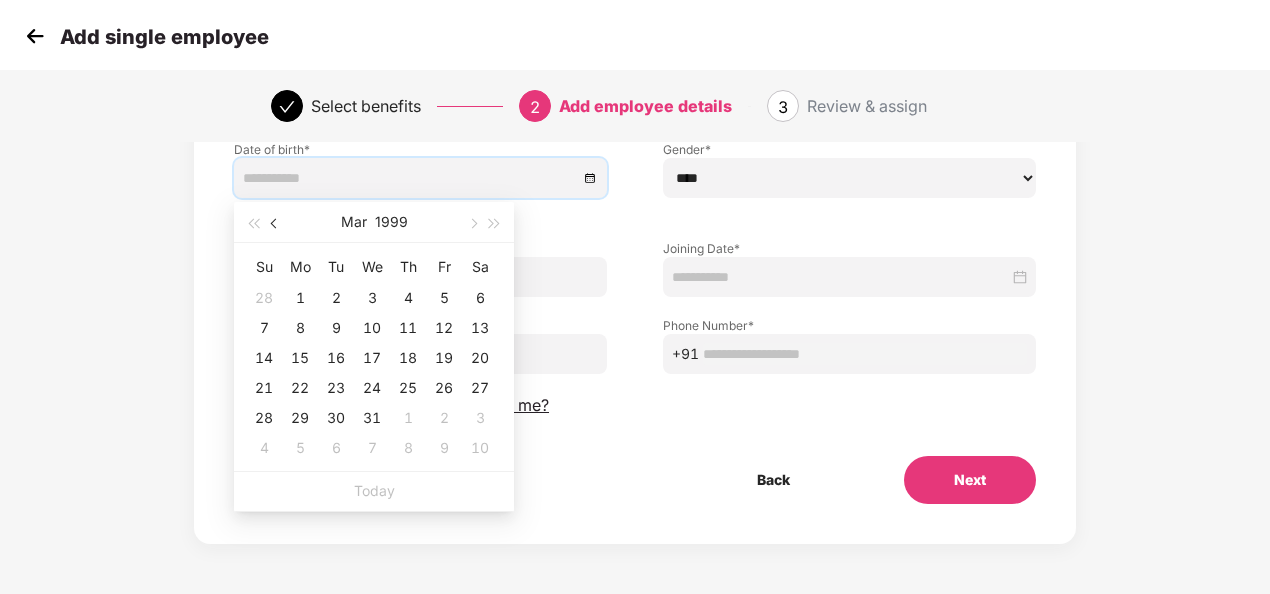 click at bounding box center [276, 223] 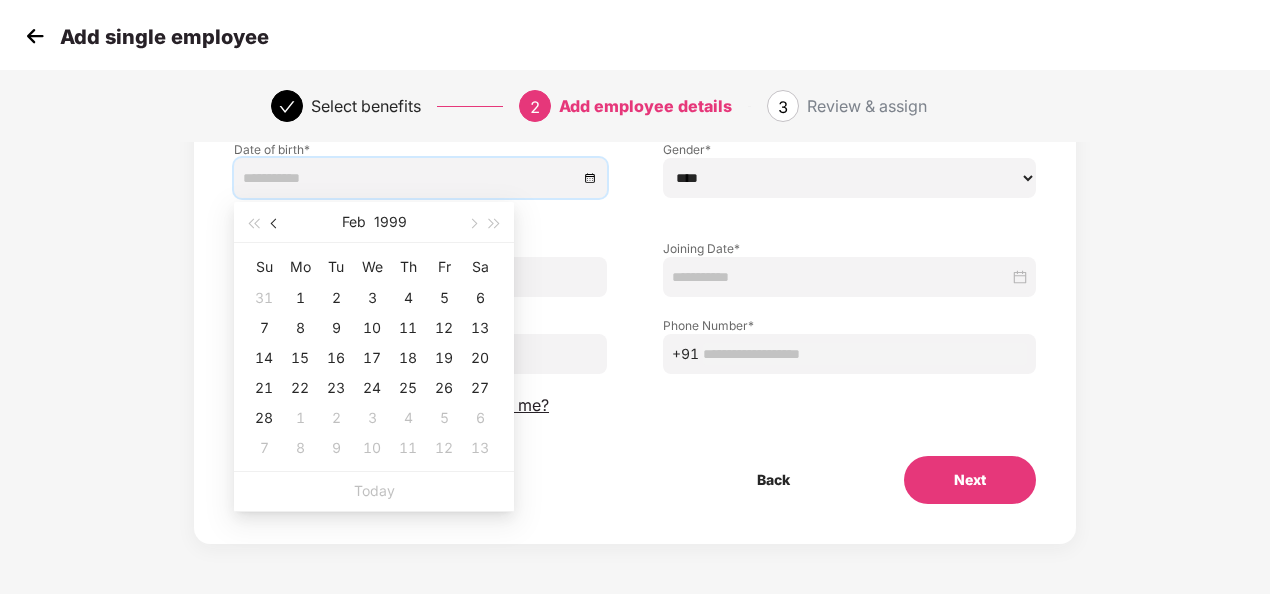 click at bounding box center [276, 223] 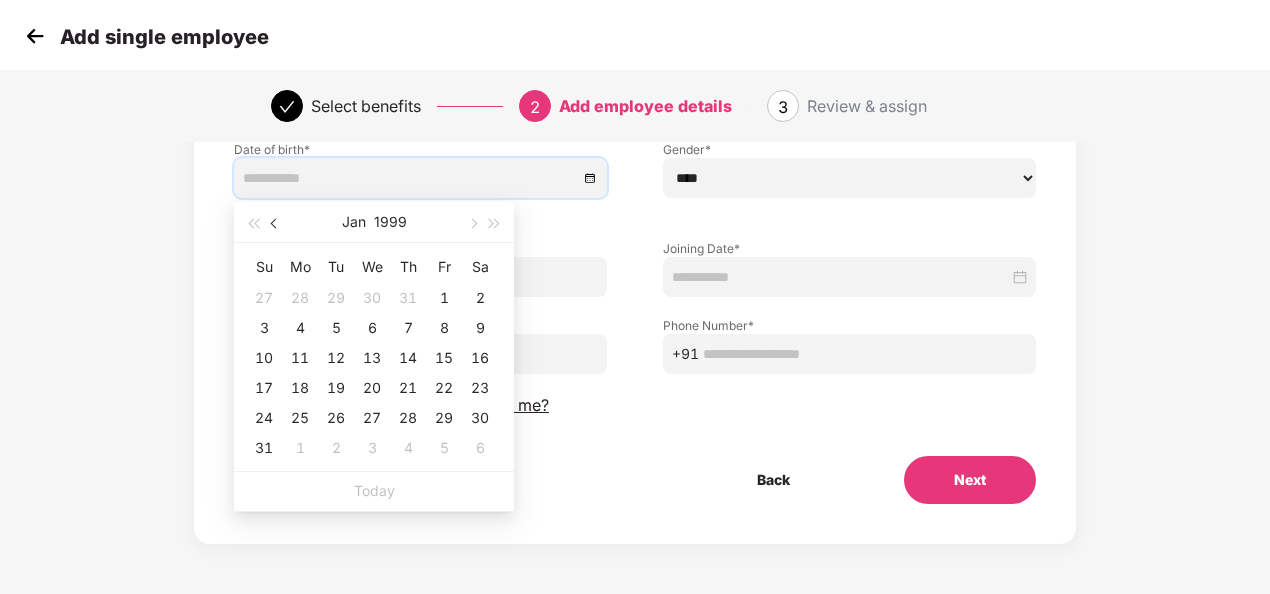 click at bounding box center [276, 223] 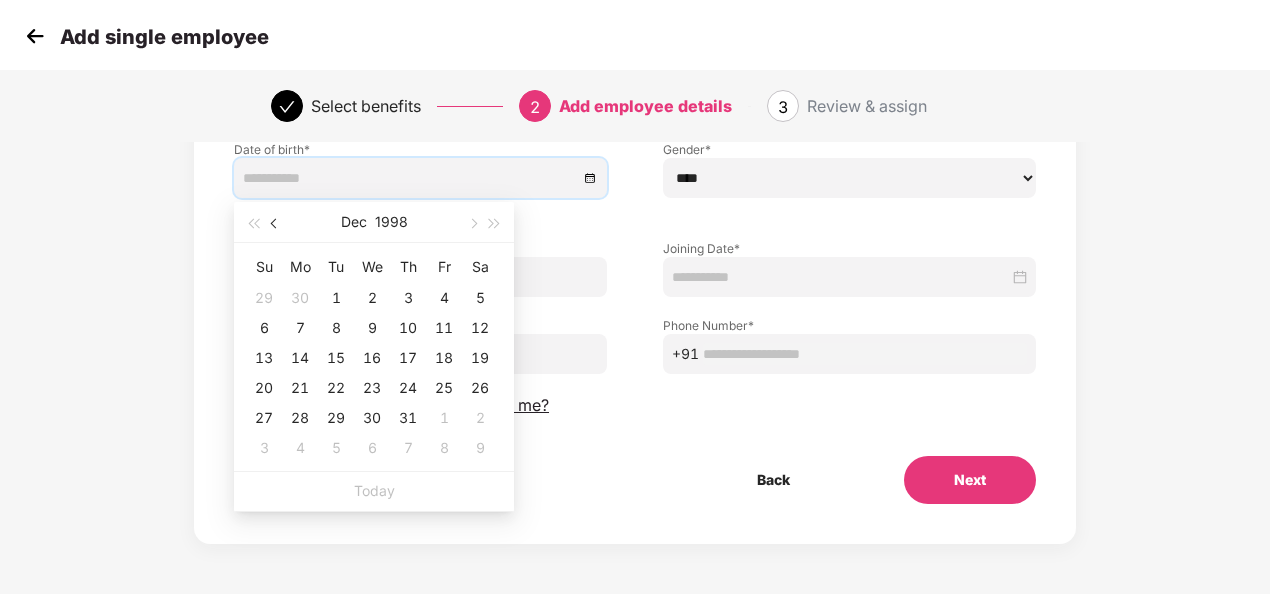 click at bounding box center [276, 223] 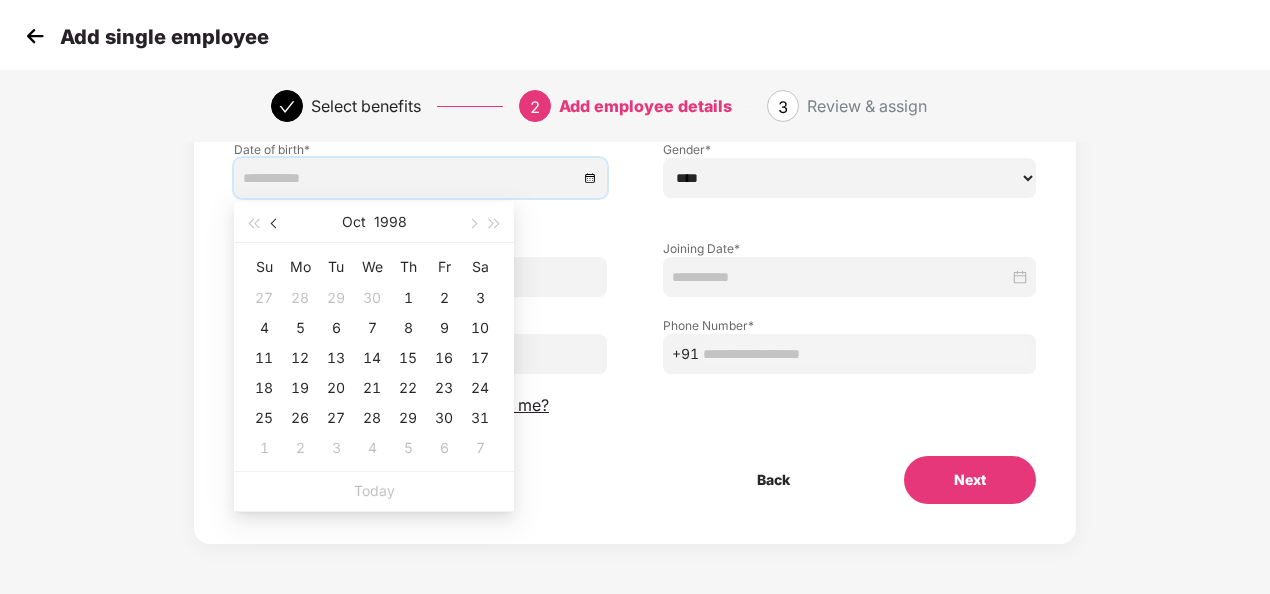 click at bounding box center [276, 223] 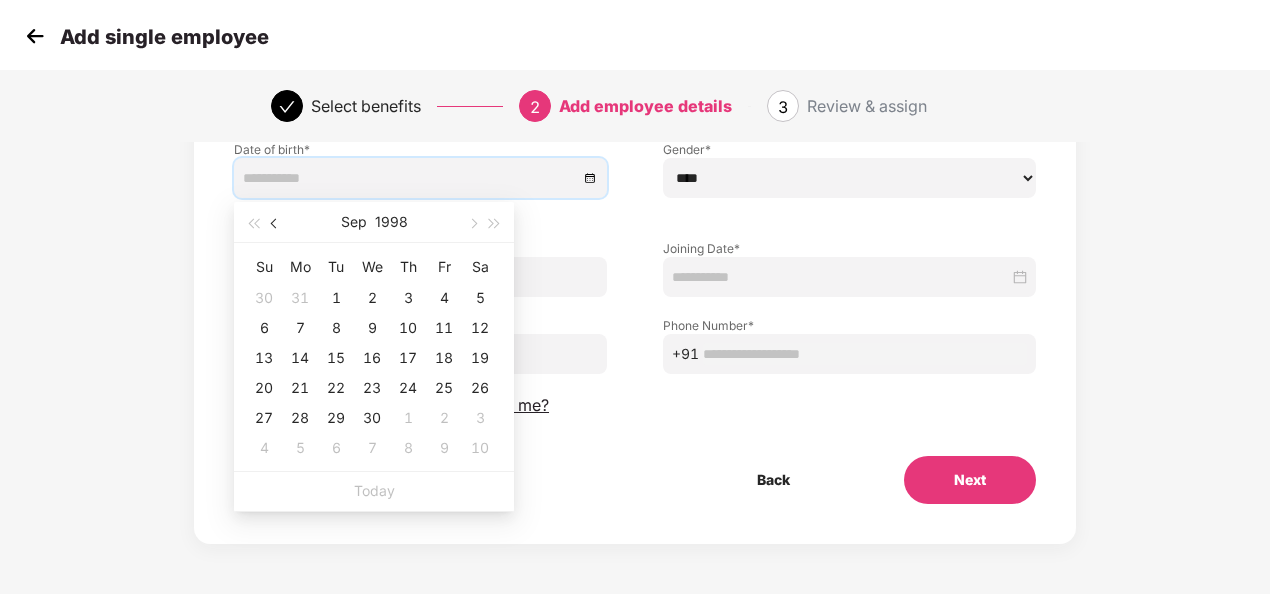 click at bounding box center [276, 223] 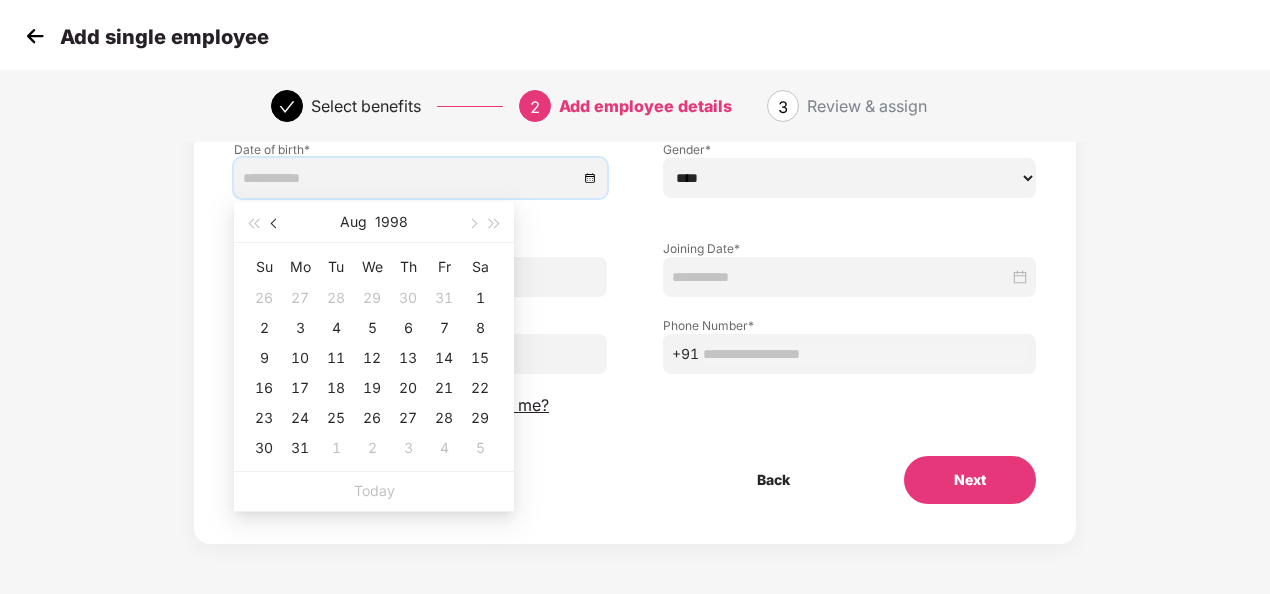 click at bounding box center (276, 223) 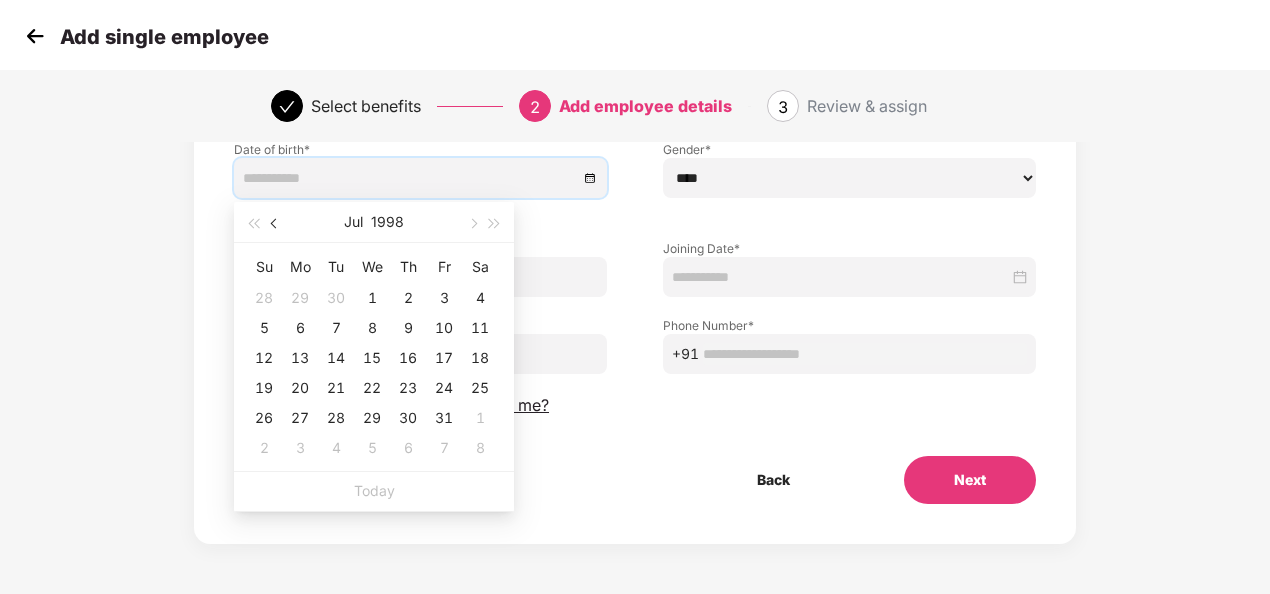 click at bounding box center [276, 223] 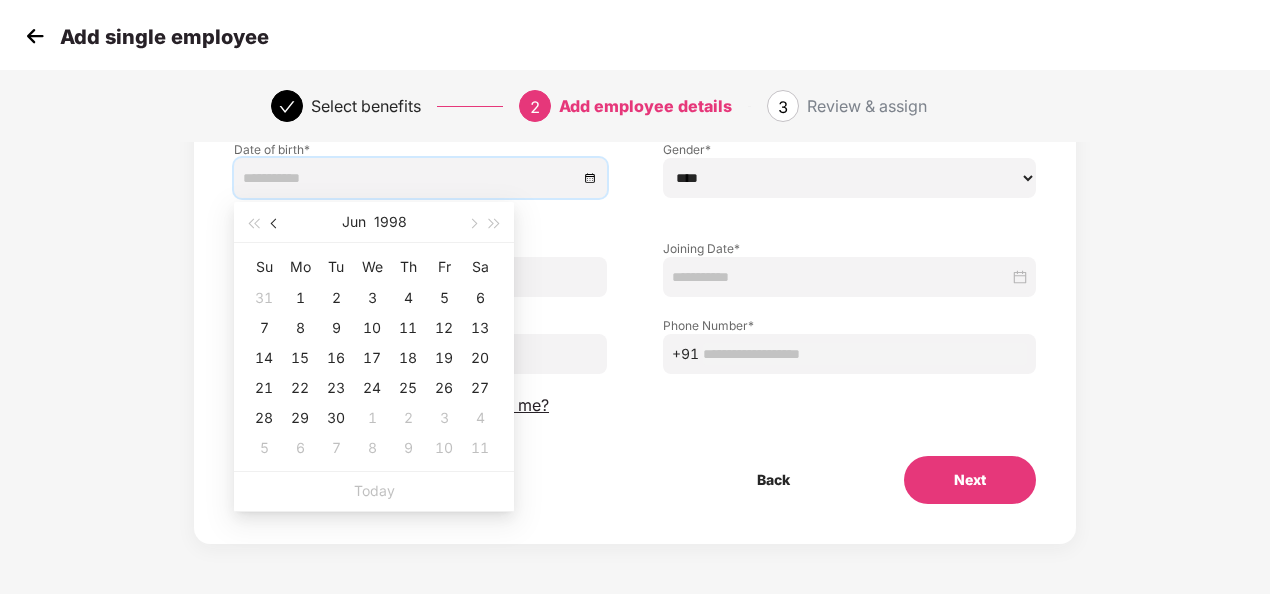 click at bounding box center (276, 223) 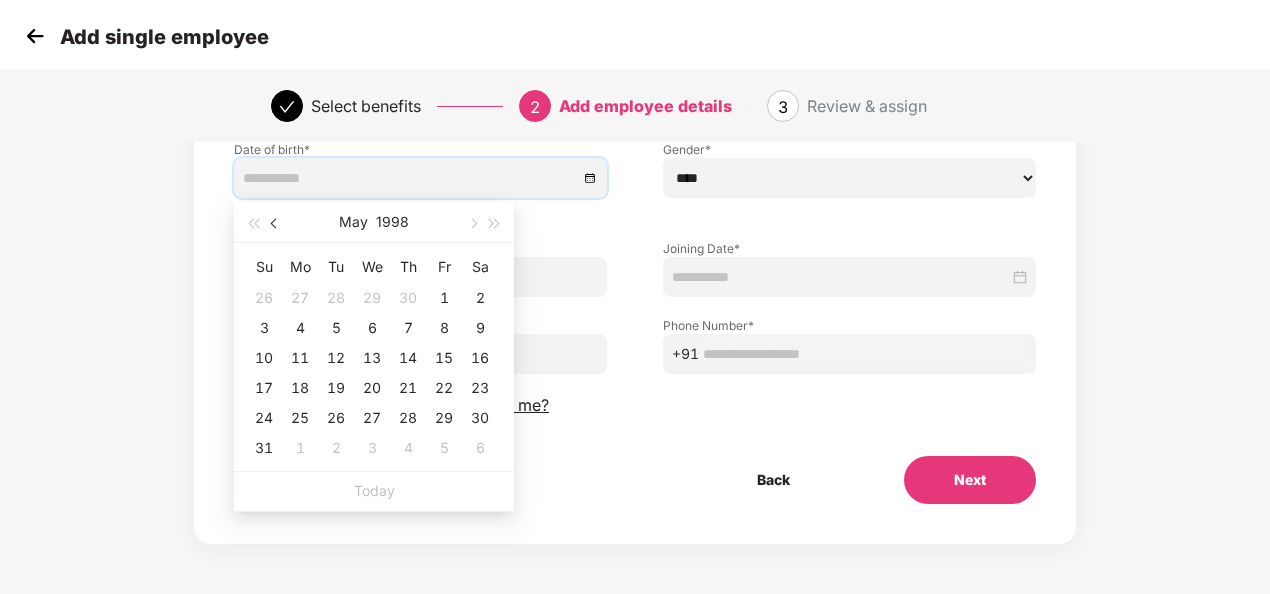 click at bounding box center (276, 223) 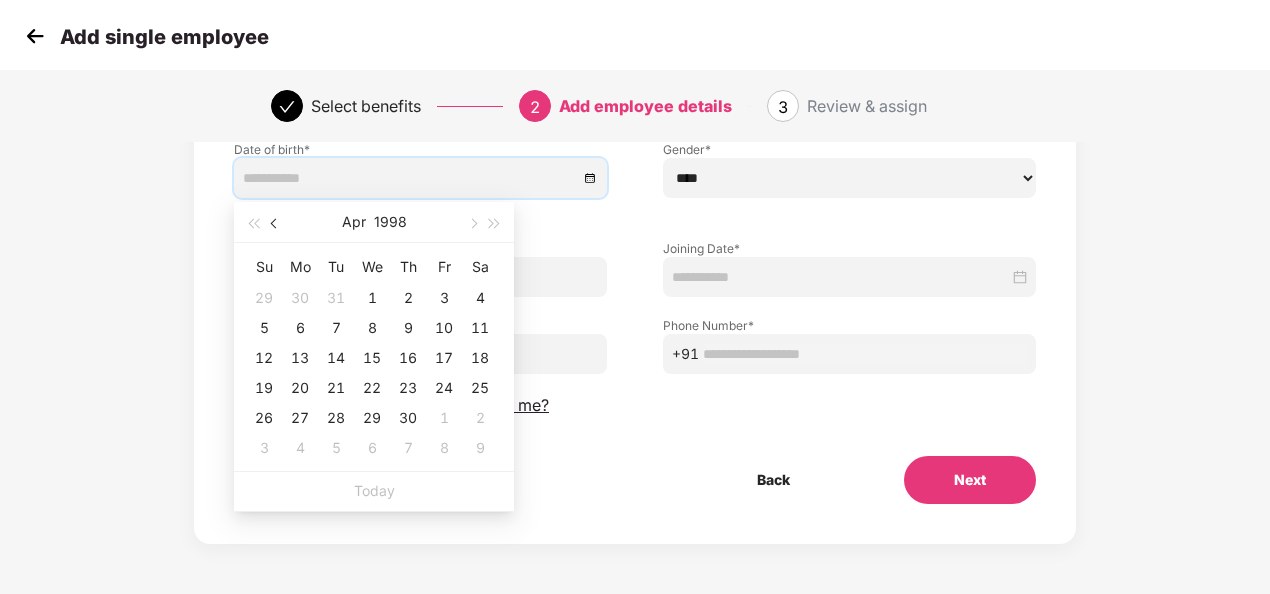 click at bounding box center (276, 223) 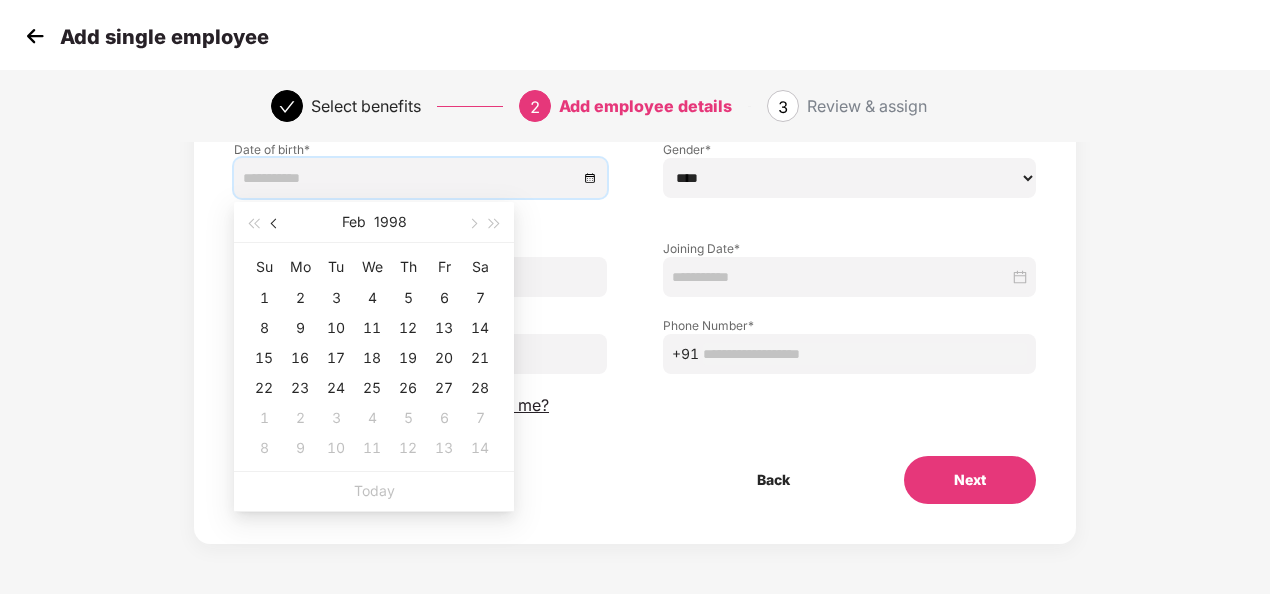 click at bounding box center (276, 223) 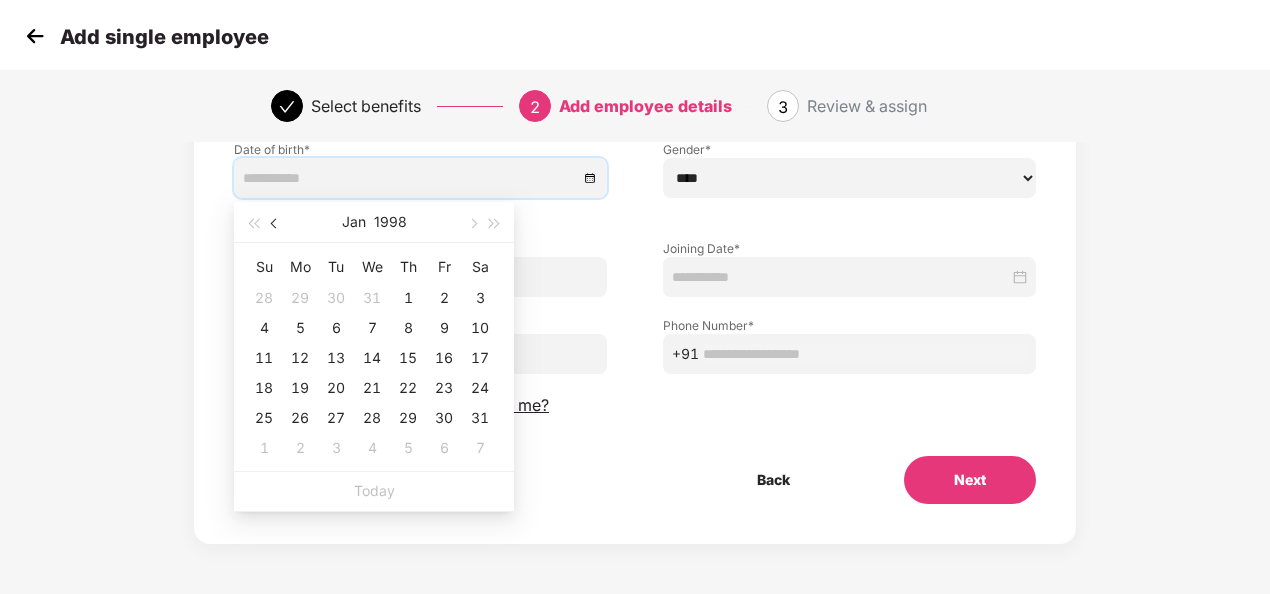 click at bounding box center [276, 223] 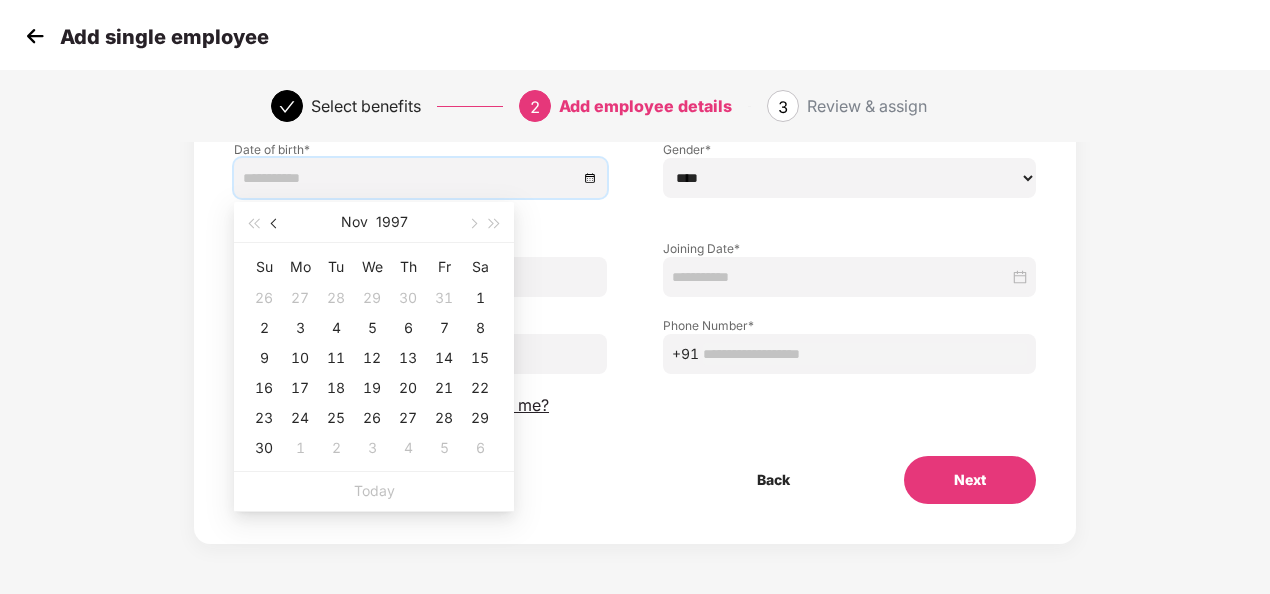 click at bounding box center (276, 223) 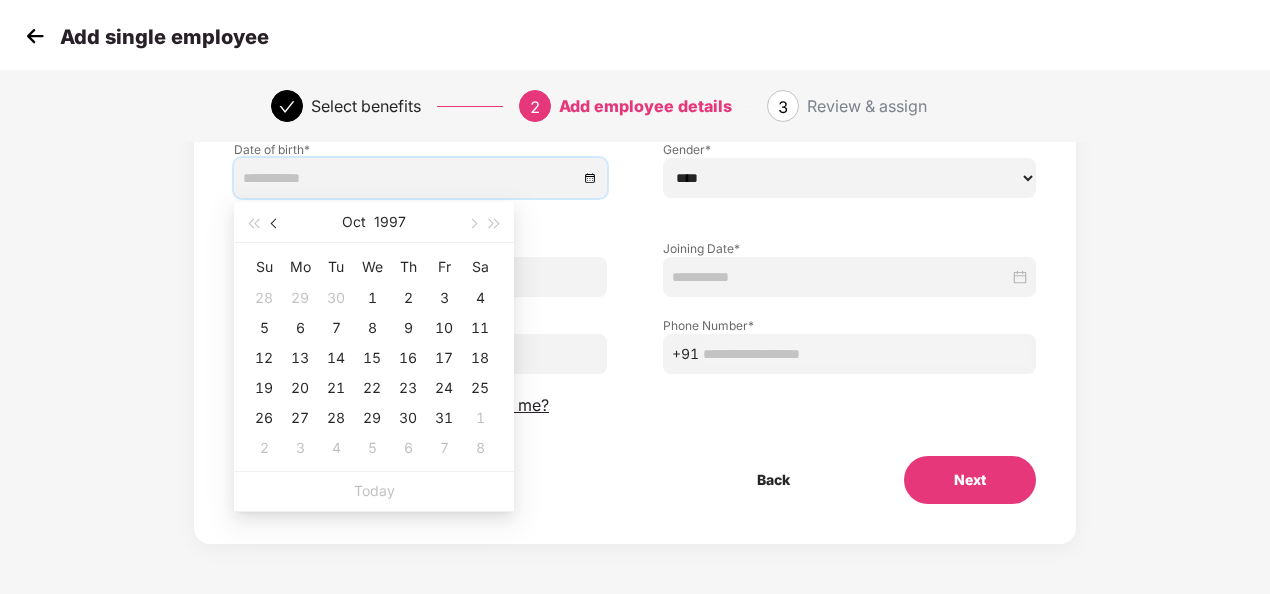 click at bounding box center (276, 223) 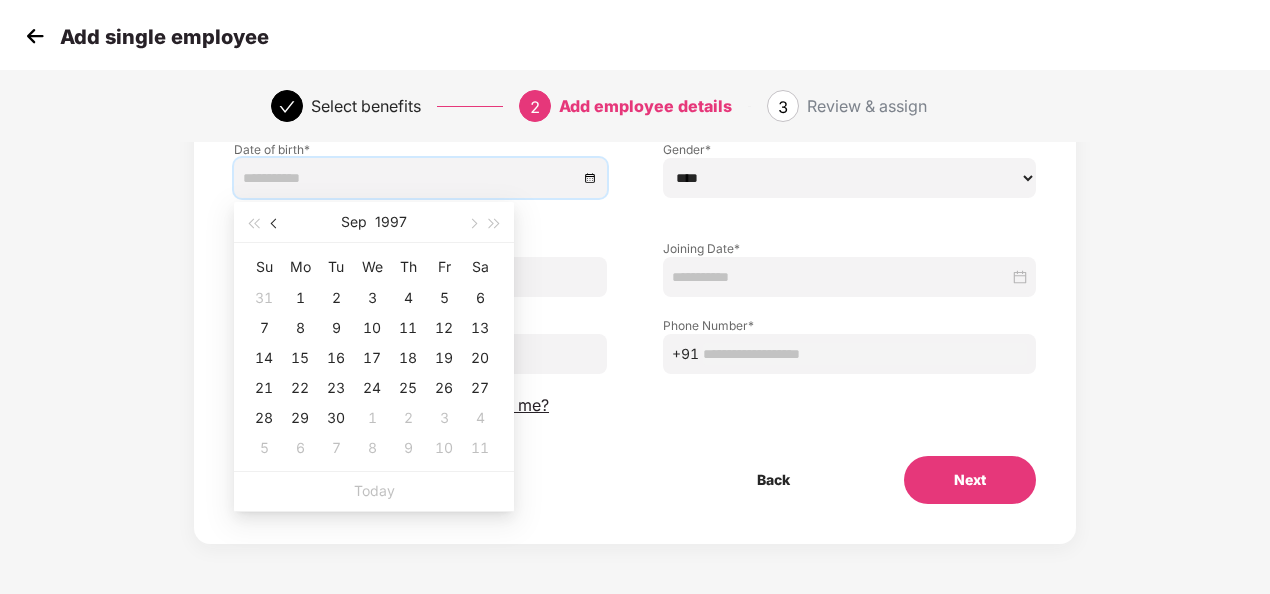 click at bounding box center [276, 223] 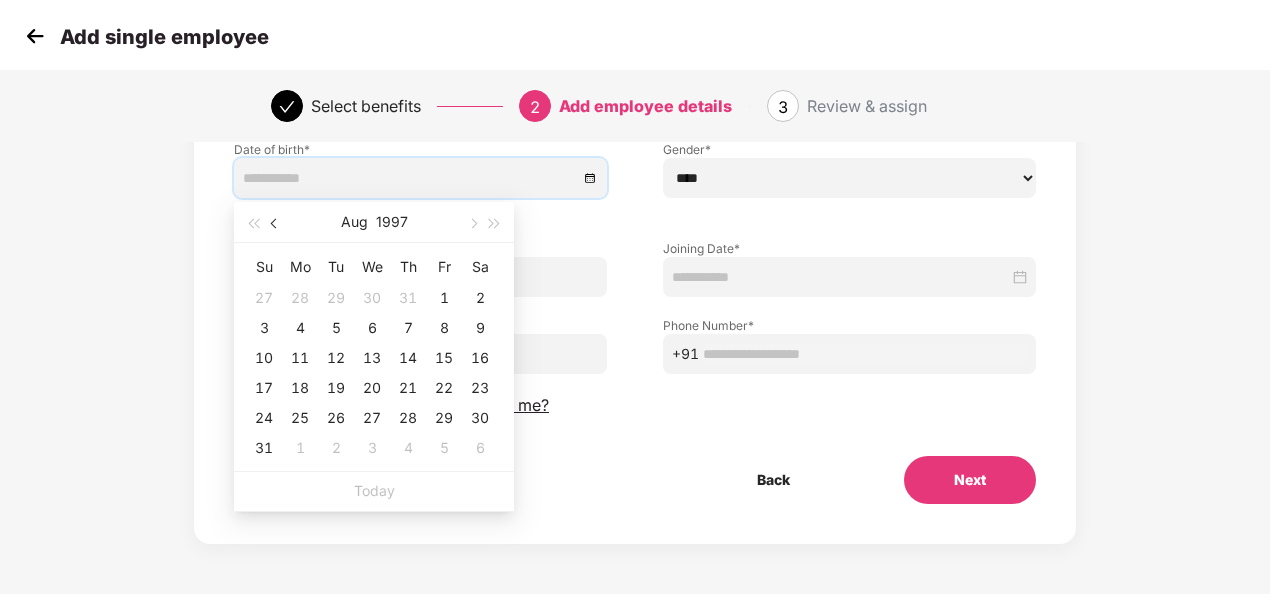 click at bounding box center [276, 223] 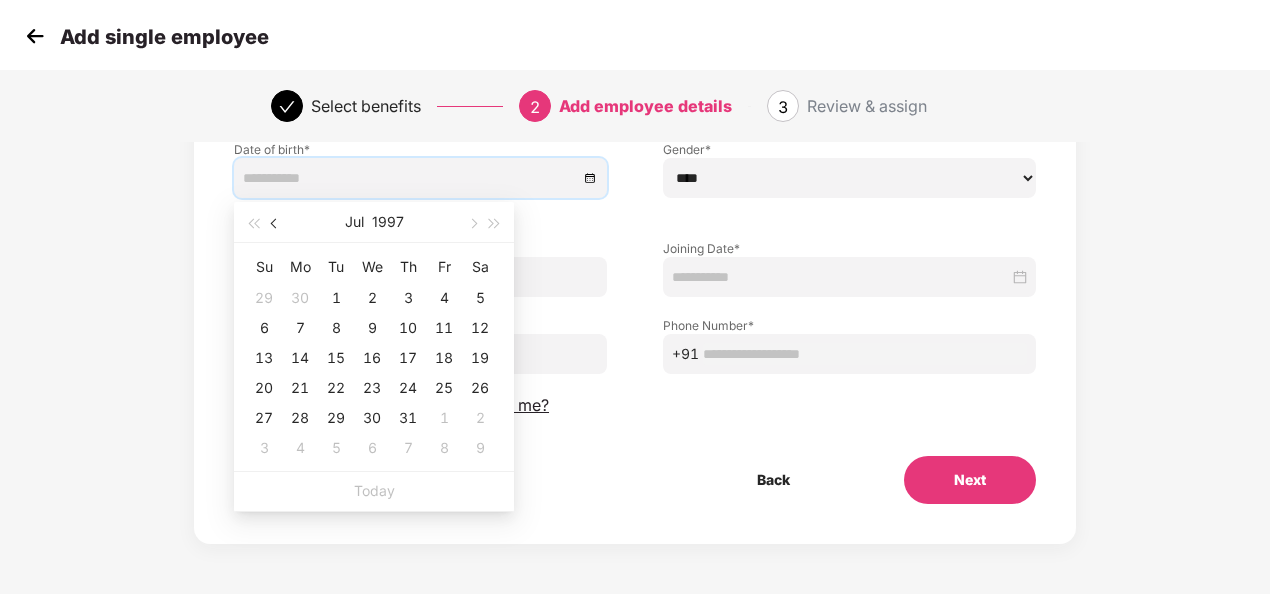 click at bounding box center (276, 223) 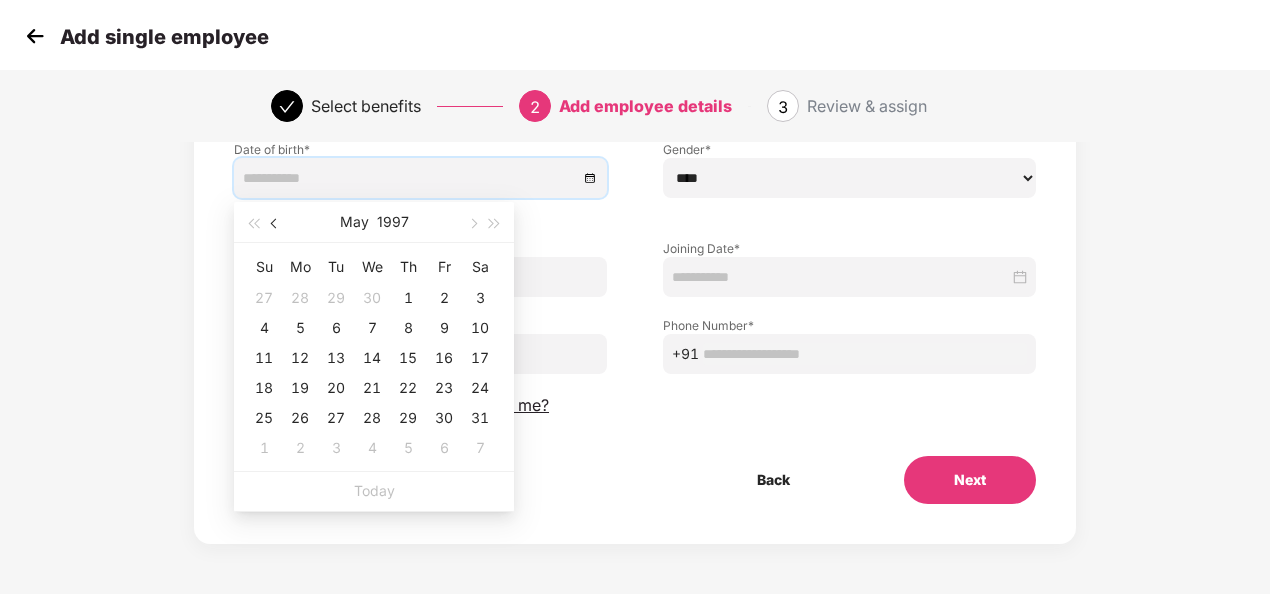 click at bounding box center (276, 223) 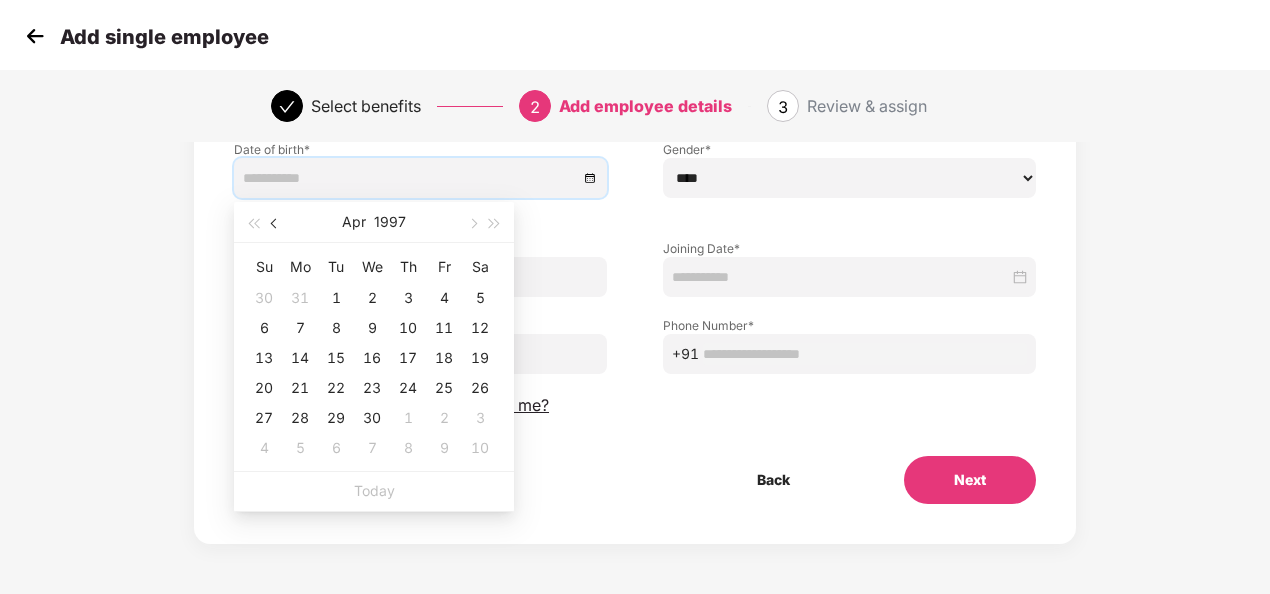 click at bounding box center [276, 223] 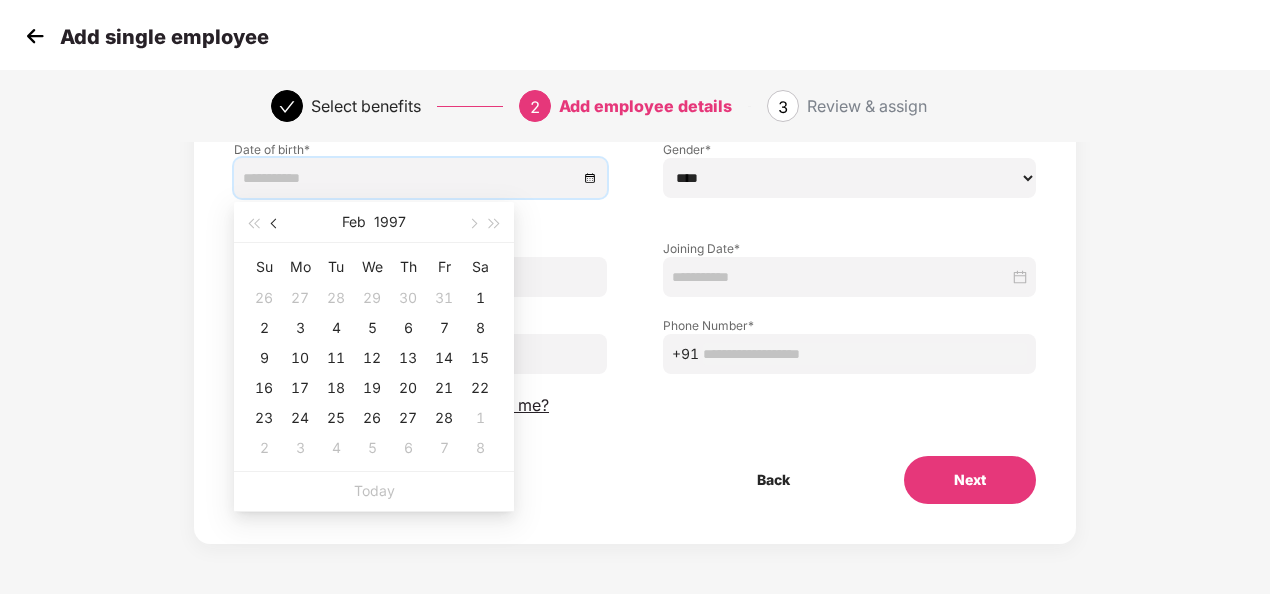 click at bounding box center (276, 223) 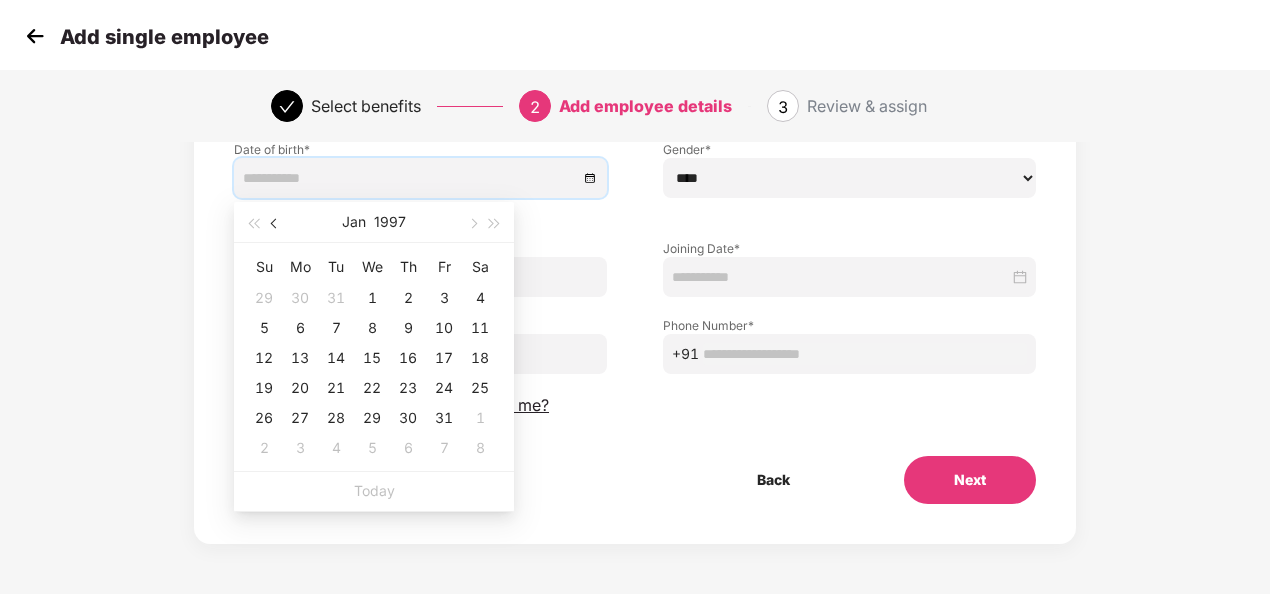 click at bounding box center [276, 223] 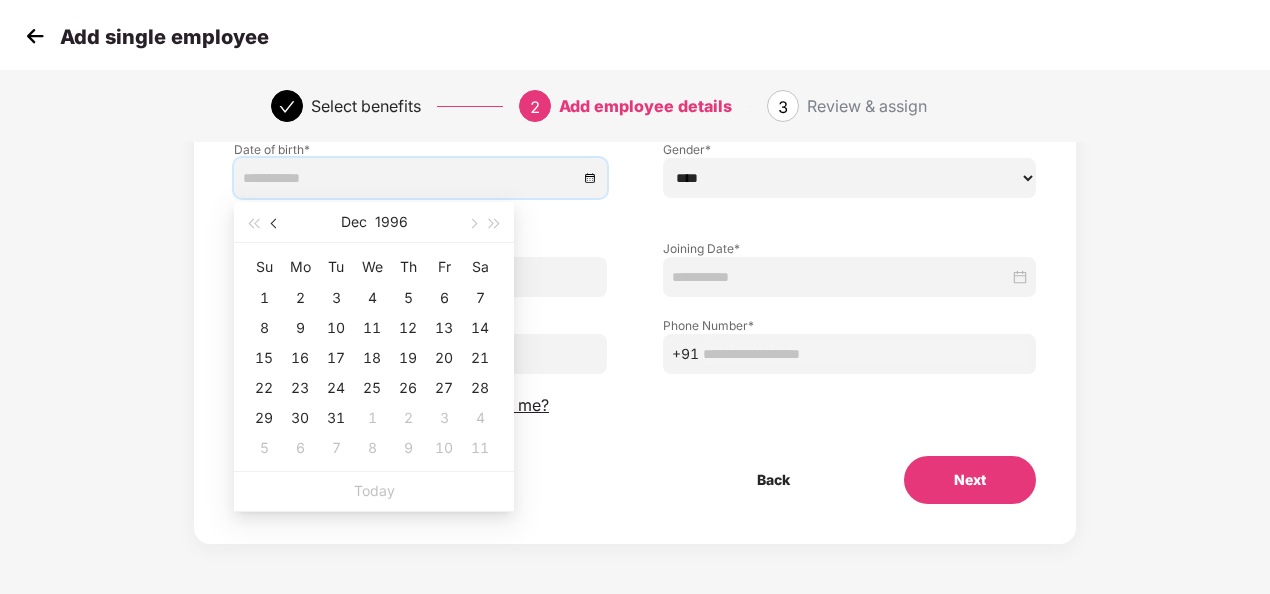 click at bounding box center (276, 223) 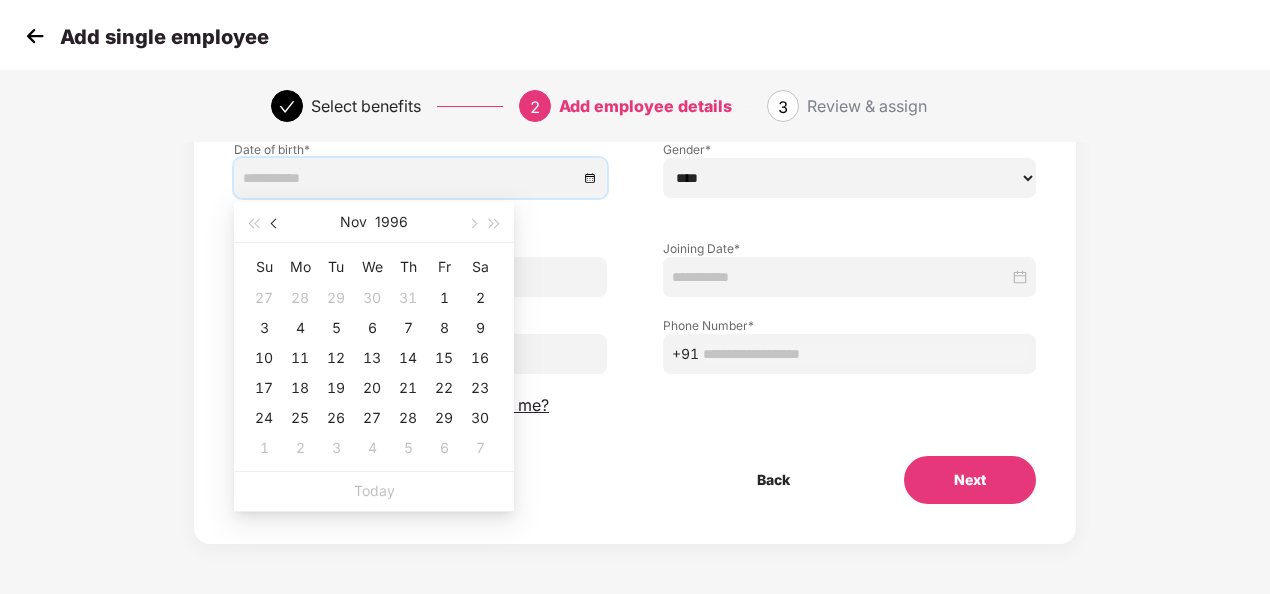 click at bounding box center (276, 223) 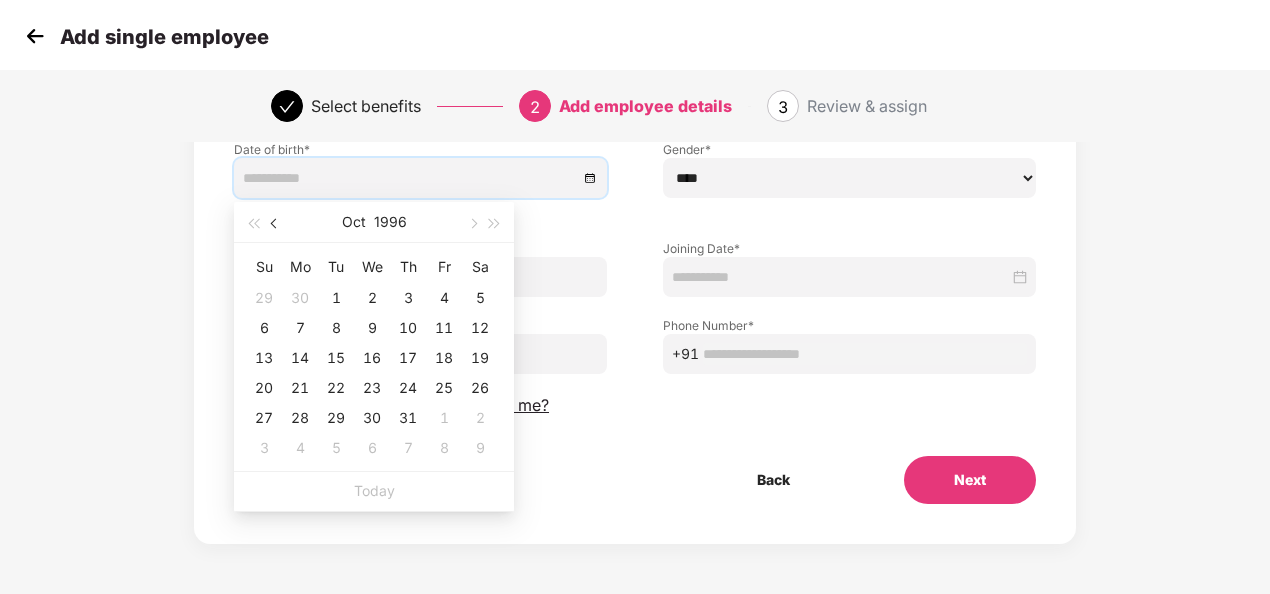 click at bounding box center (276, 223) 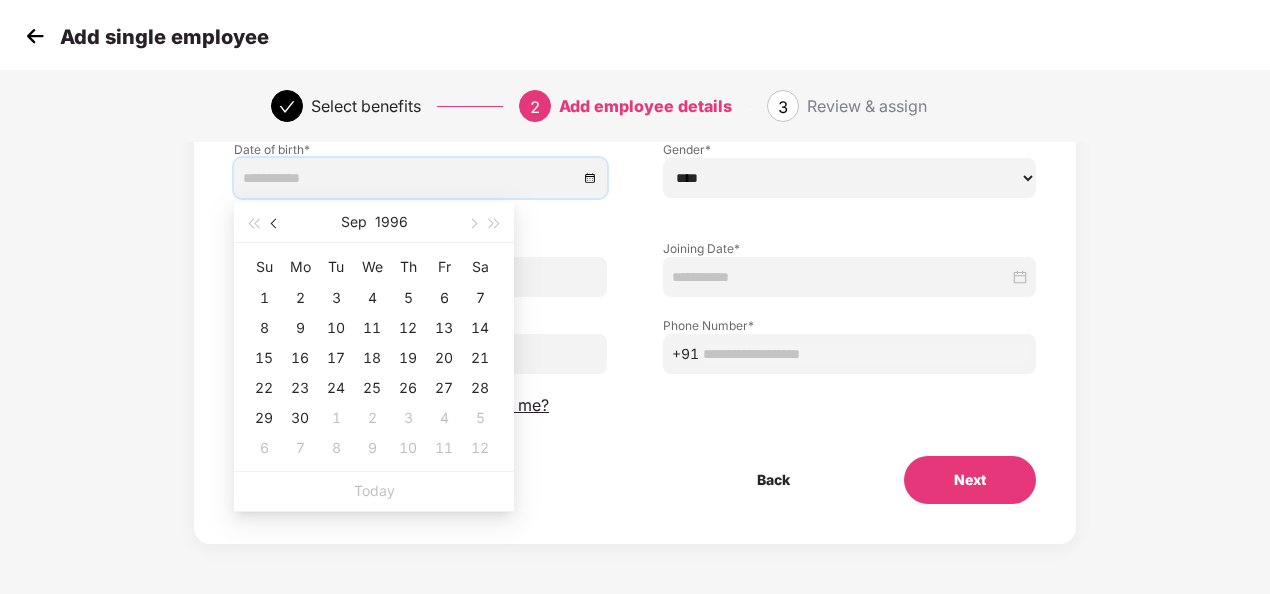 click at bounding box center (276, 223) 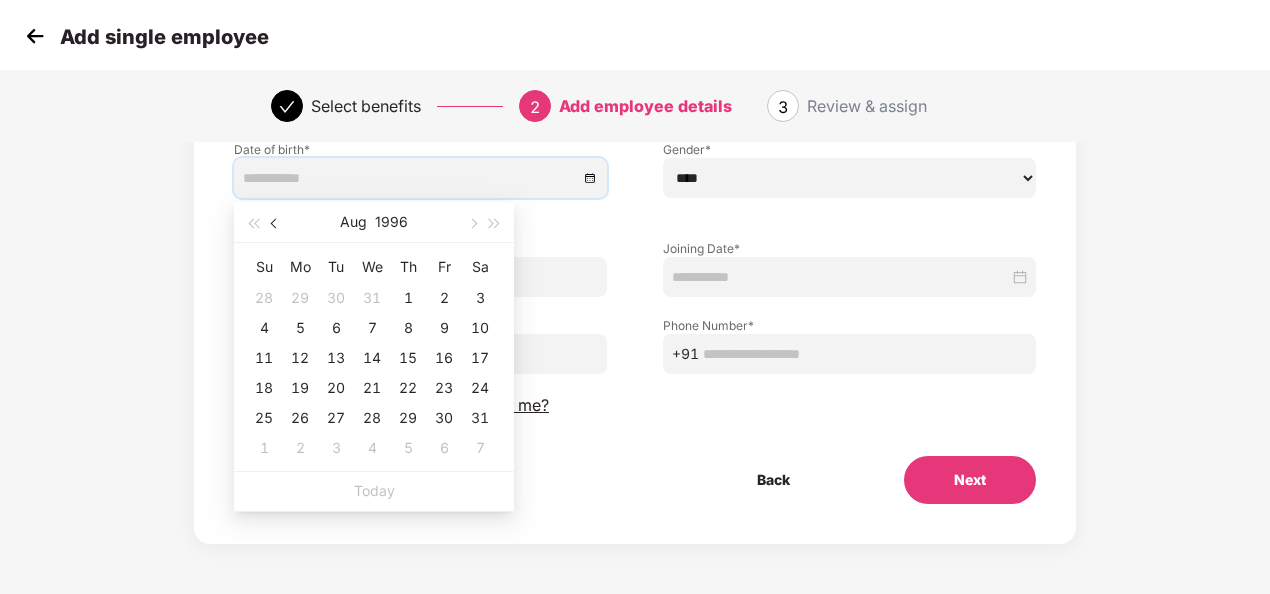 click at bounding box center (276, 223) 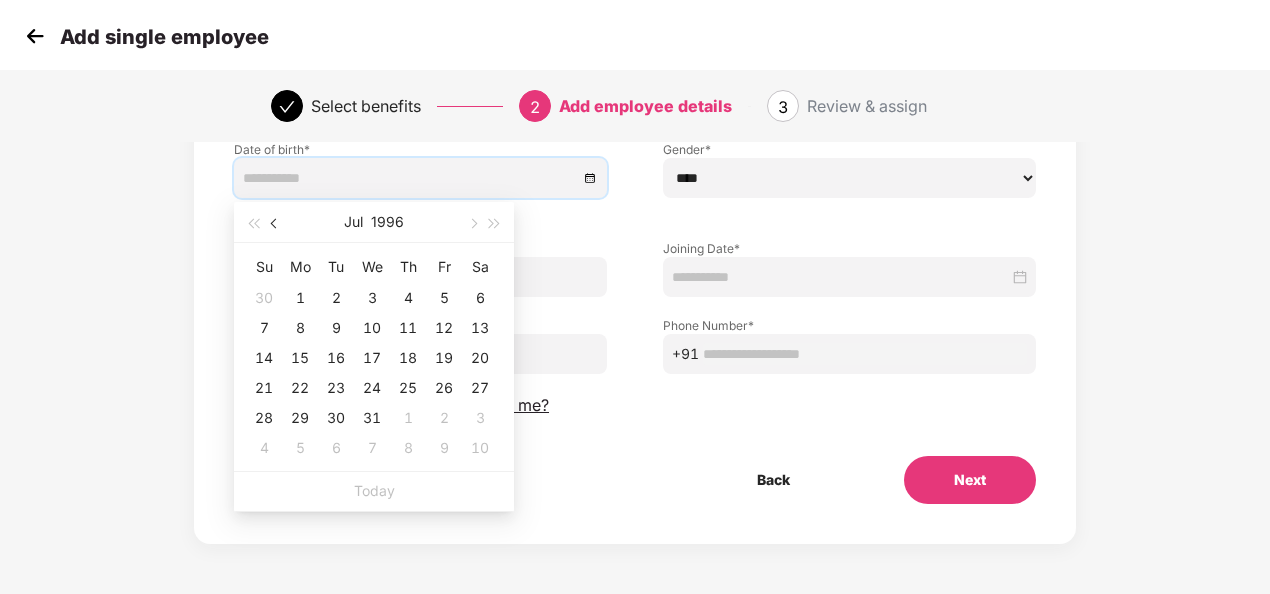 click at bounding box center [276, 223] 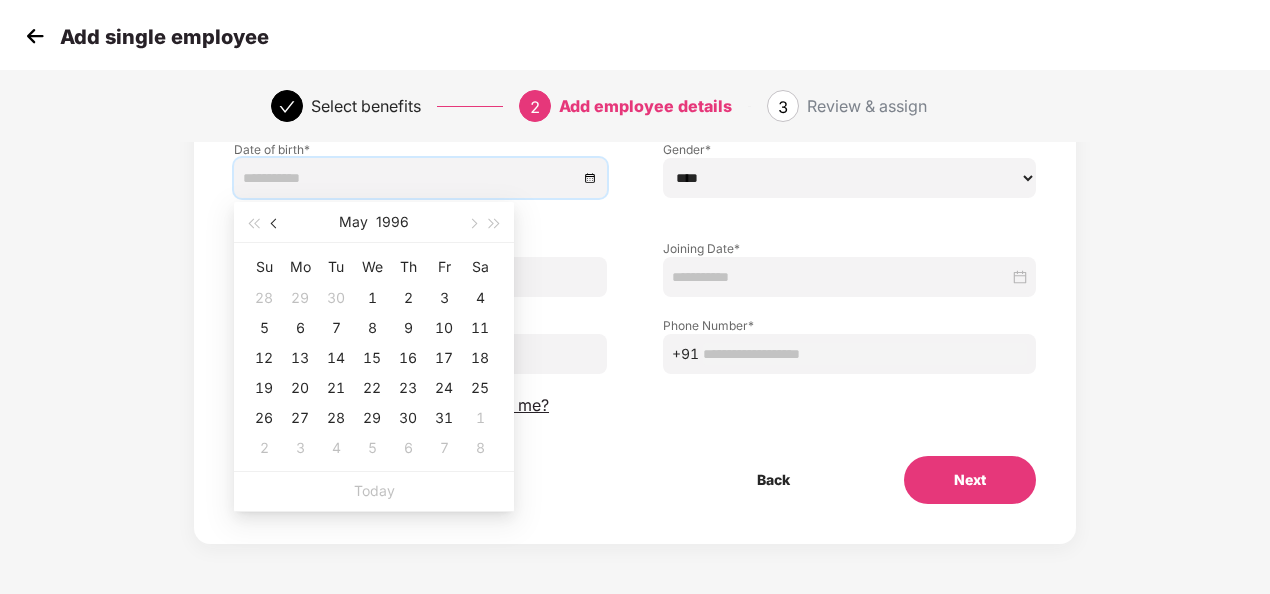 click at bounding box center (276, 223) 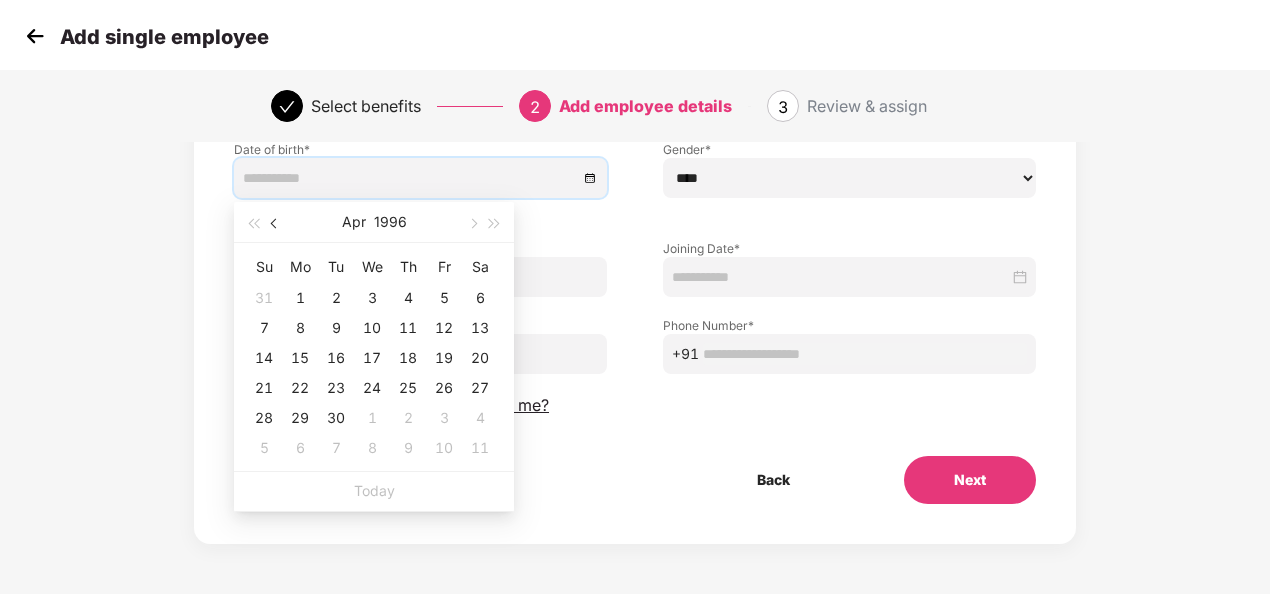 click at bounding box center [276, 223] 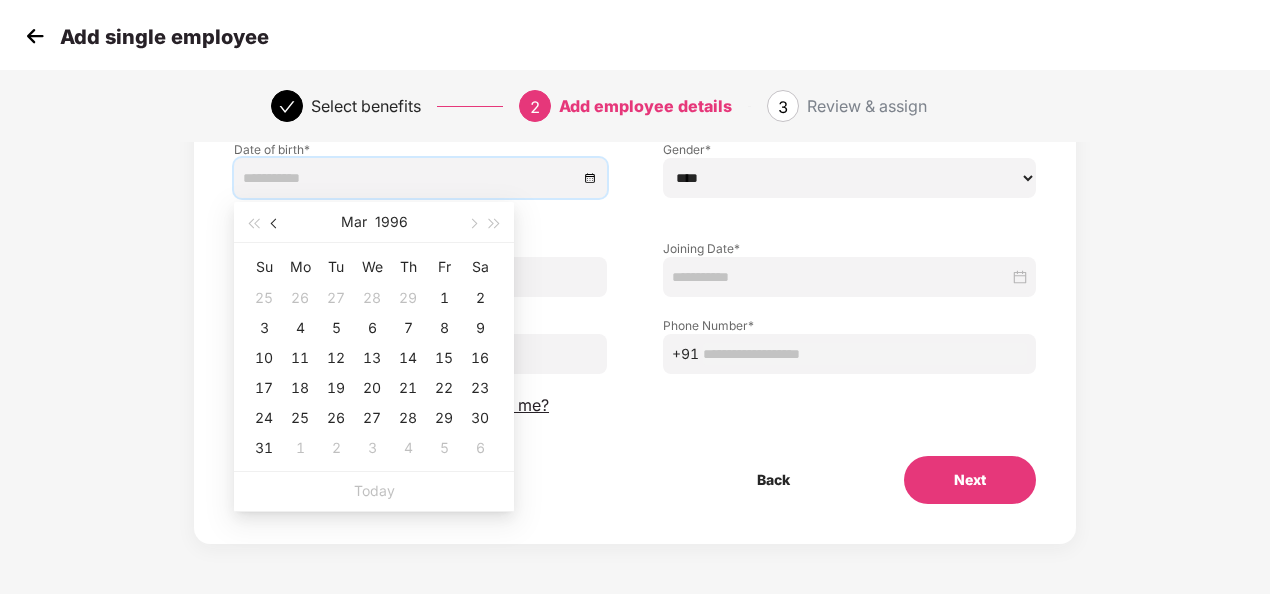 click at bounding box center (276, 223) 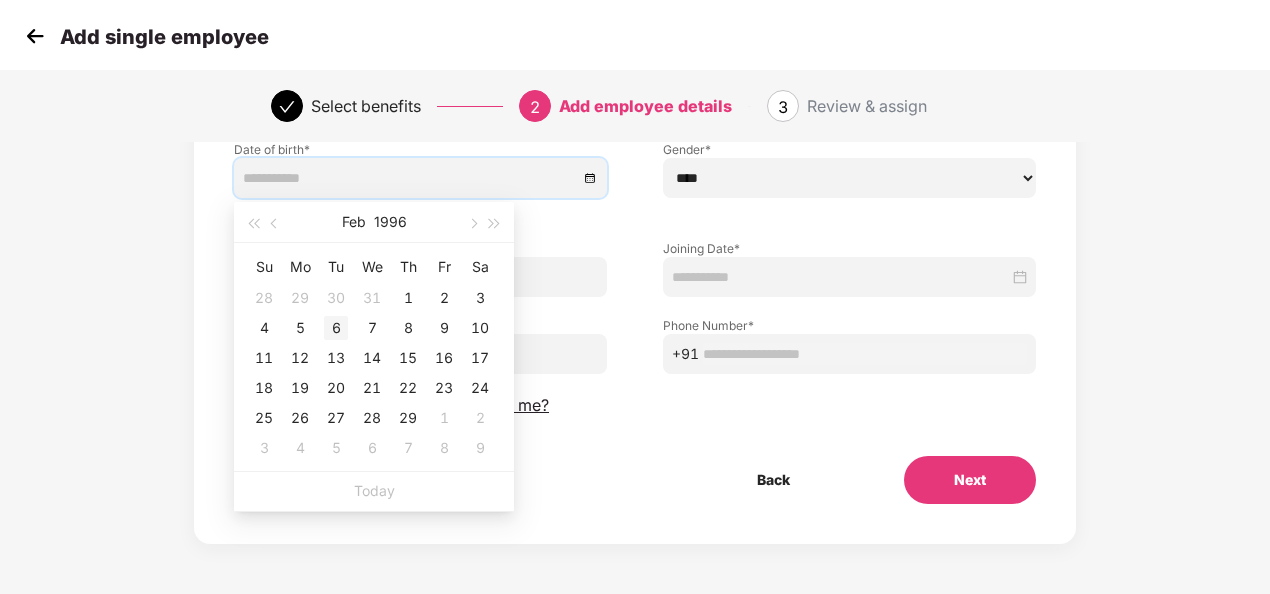 type on "**********" 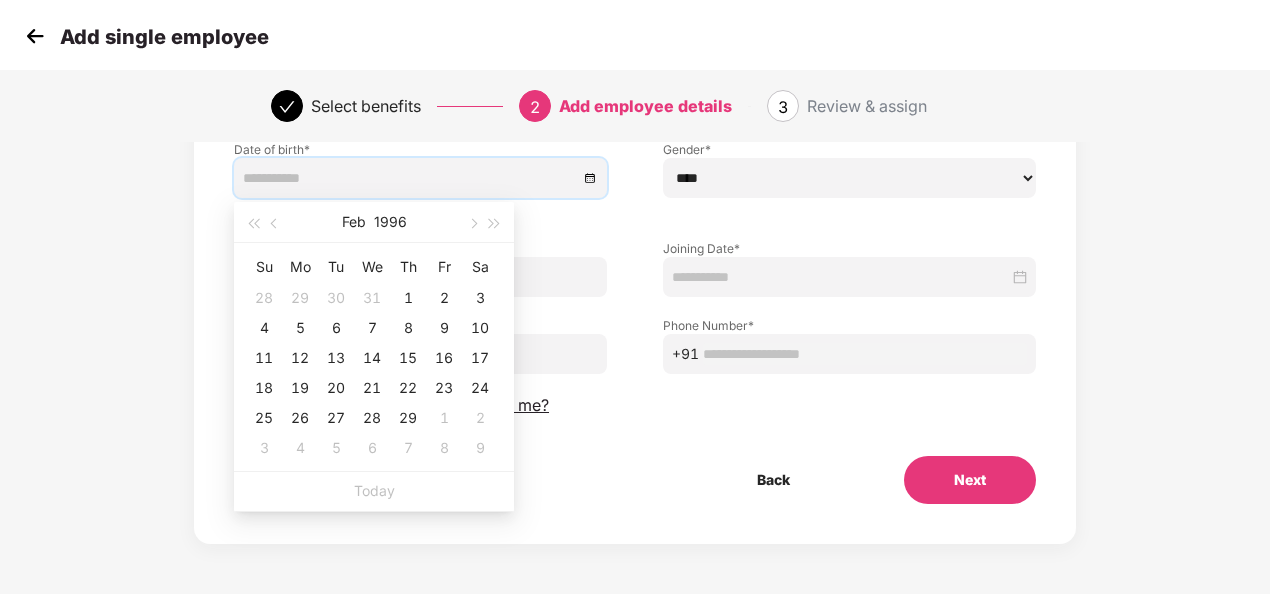 scroll, scrollTop: 207, scrollLeft: 0, axis: vertical 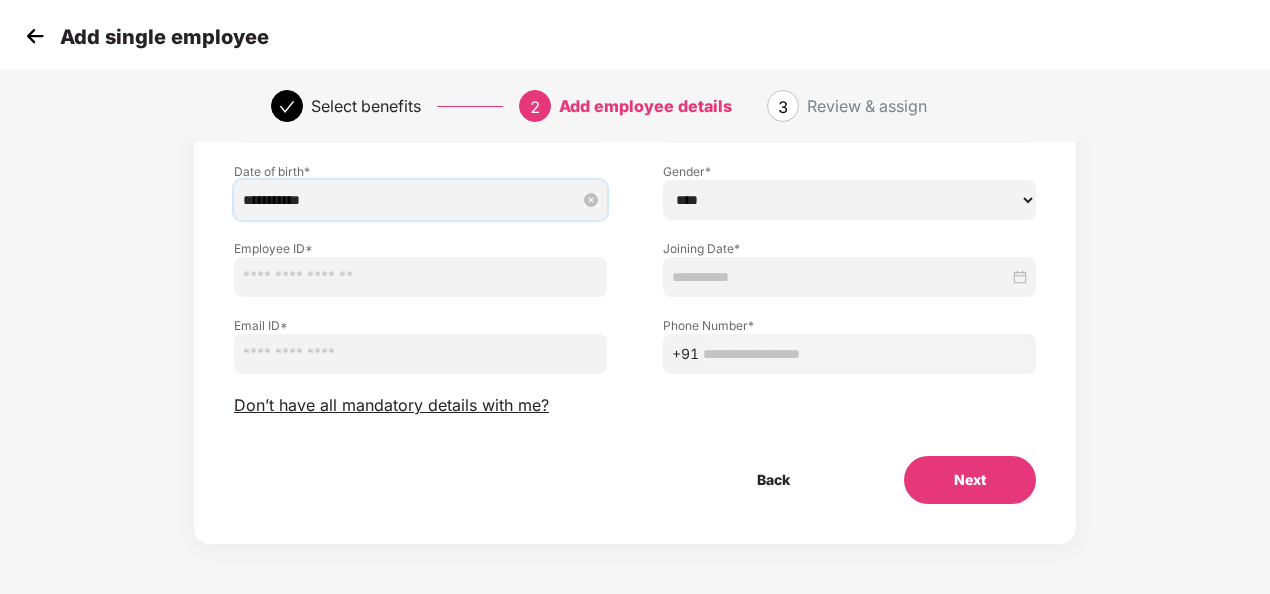 click on "**********" at bounding box center [410, 200] 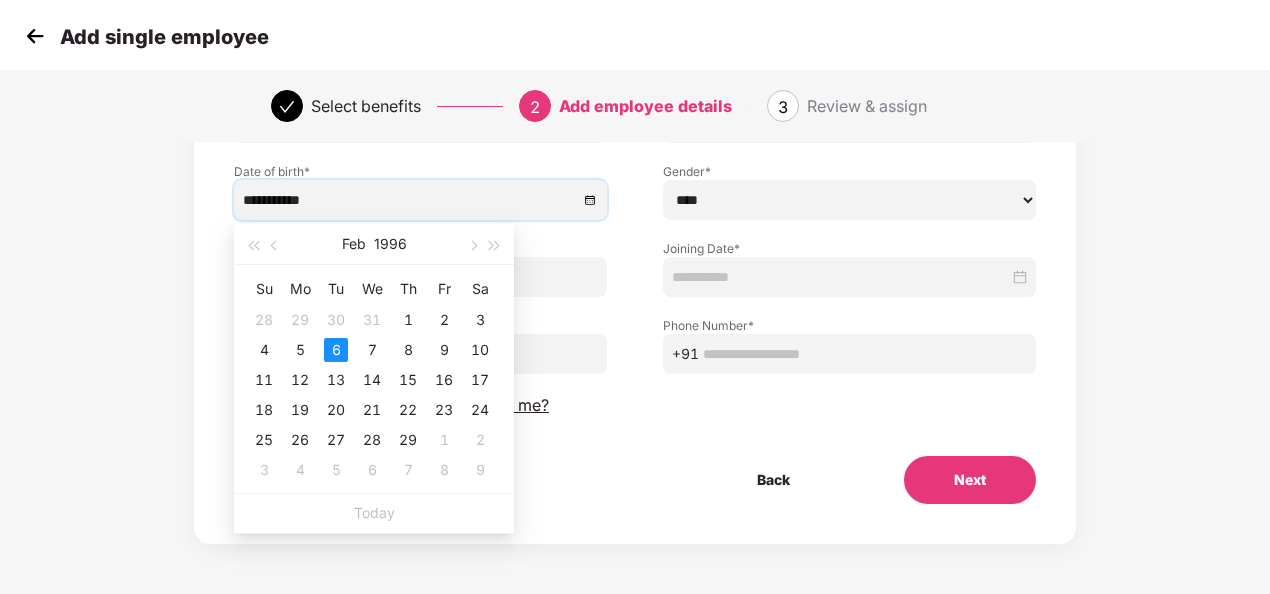 click at bounding box center [849, 277] 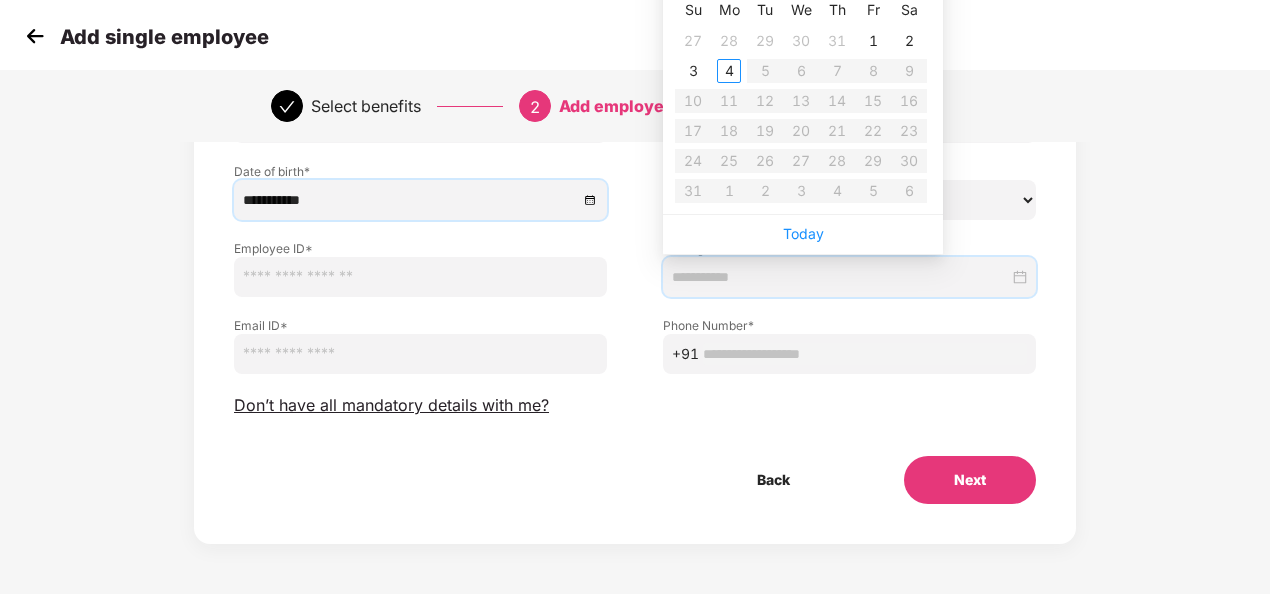 click at bounding box center [420, 277] 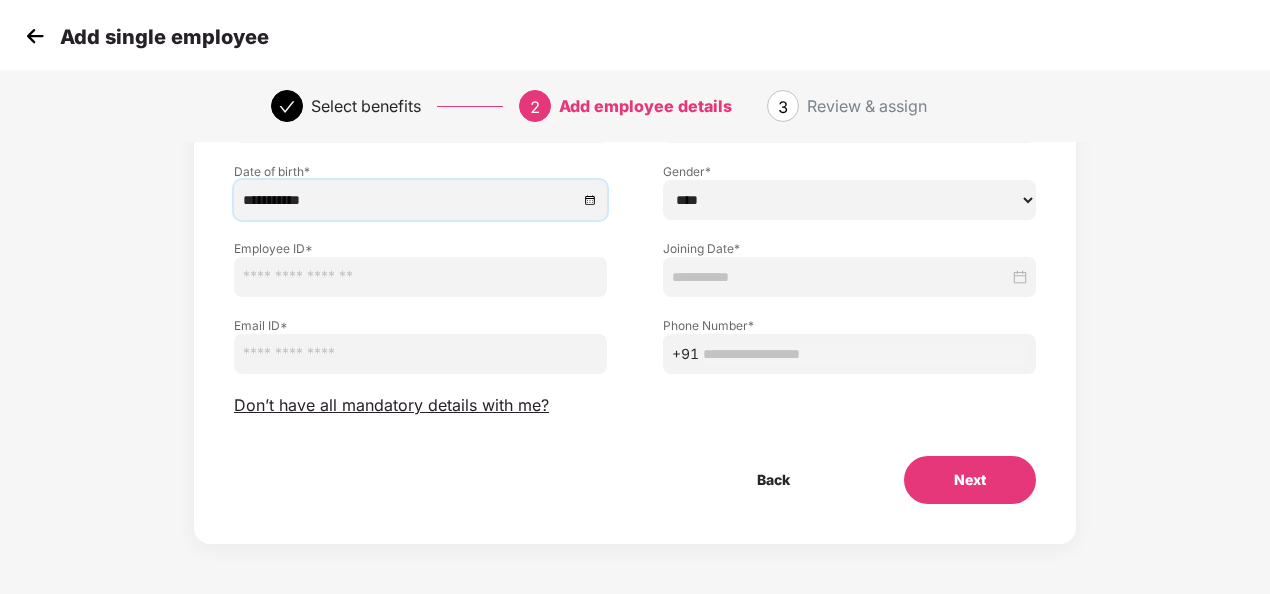 paste on "********" 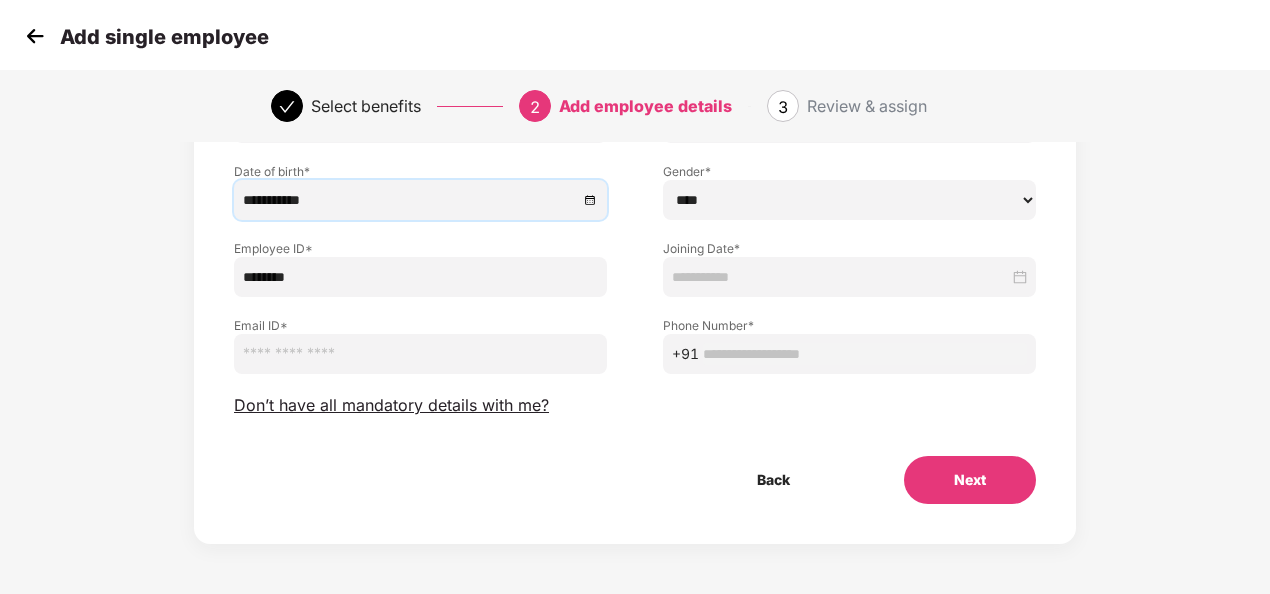 type on "********" 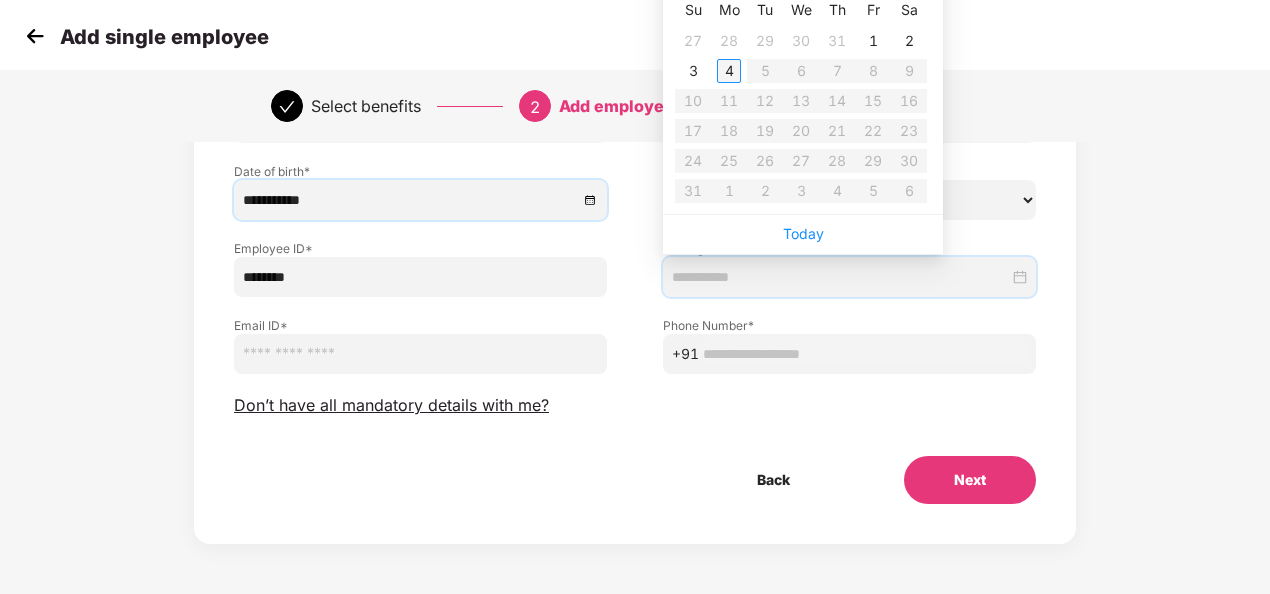 type on "**********" 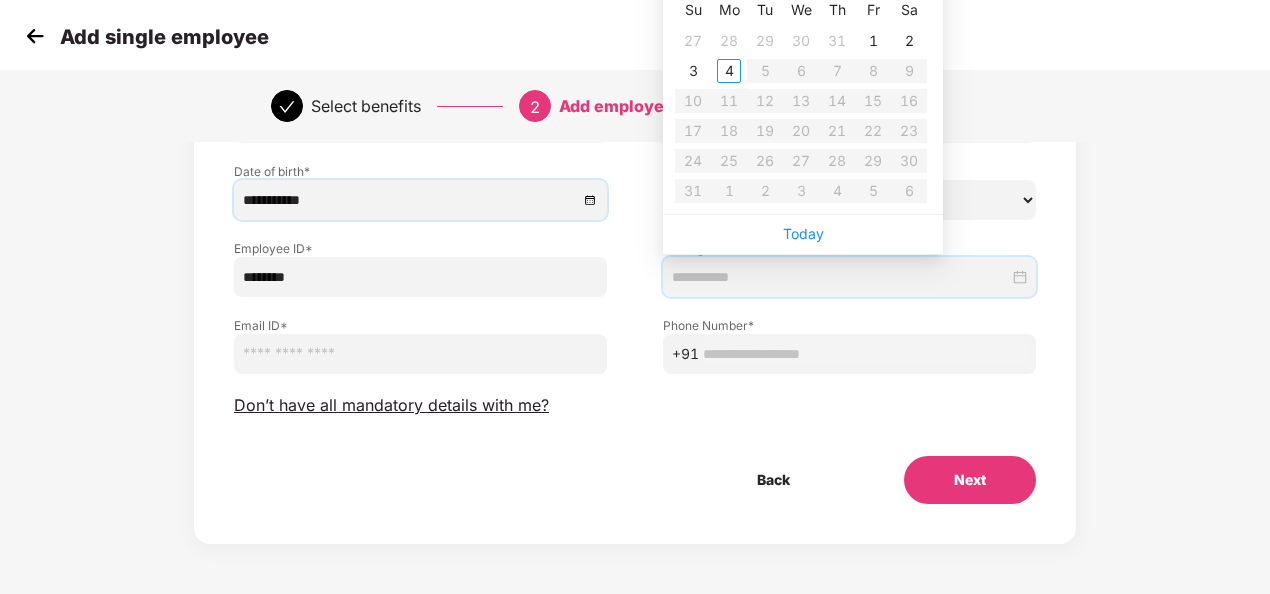 click on "4" at bounding box center [729, 71] 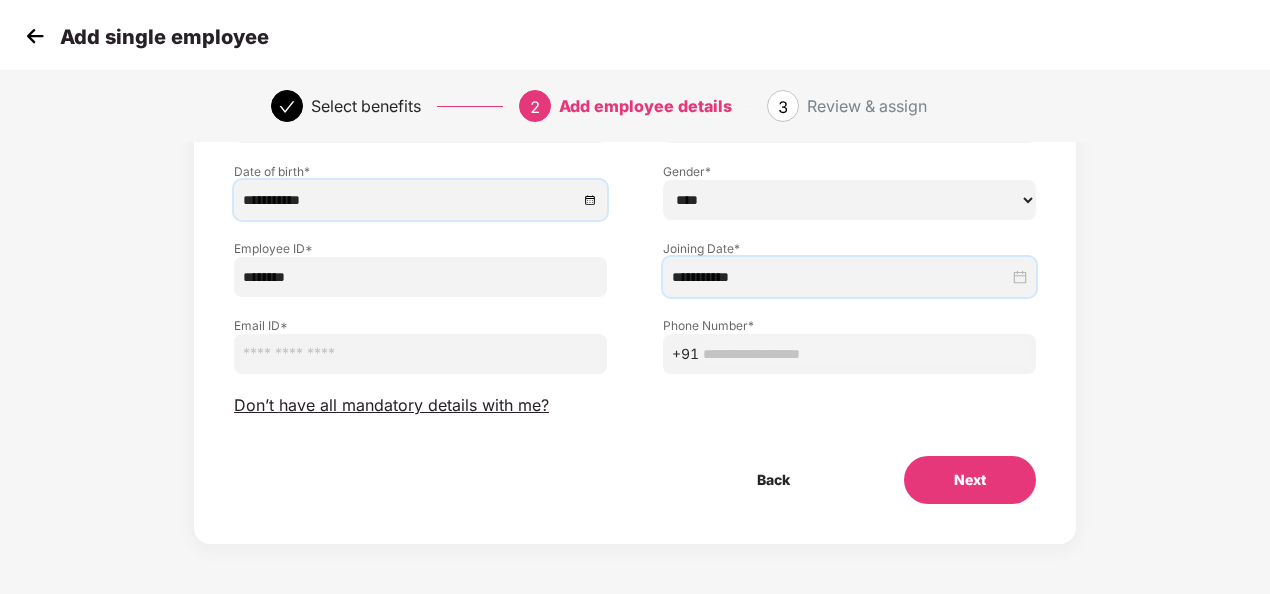 click at bounding box center (420, 354) 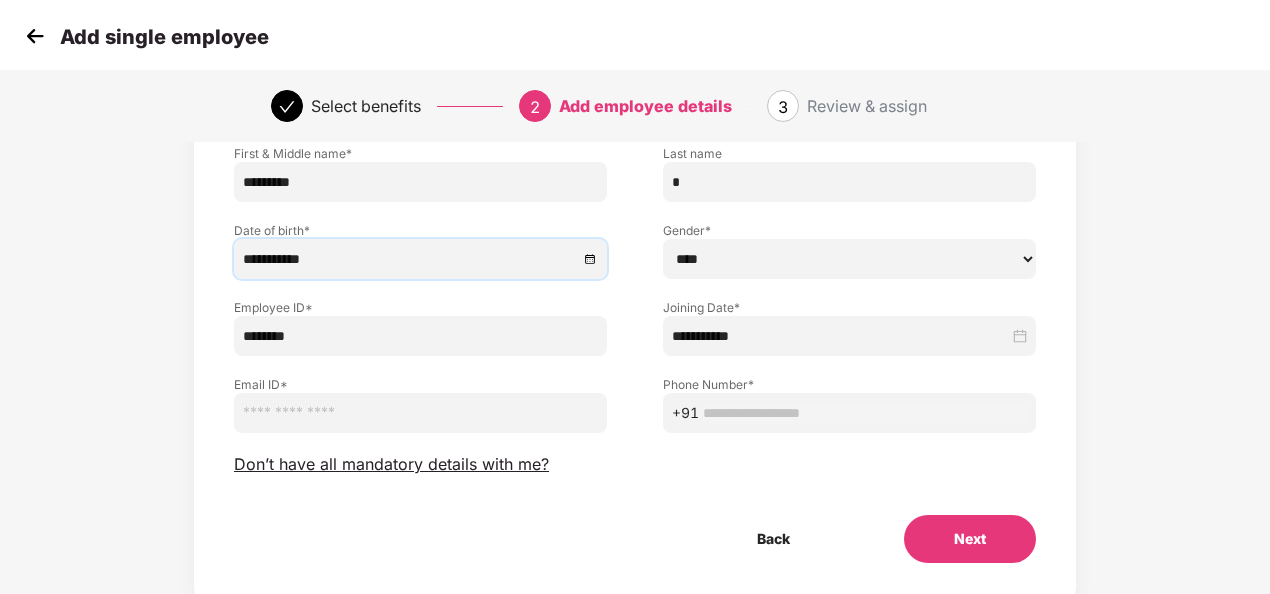 scroll, scrollTop: 107, scrollLeft: 0, axis: vertical 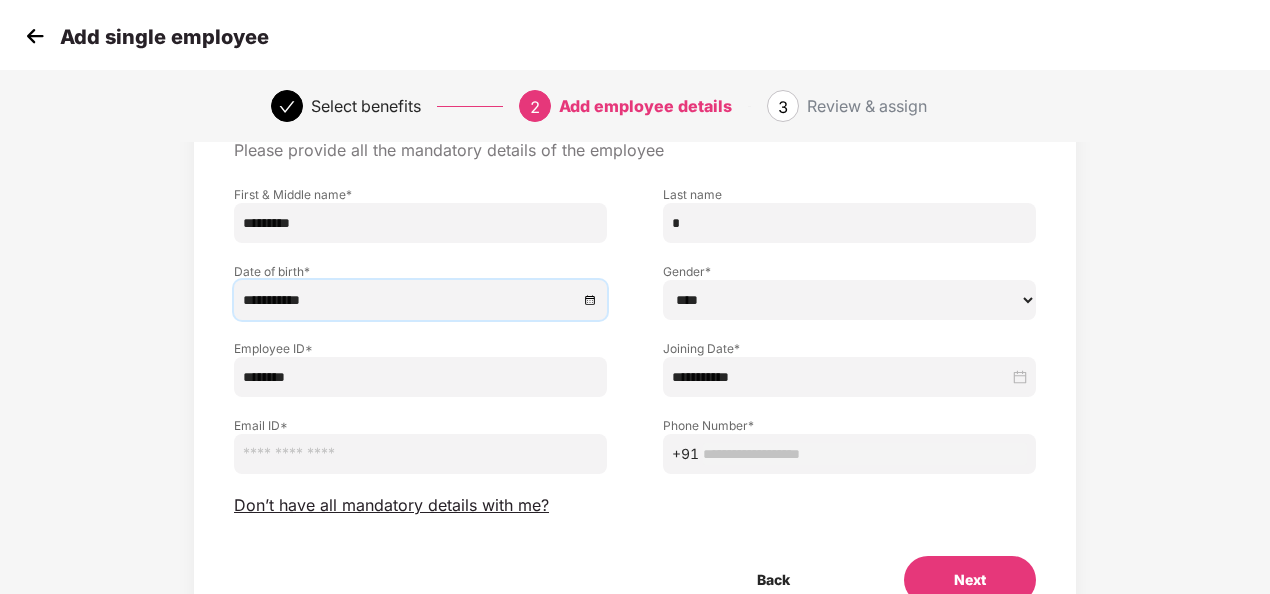 paste on "**********" 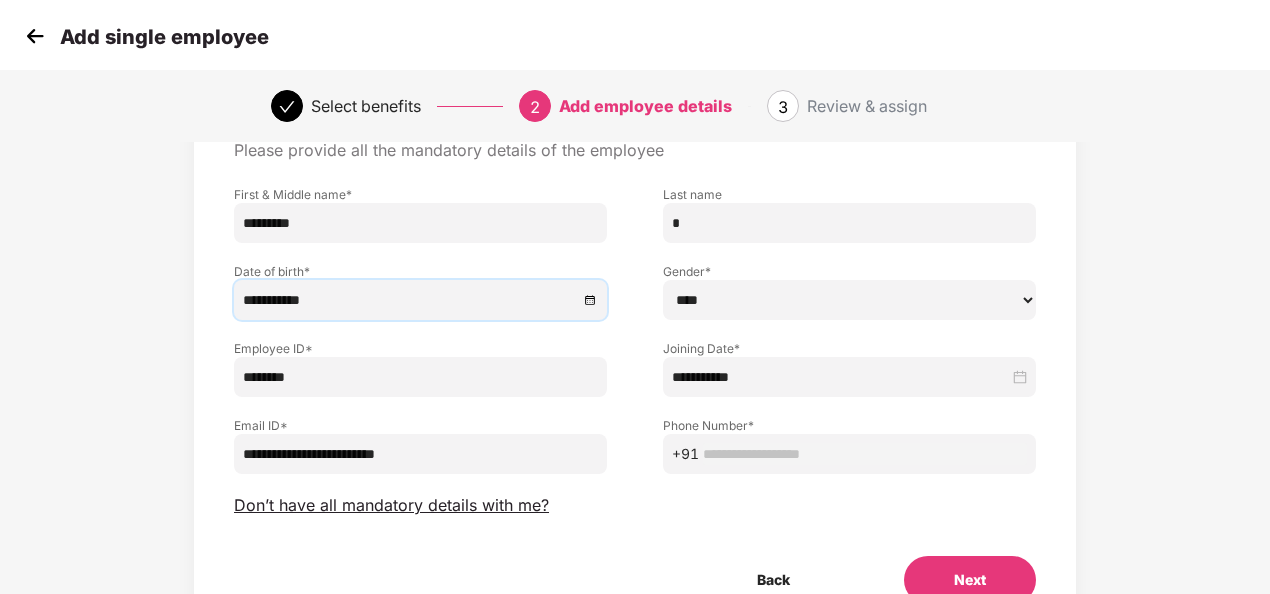 type on "**********" 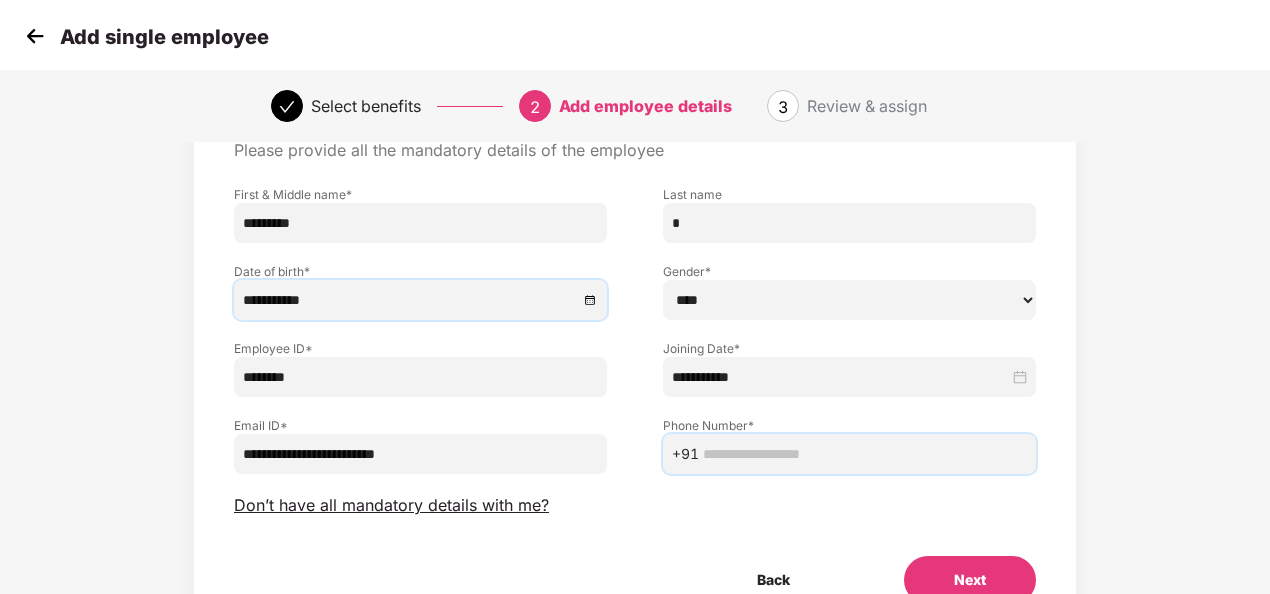 click at bounding box center [865, 454] 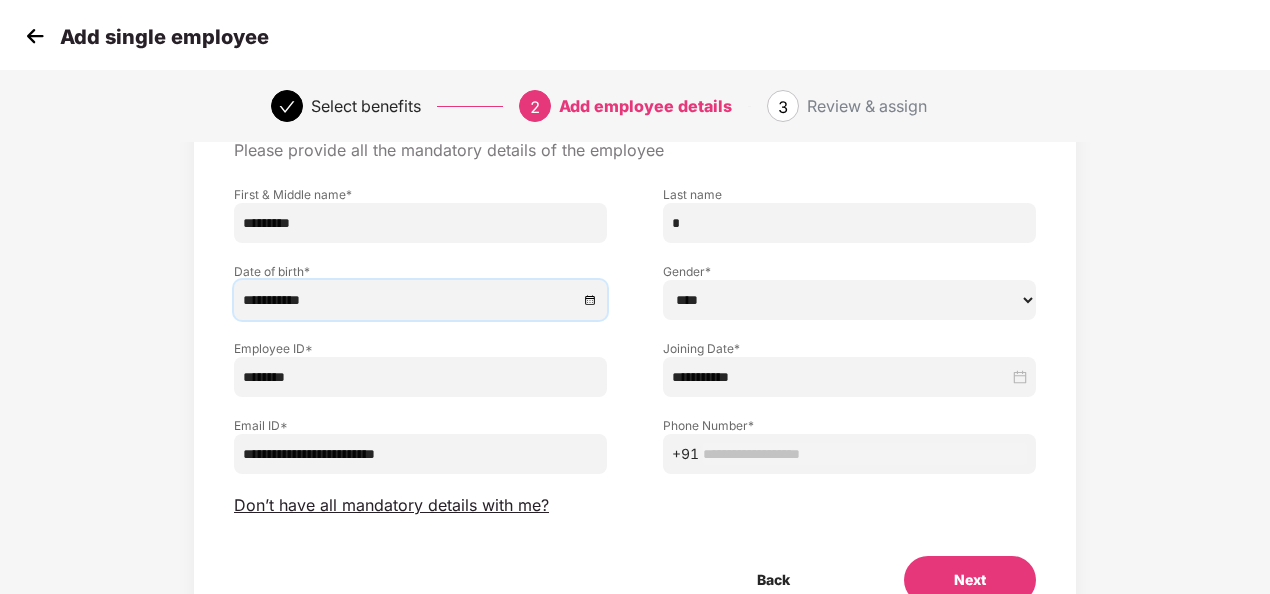 drag, startPoint x: 720, startPoint y: 440, endPoint x: 763, endPoint y: 451, distance: 44.38468 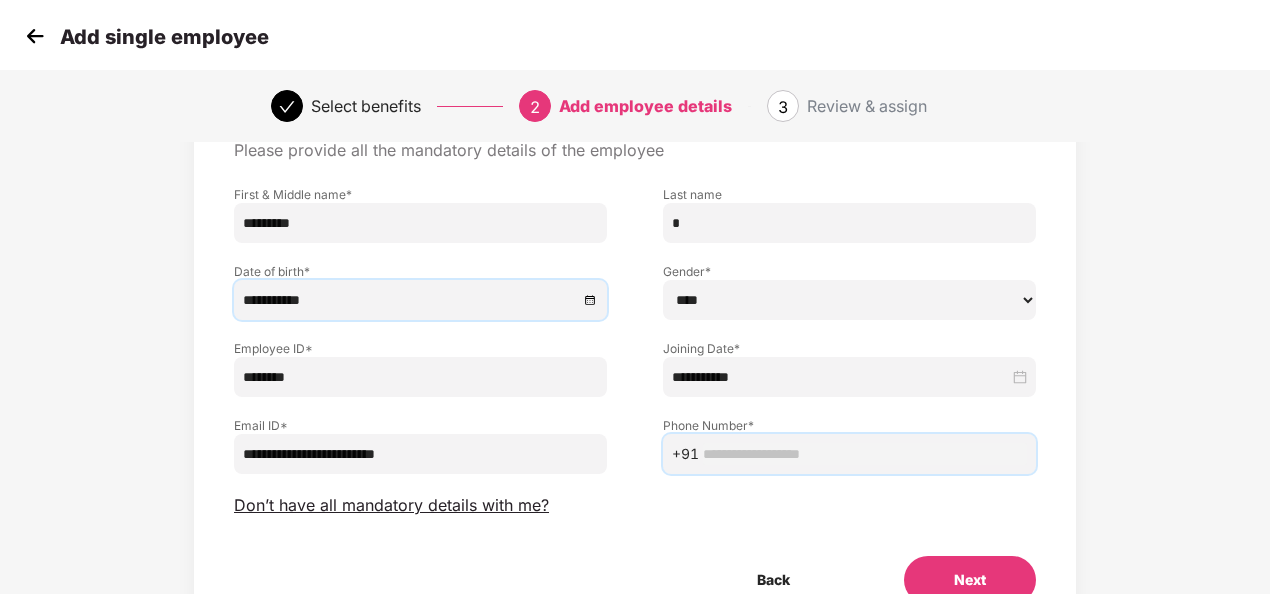 paste on "**********" 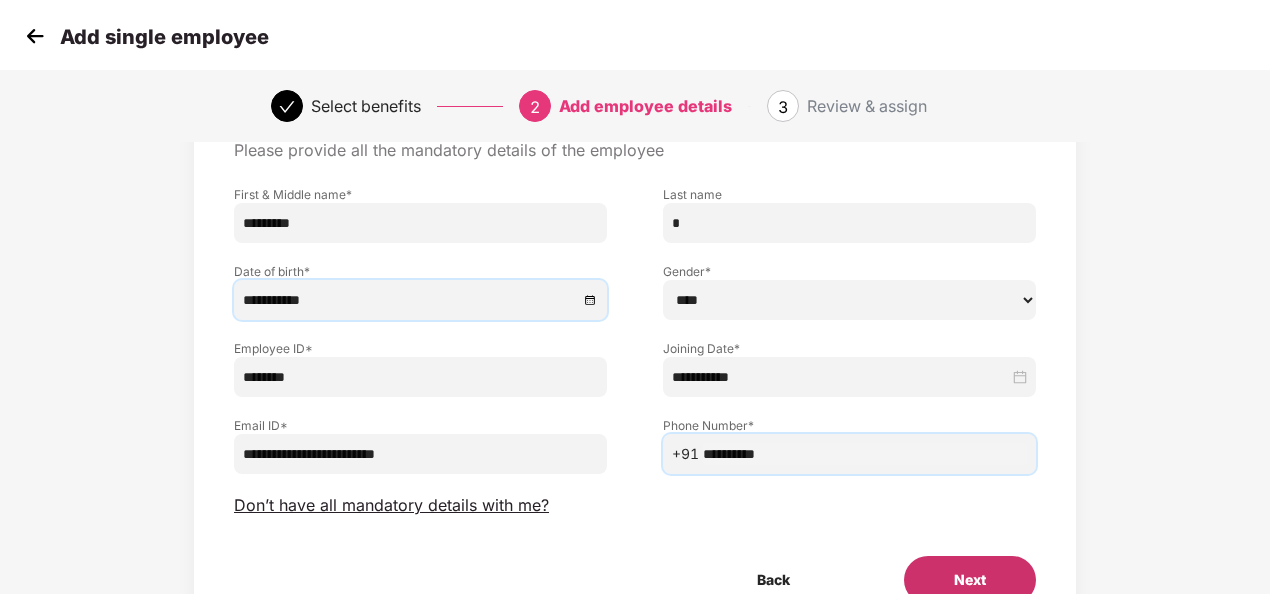 type on "**********" 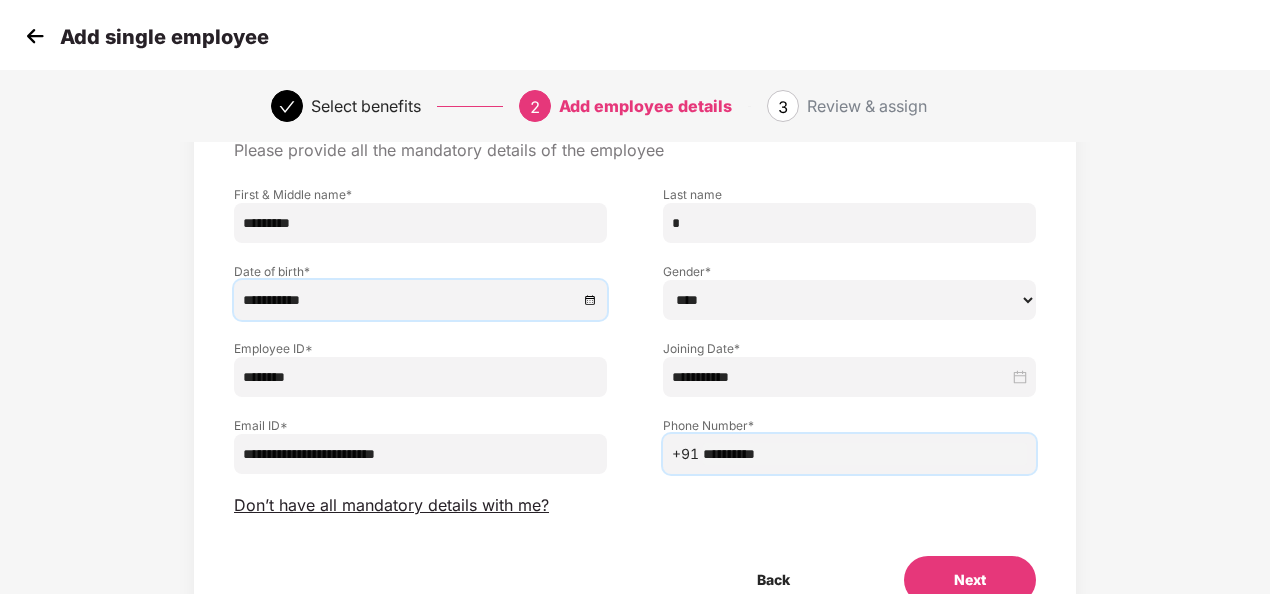 click on "Next" at bounding box center (970, 580) 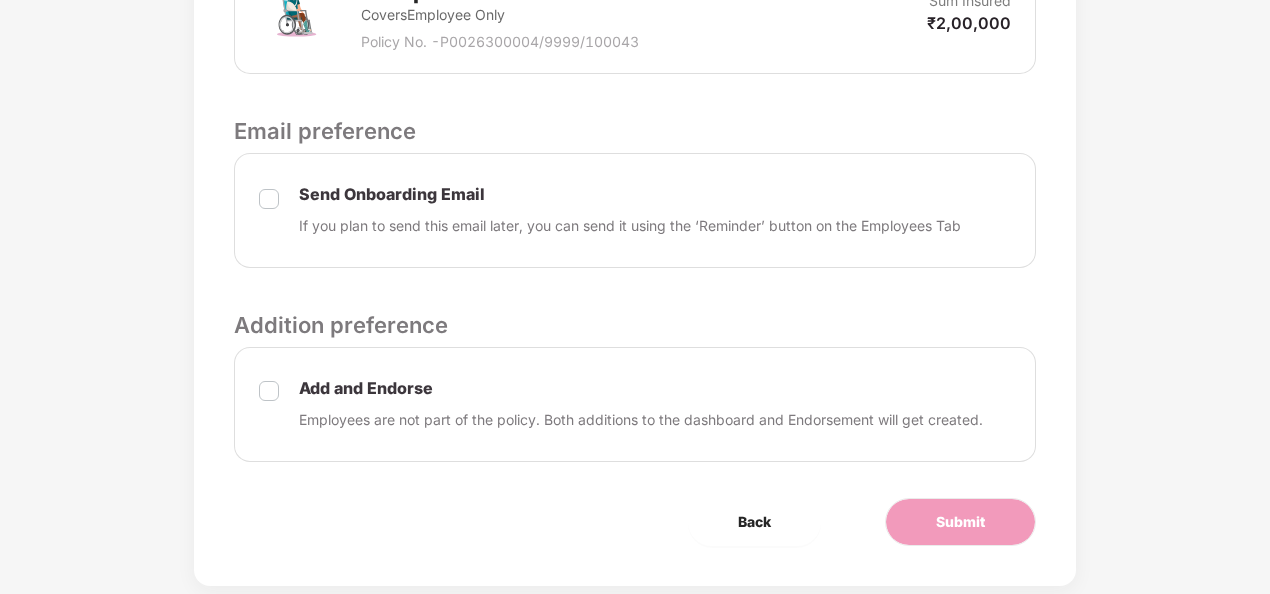 scroll, scrollTop: 982, scrollLeft: 0, axis: vertical 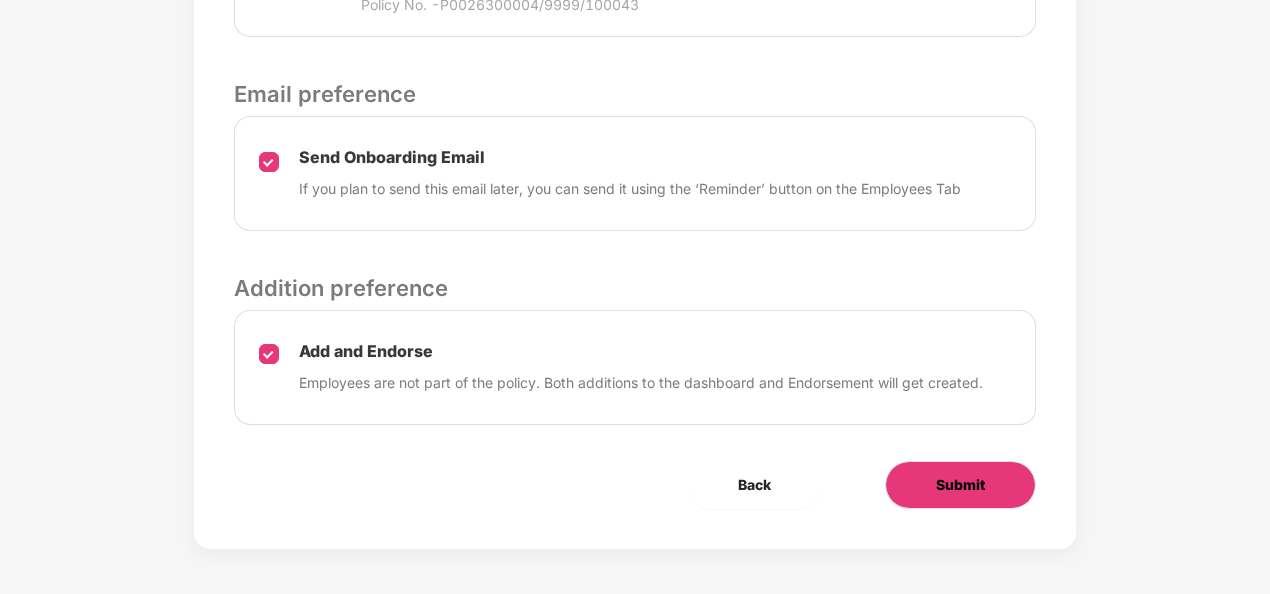 click on "Submit" at bounding box center (960, 485) 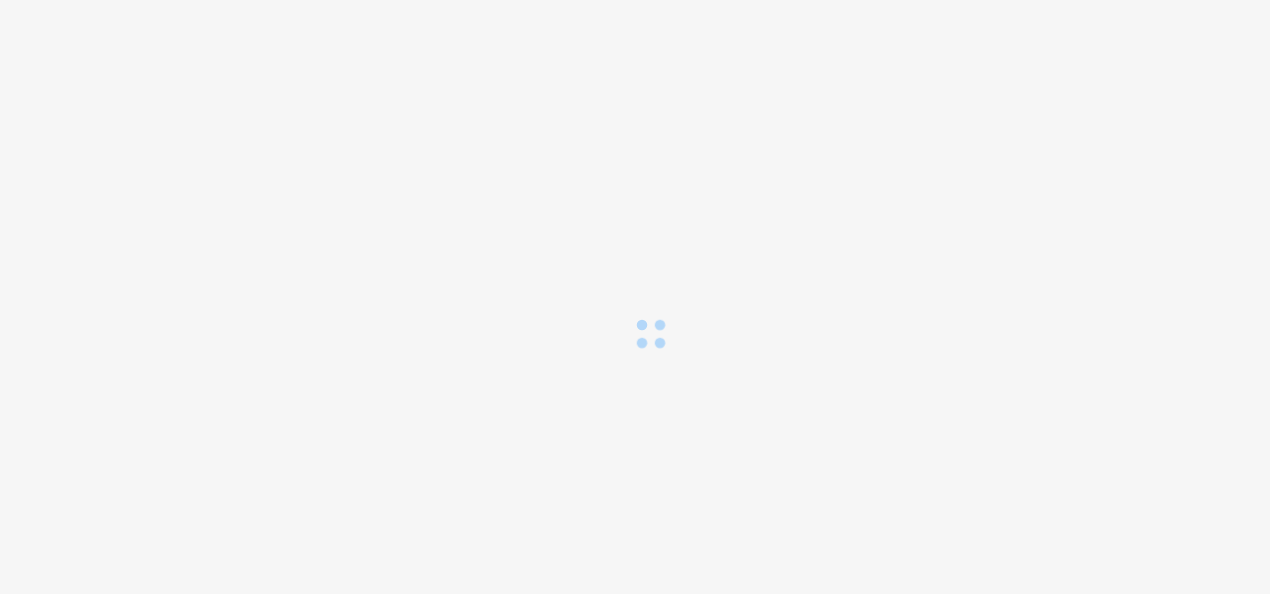 scroll, scrollTop: 0, scrollLeft: 0, axis: both 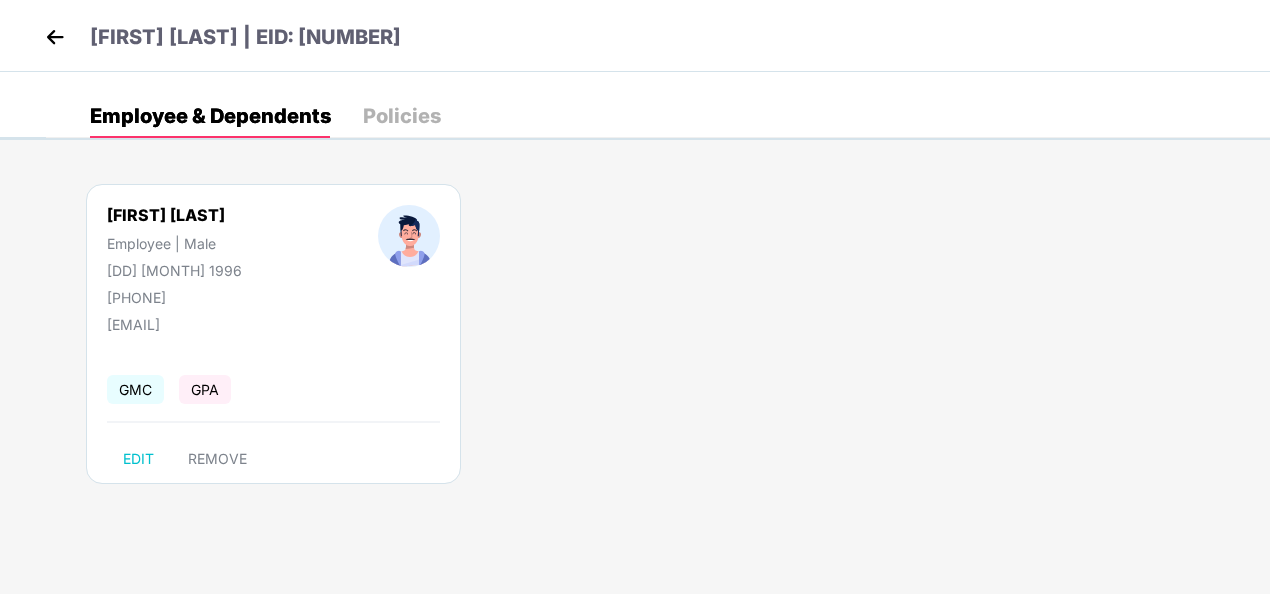 click at bounding box center (55, 37) 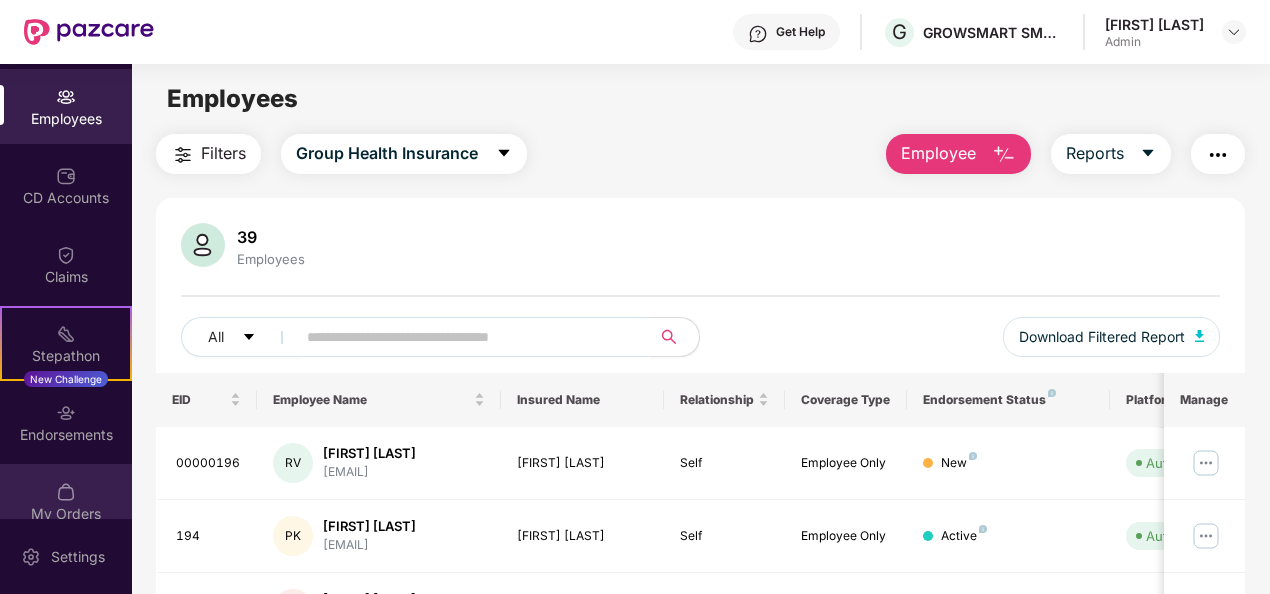 scroll, scrollTop: 256, scrollLeft: 0, axis: vertical 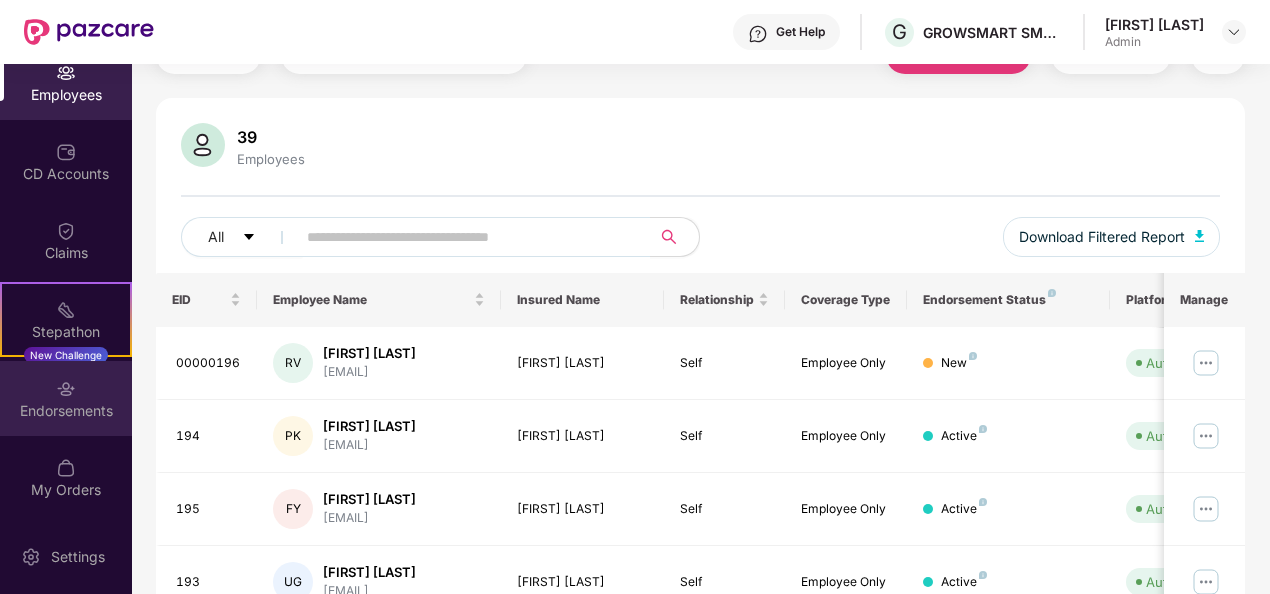 click on "Endorsements" at bounding box center (66, 411) 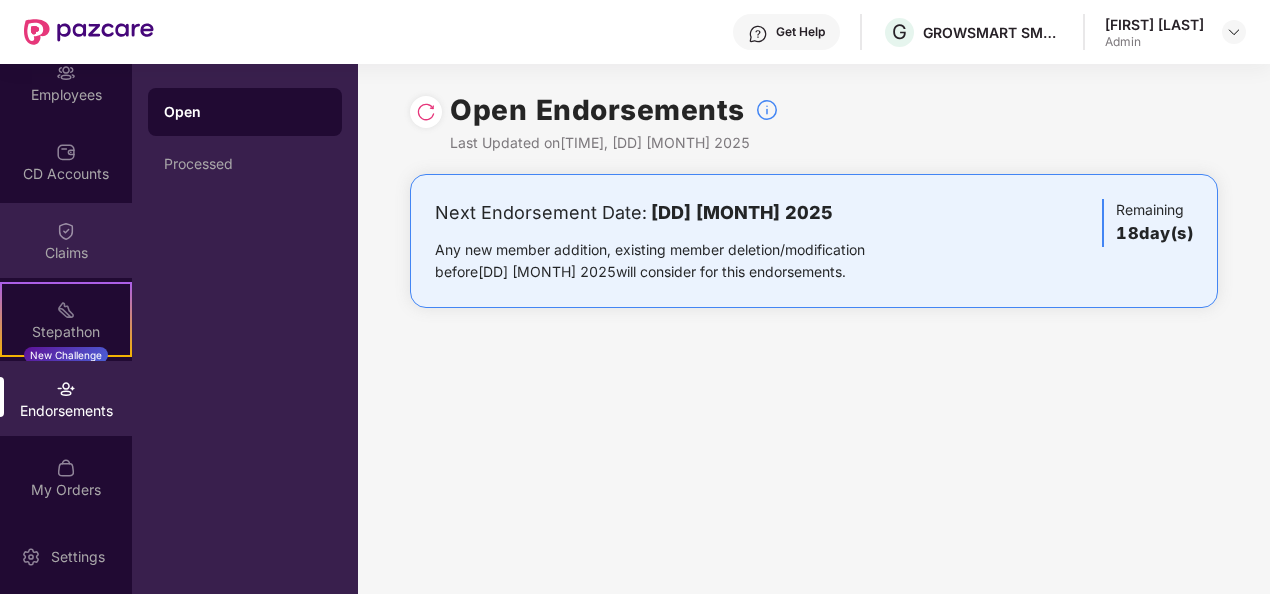 click on "Claims" at bounding box center [66, 240] 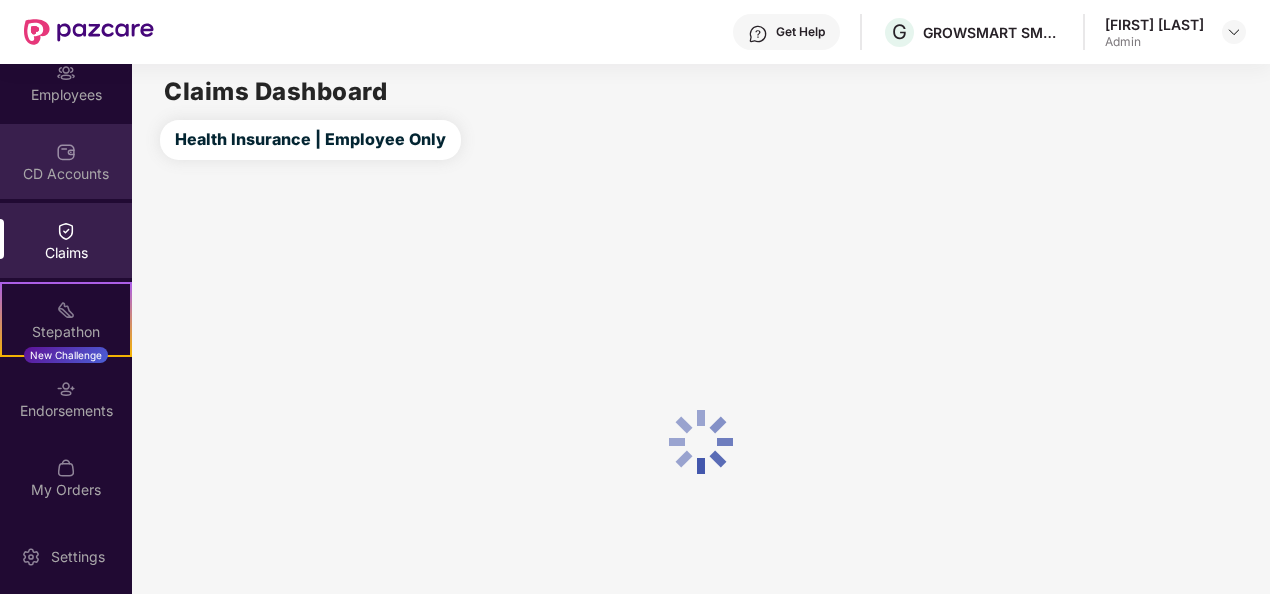 click on "CD Accounts" at bounding box center (66, 174) 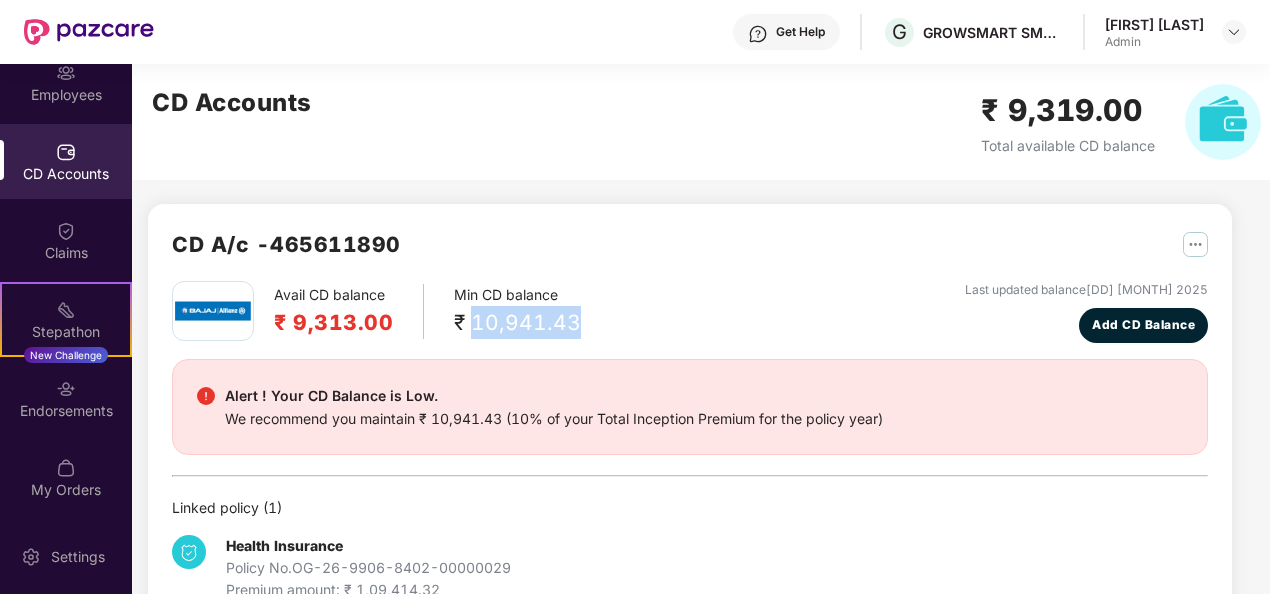 drag, startPoint x: 472, startPoint y: 318, endPoint x: 585, endPoint y: 324, distance: 113.15918 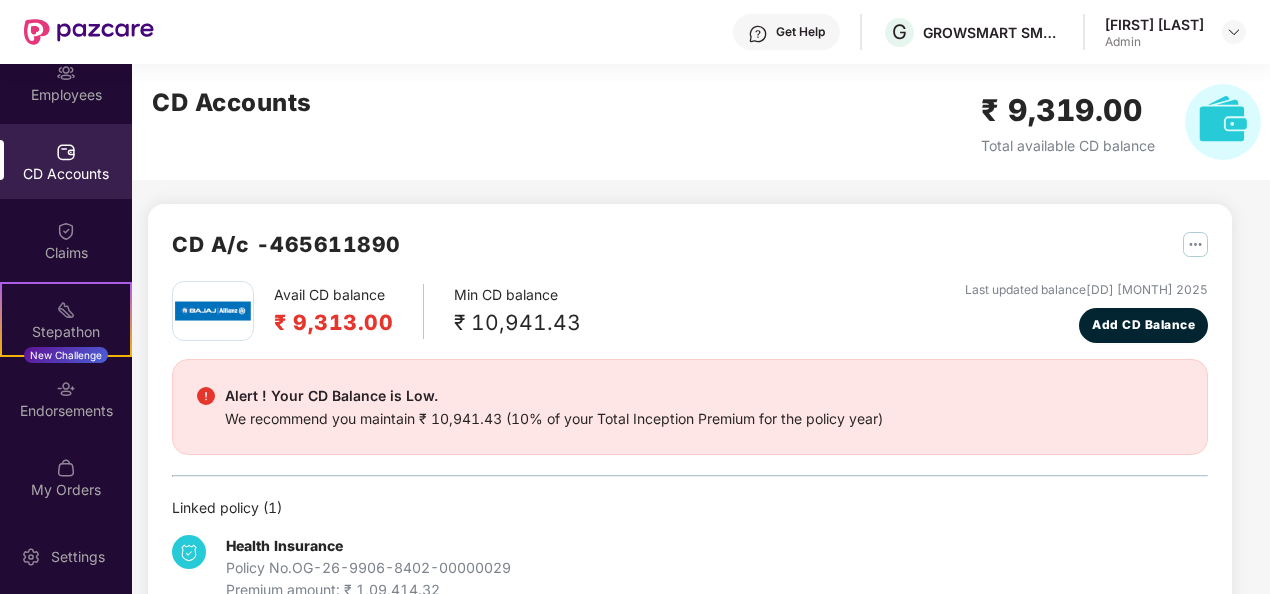 click on "₹ 9,313.00" at bounding box center (333, 322) 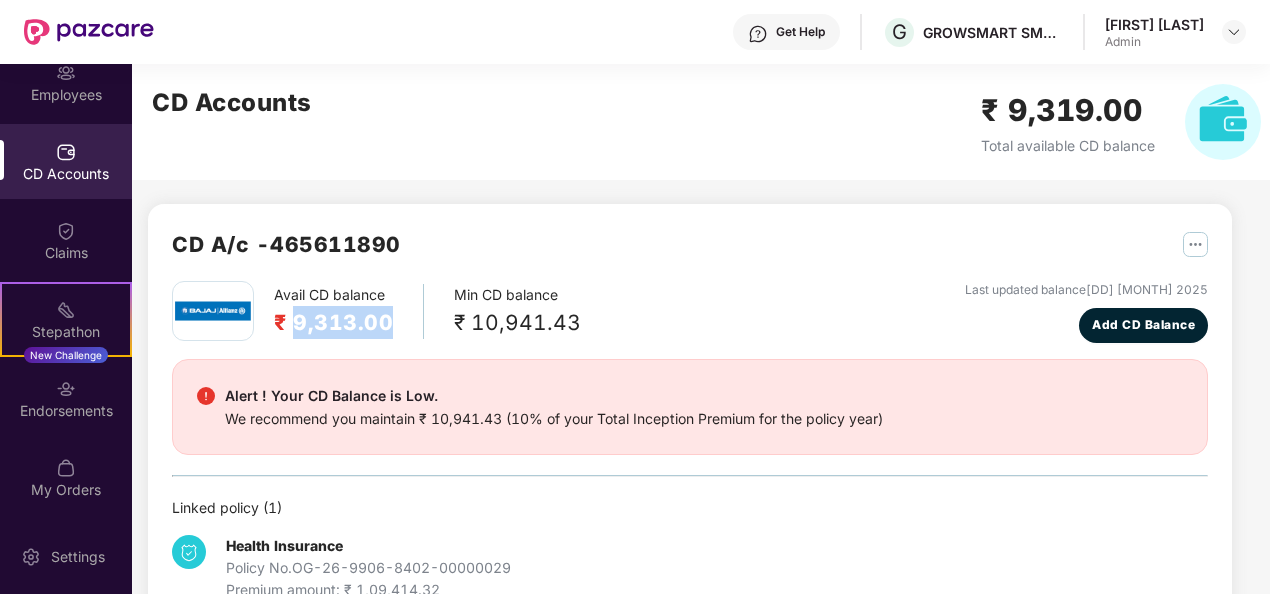 click on "₹ 9,313.00" at bounding box center (333, 322) 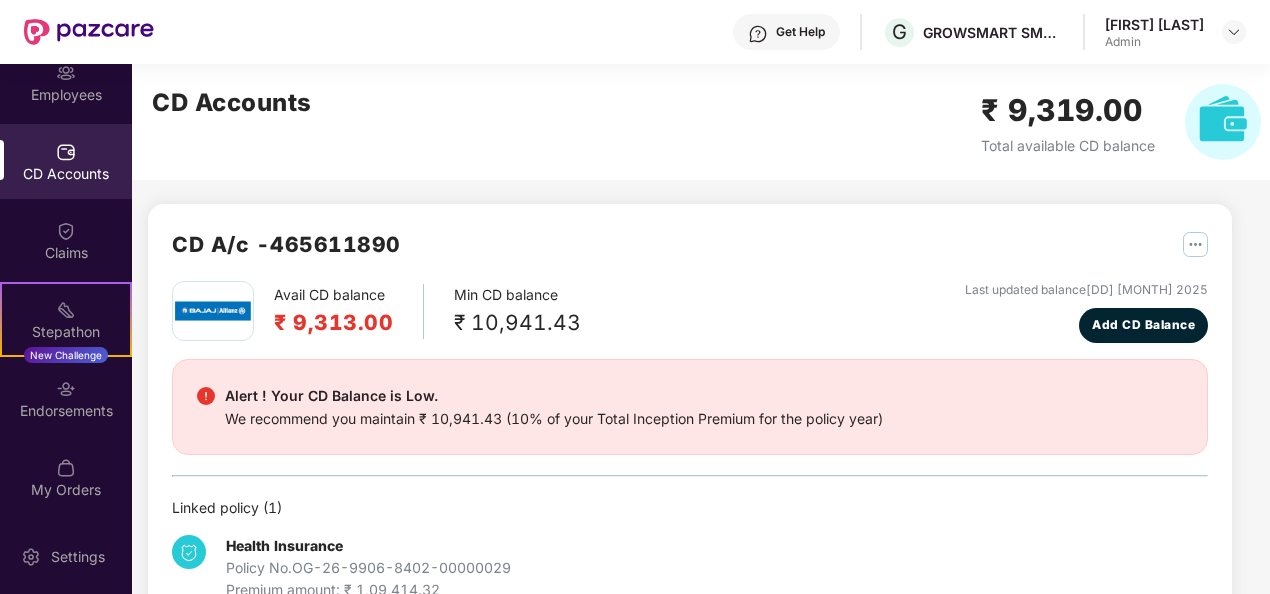 click on "Alert ! Your CD Balance is Low. We recommend you maintain ₹ 10,941.43 (10% of your Total Inception Premium for the policy year)" at bounding box center (690, 407) 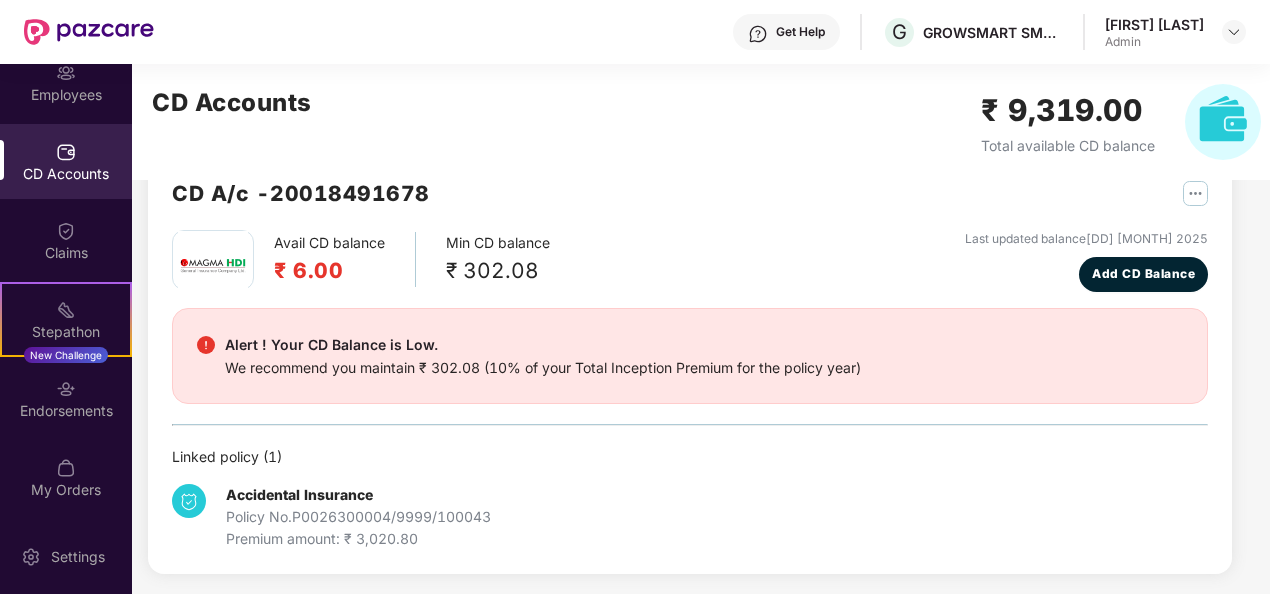 scroll, scrollTop: 496, scrollLeft: 0, axis: vertical 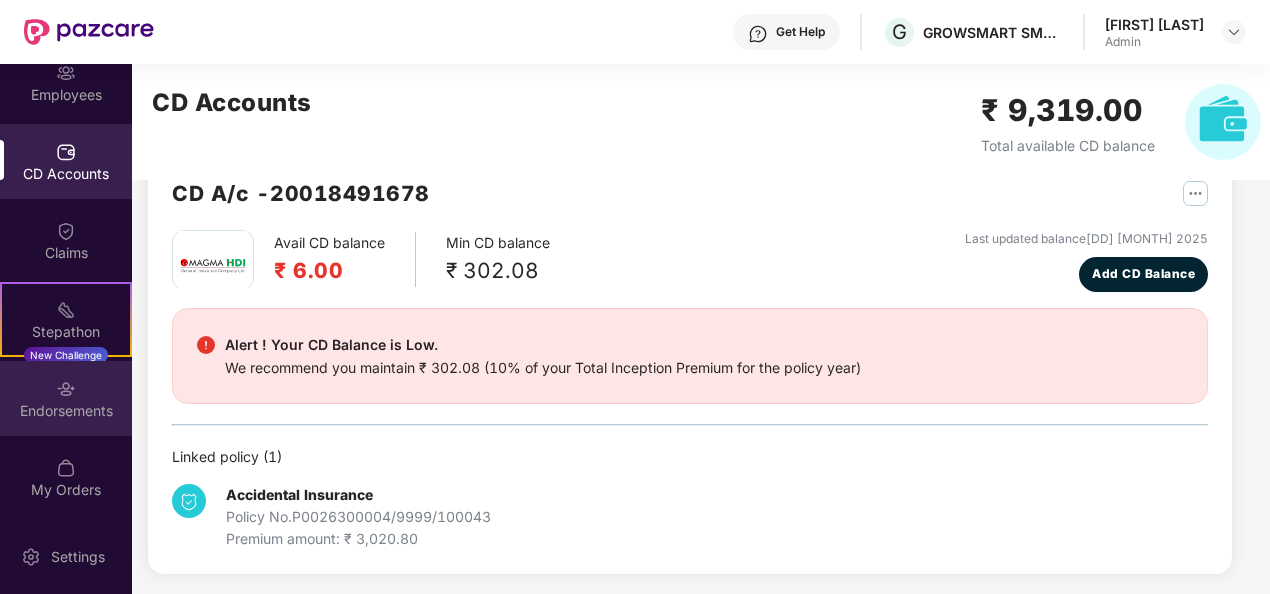 click on "Endorsements" at bounding box center (66, 411) 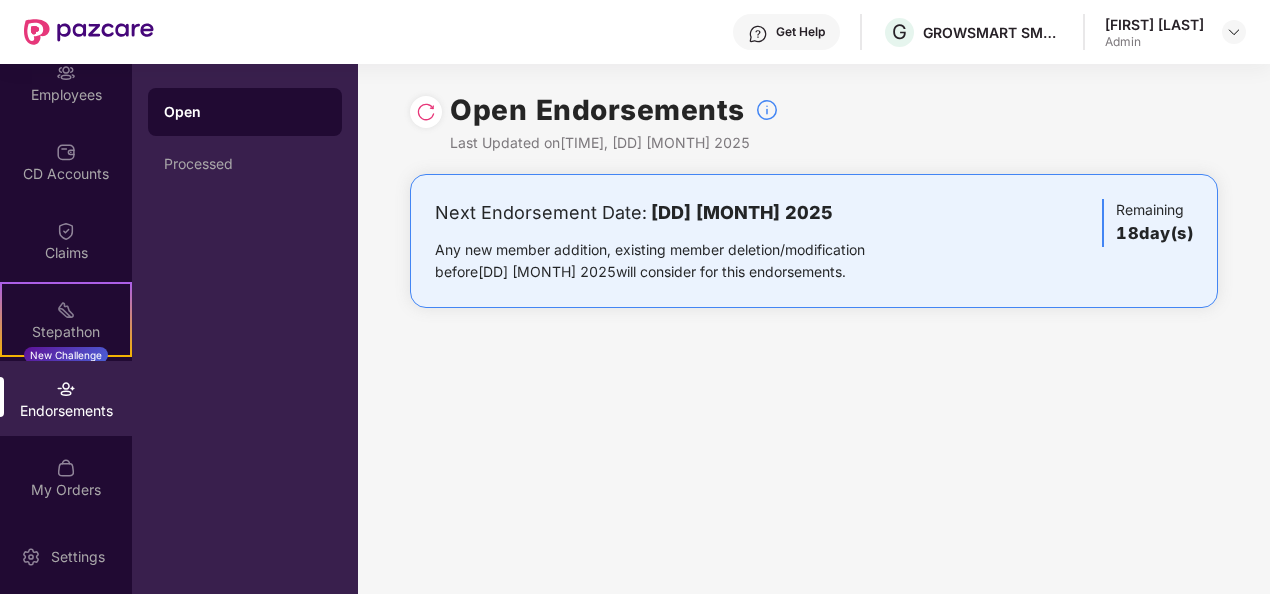 click on "Open" at bounding box center (245, 112) 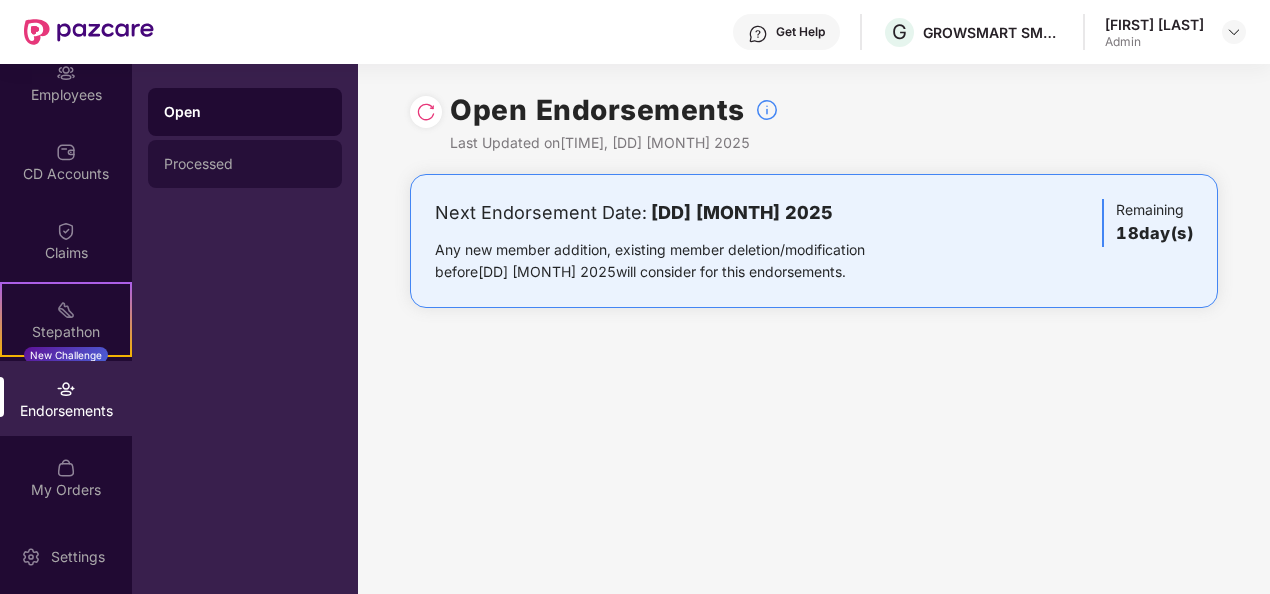 click on "Processed" at bounding box center [245, 164] 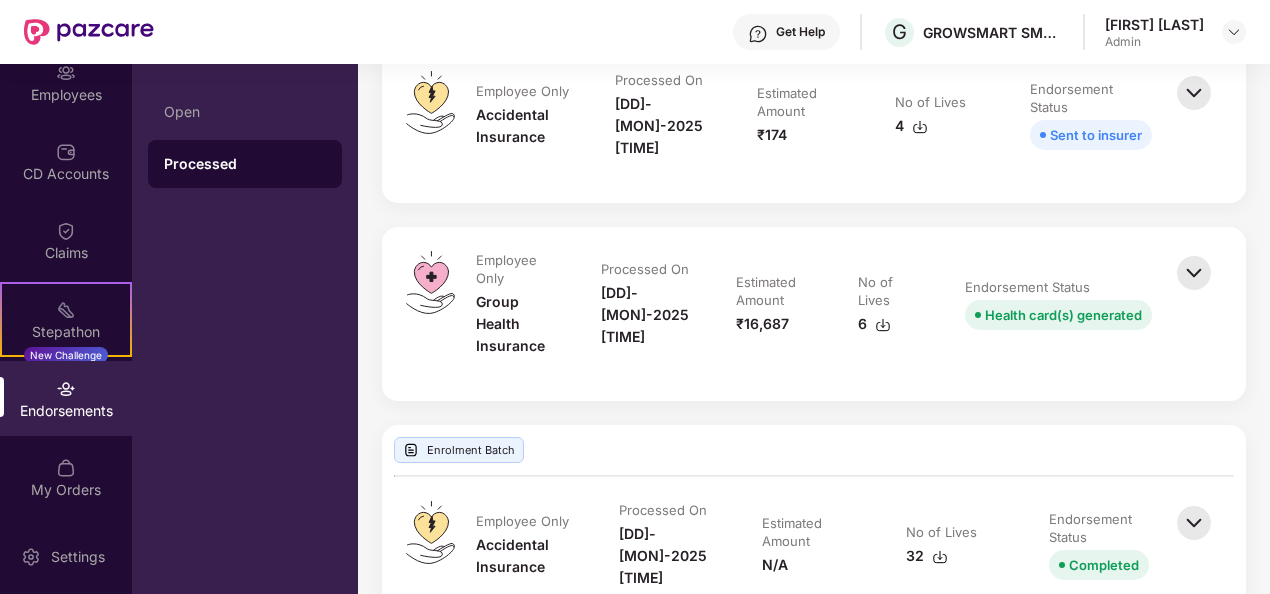 scroll, scrollTop: 500, scrollLeft: 0, axis: vertical 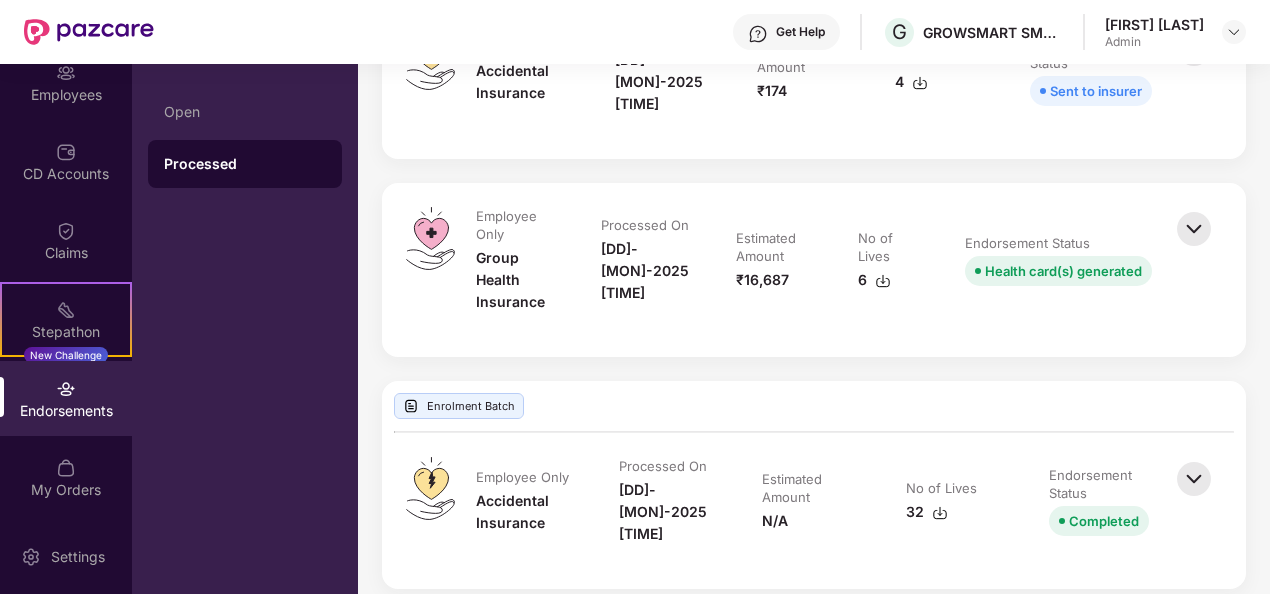 click on "₹16,687" at bounding box center [762, 280] 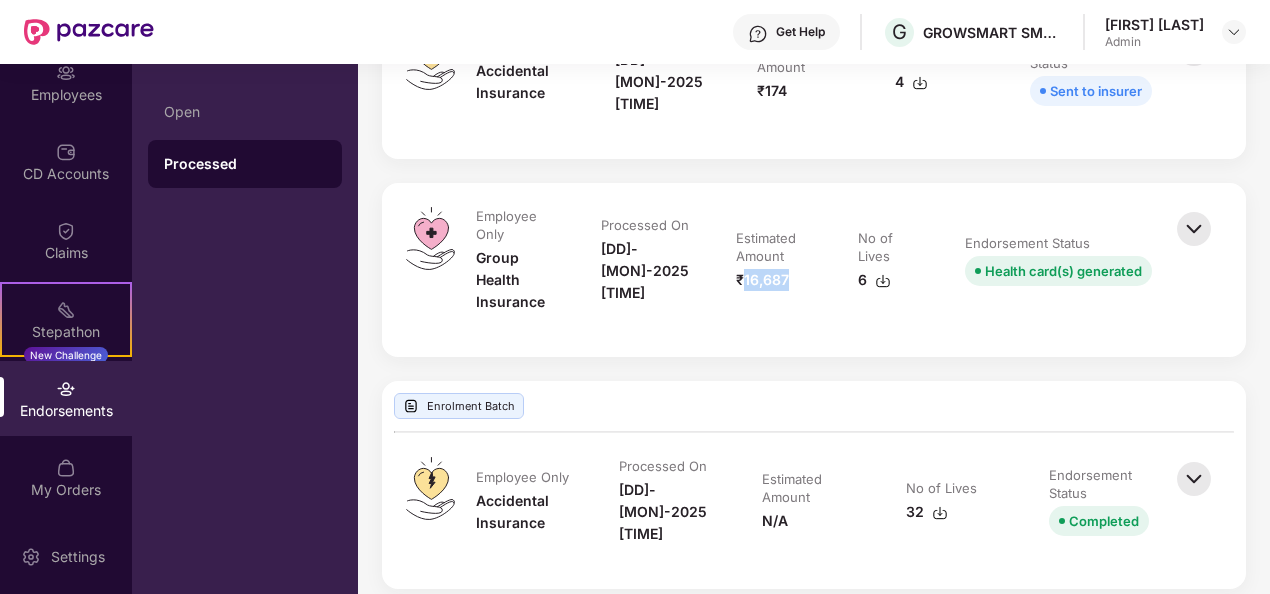 click on "₹16,687" at bounding box center (762, 280) 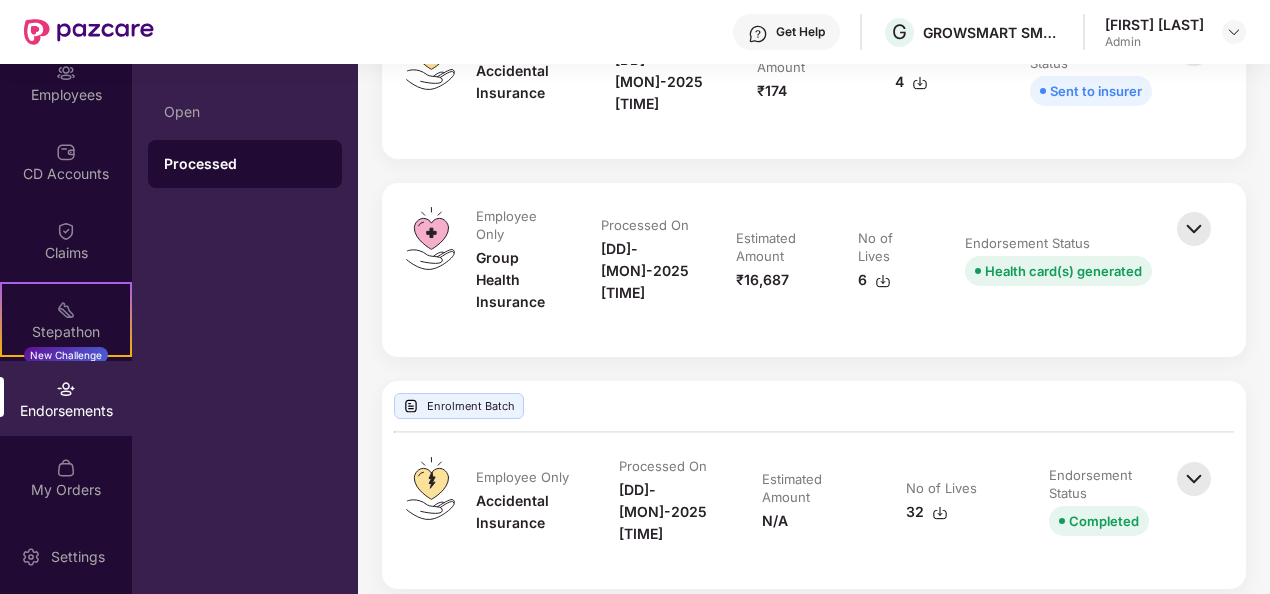 click on "₹16,687" at bounding box center (762, 280) 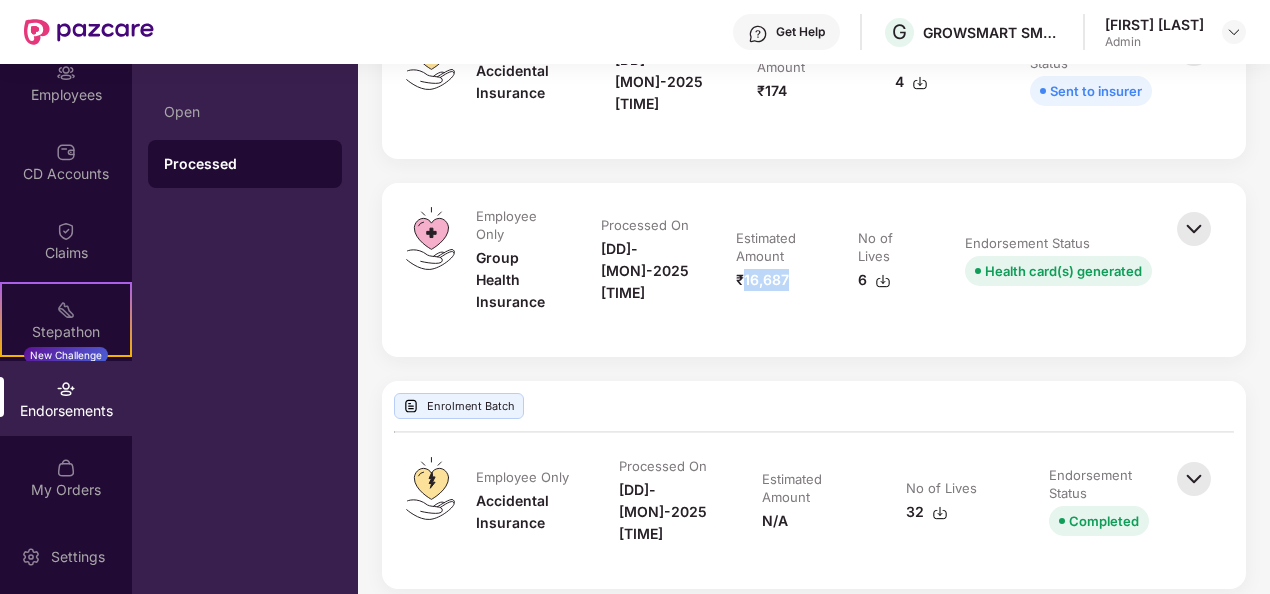 click on "₹16,687" at bounding box center (762, 280) 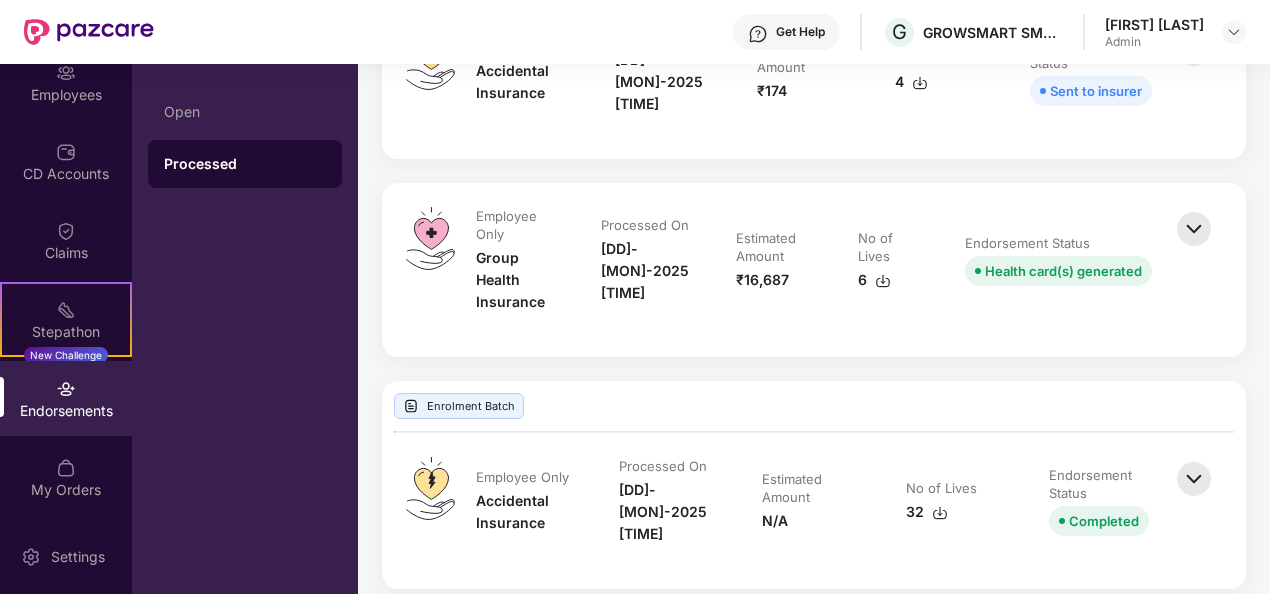 copy on "16,687" 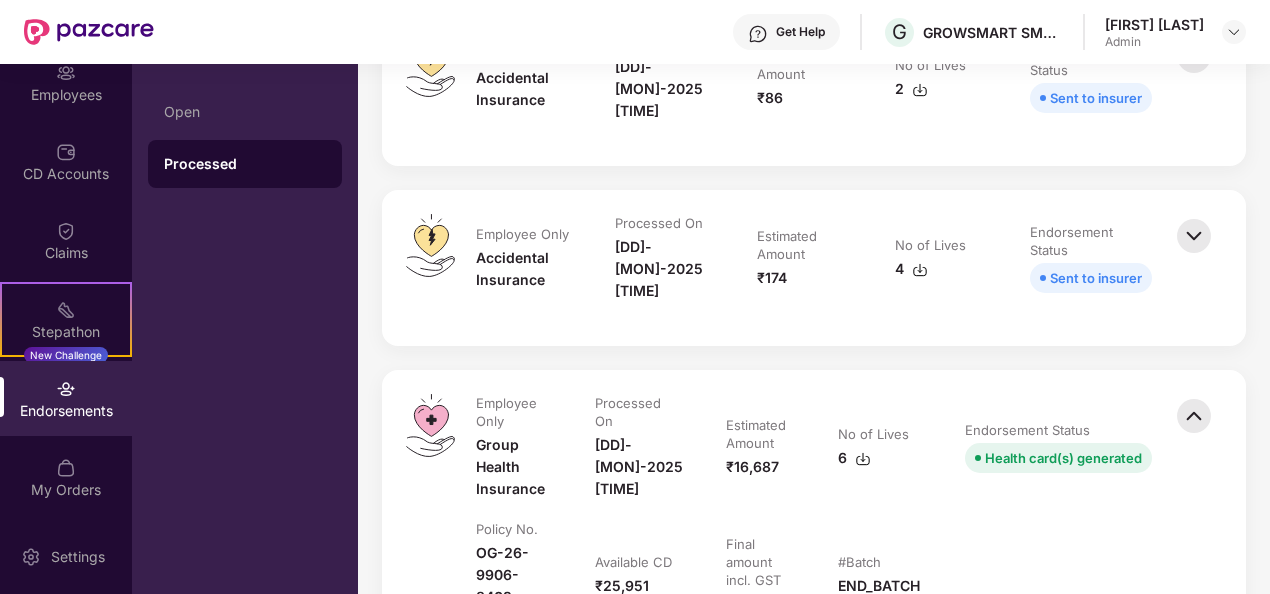 scroll, scrollTop: 0, scrollLeft: 0, axis: both 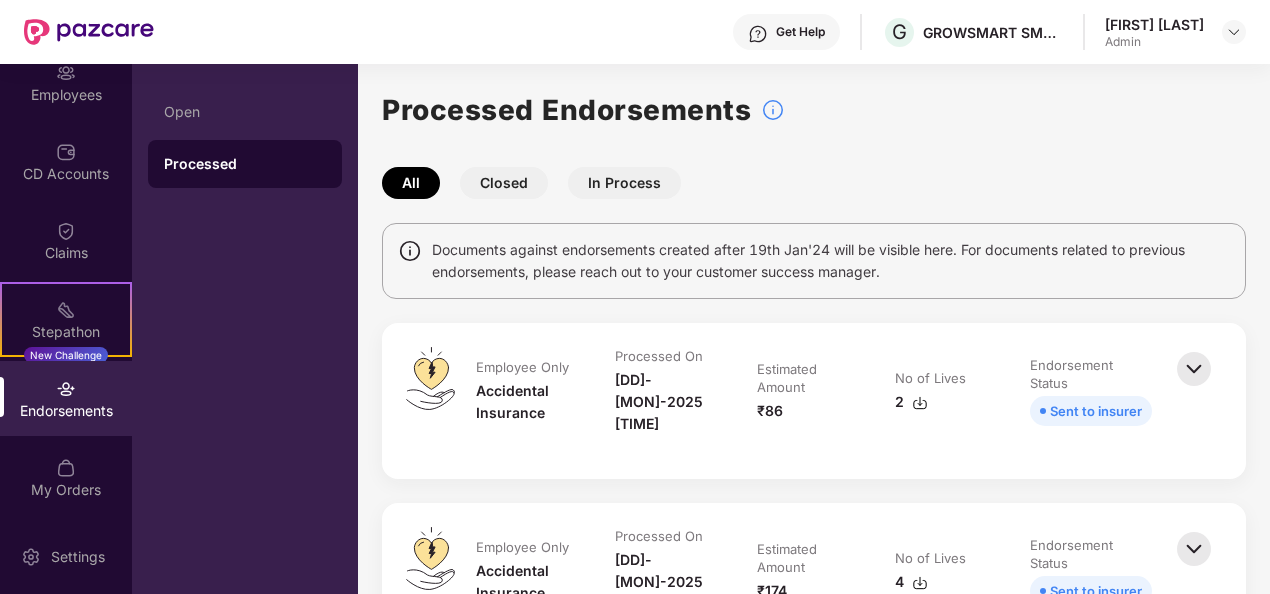 click on "Endorsements" at bounding box center [66, 411] 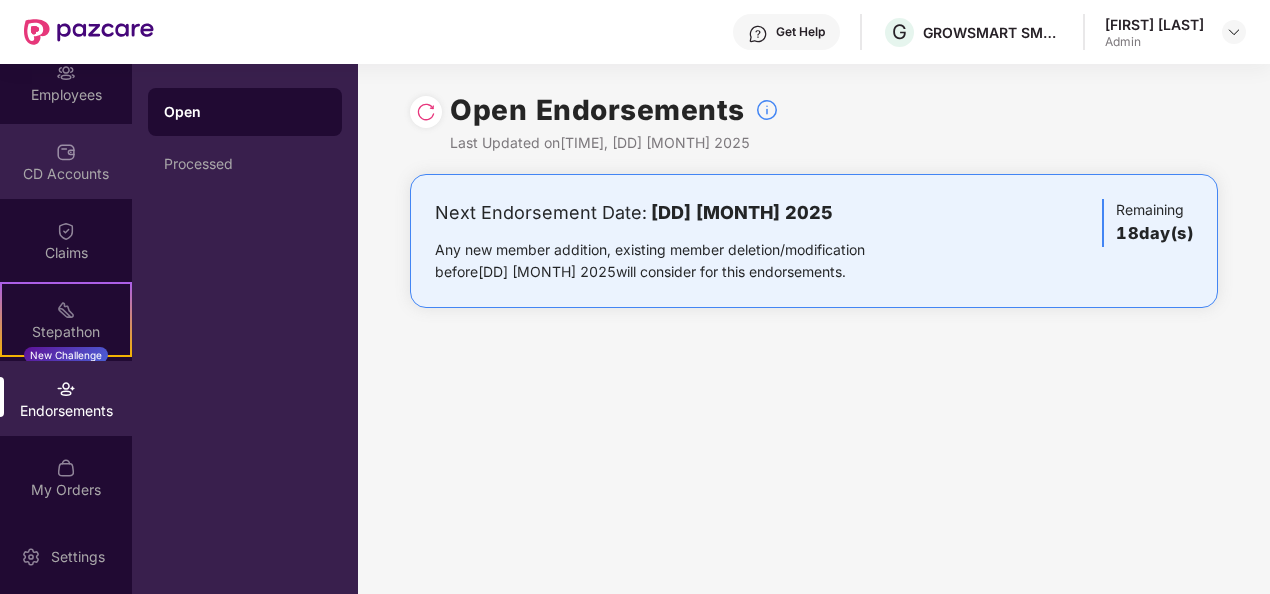 click on "CD Accounts" at bounding box center (66, 174) 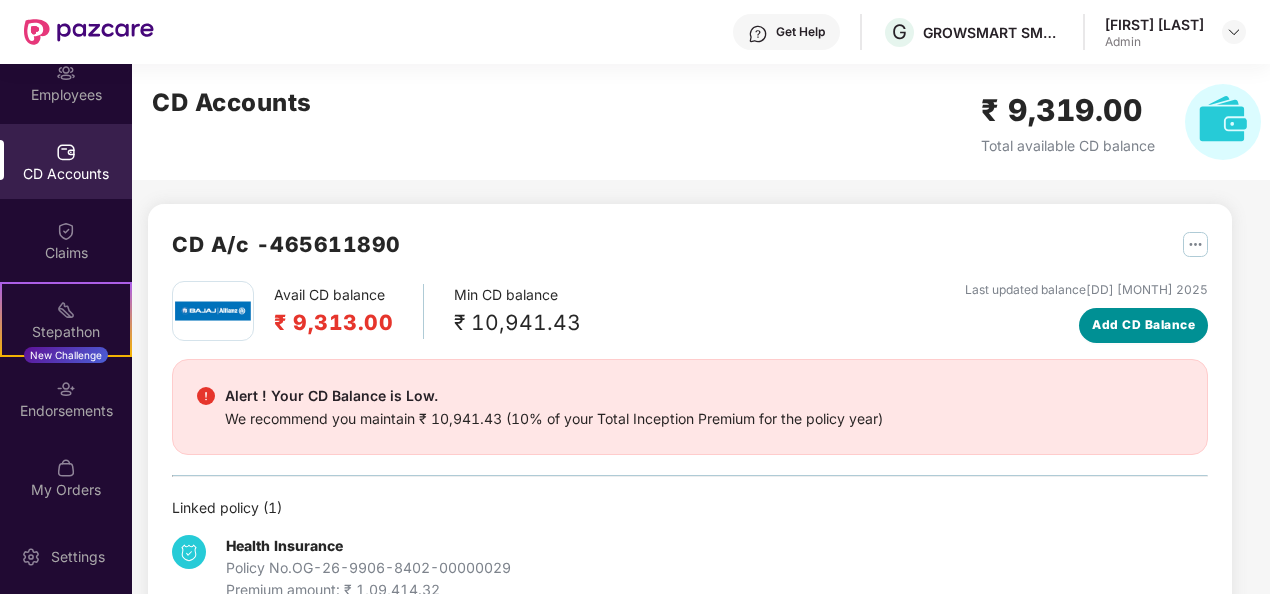 click on "Add CD Balance" at bounding box center [1143, 325] 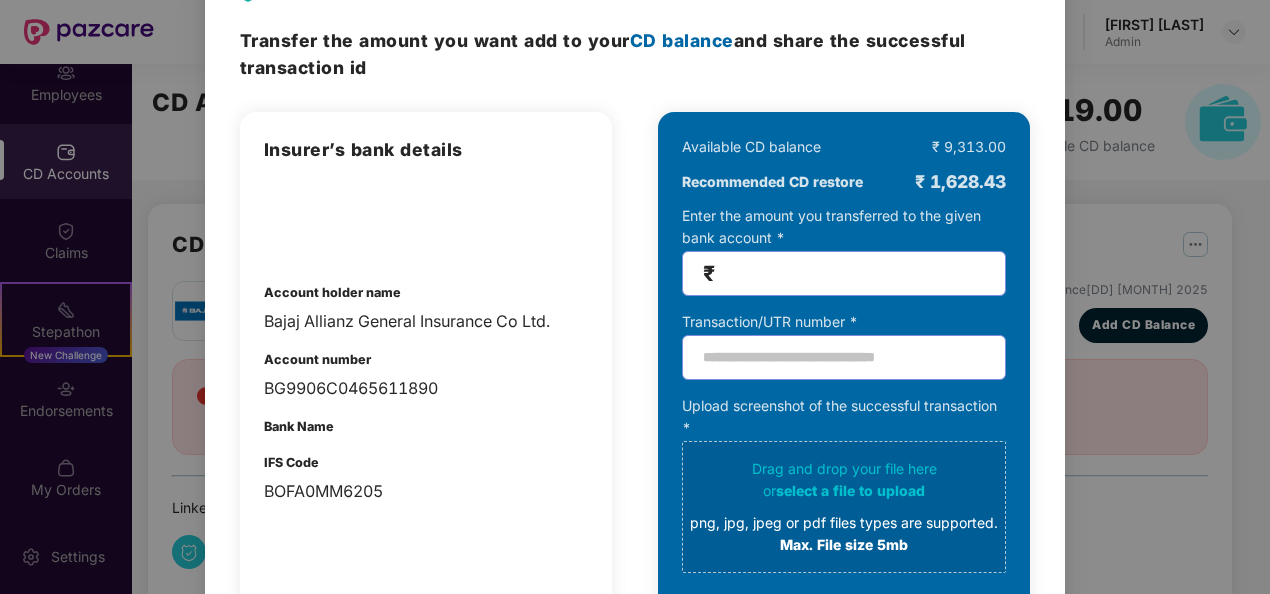 scroll, scrollTop: 100, scrollLeft: 0, axis: vertical 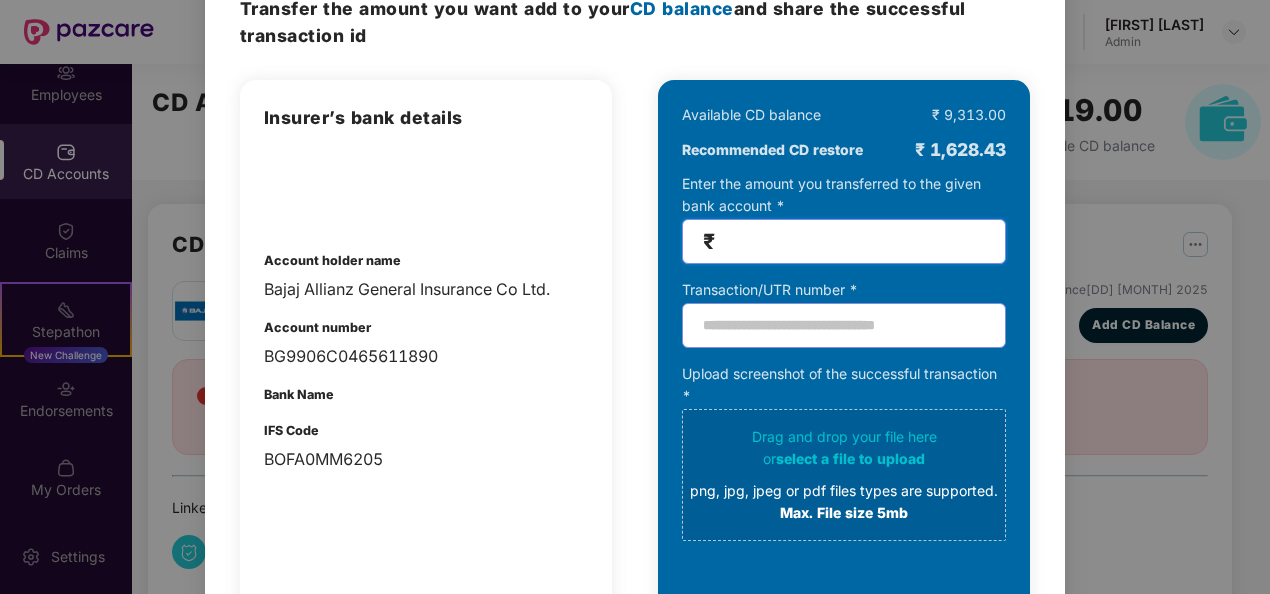 click at bounding box center (852, 241) 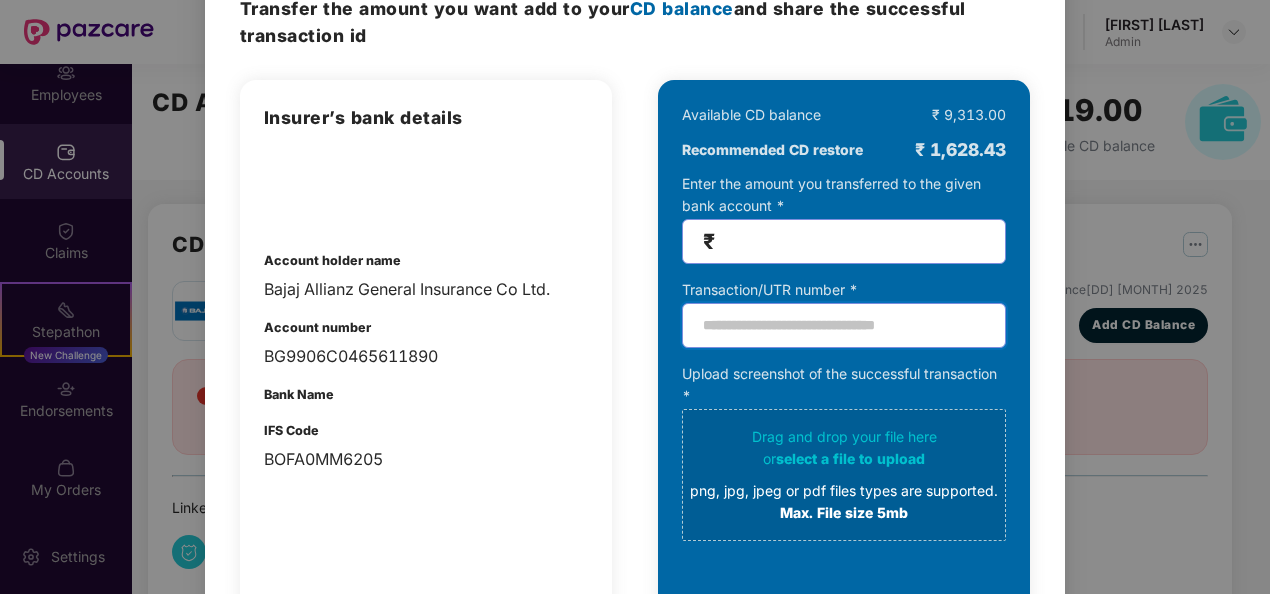 click at bounding box center [844, 325] 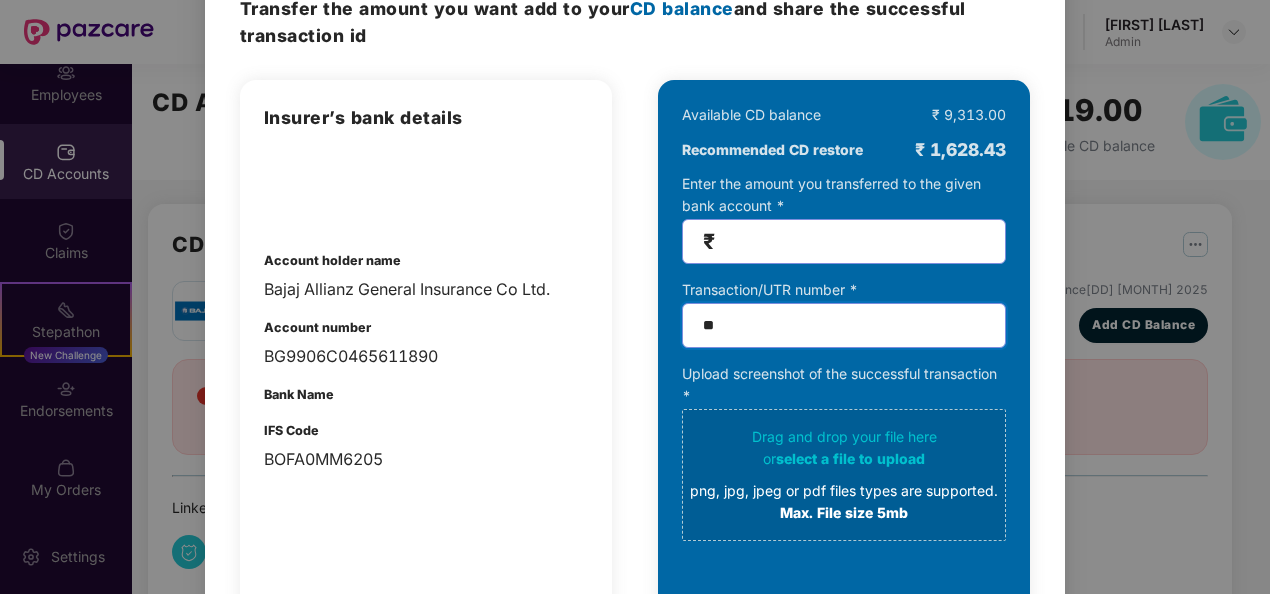 type on "*" 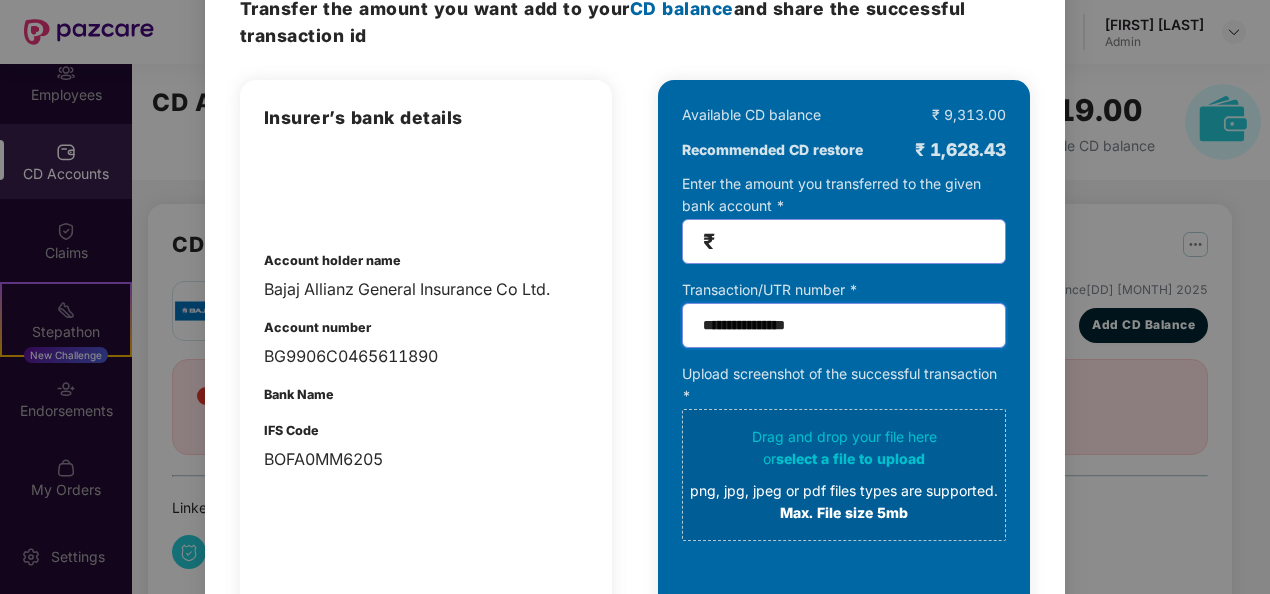 drag, startPoint x: 772, startPoint y: 322, endPoint x: 1034, endPoint y: 322, distance: 262 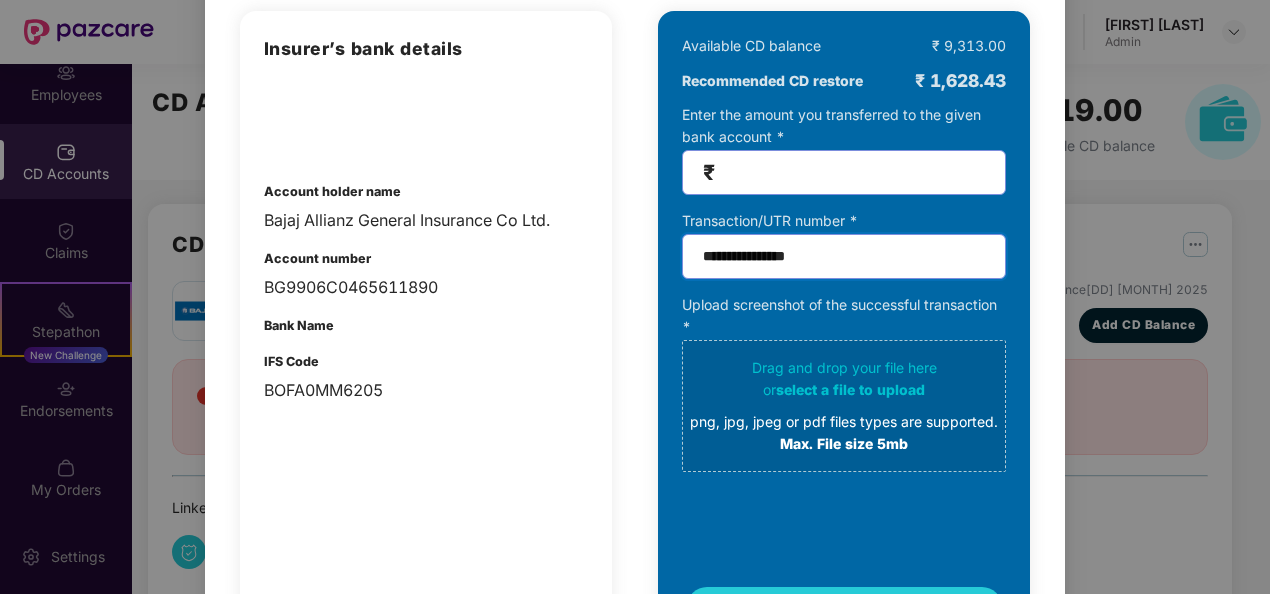 scroll, scrollTop: 200, scrollLeft: 0, axis: vertical 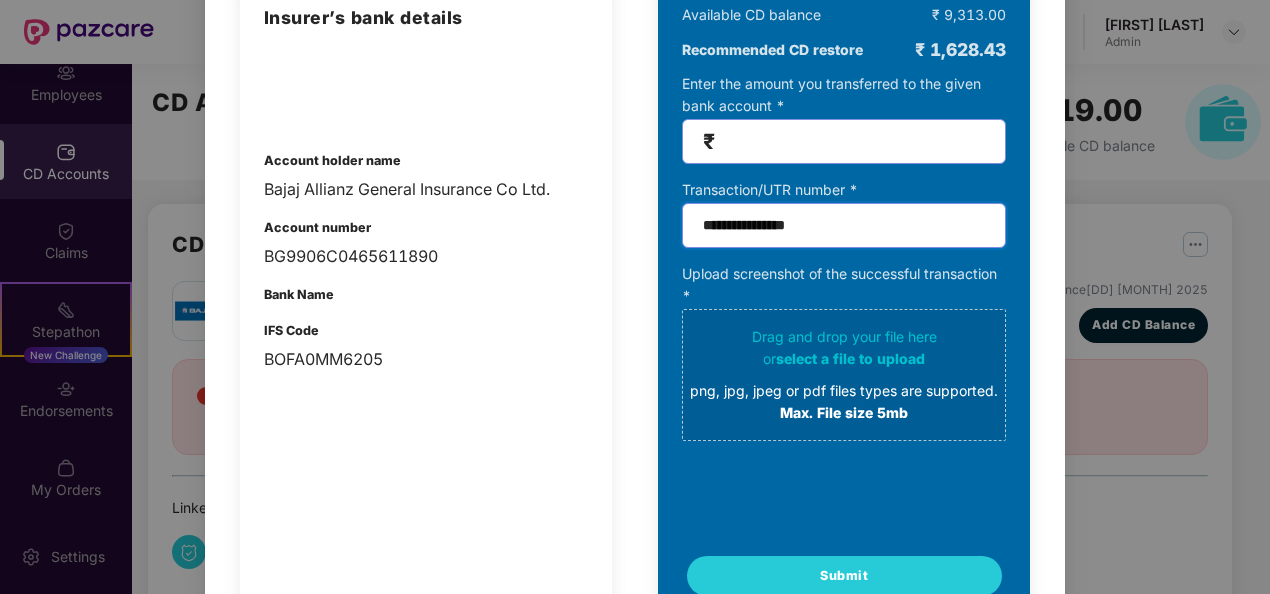 type on "**********" 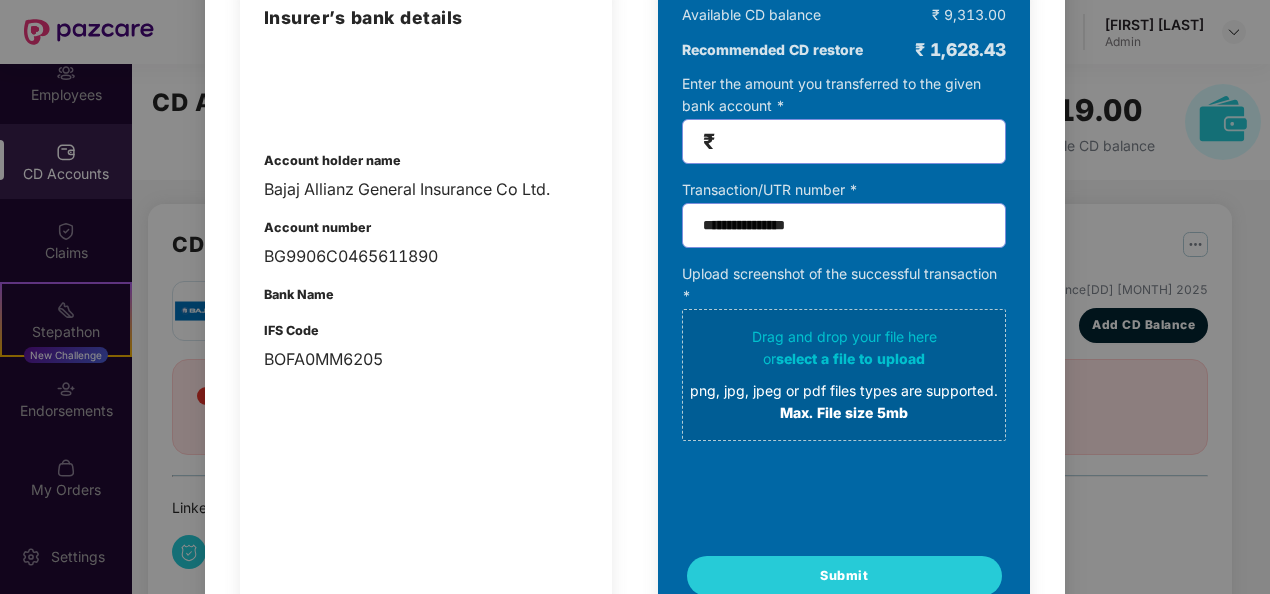 click on "png, jpg, jpeg or pdf files types are supported." at bounding box center (844, 391) 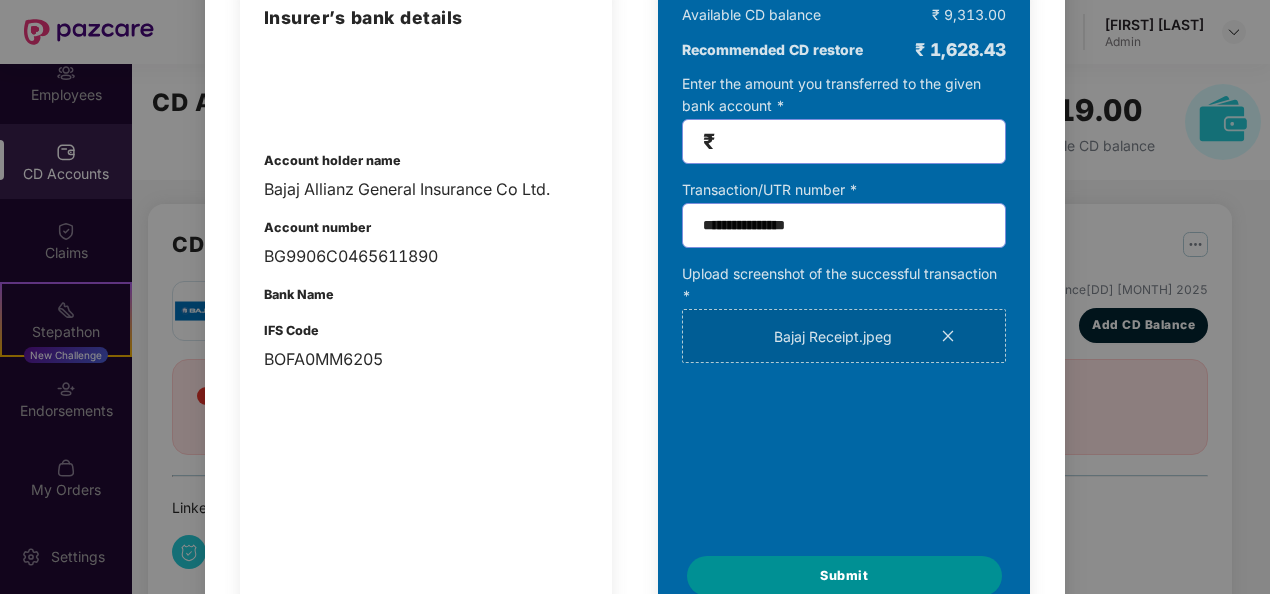 click on "Submit" at bounding box center [844, 576] 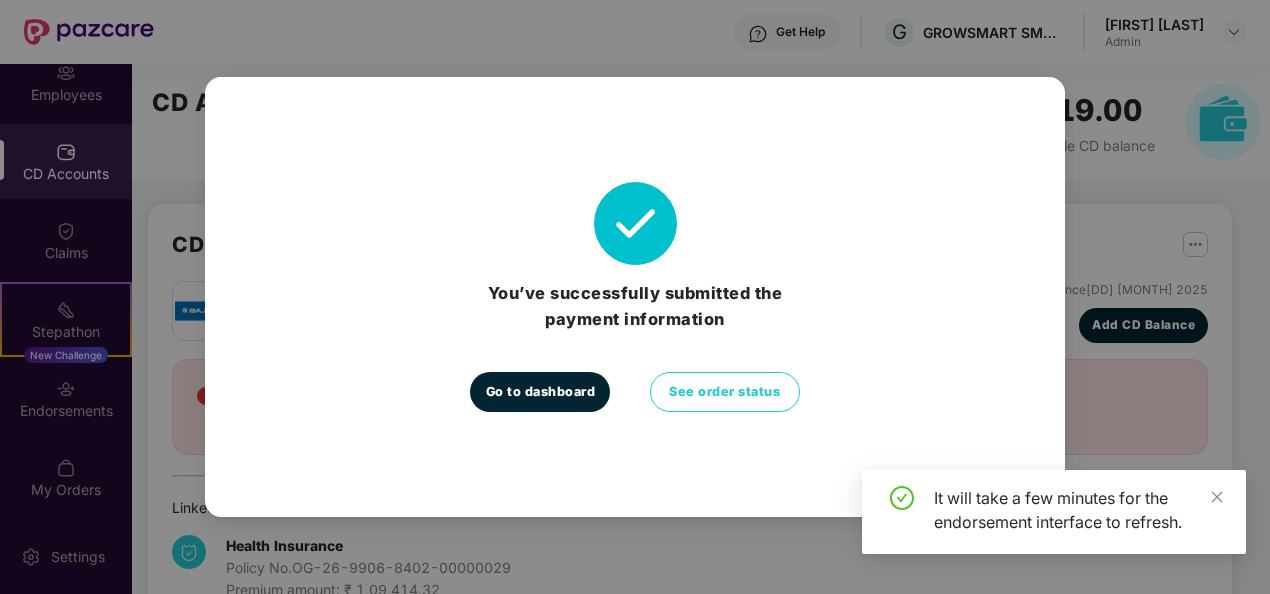 click on "Go to dashboard" at bounding box center [541, 392] 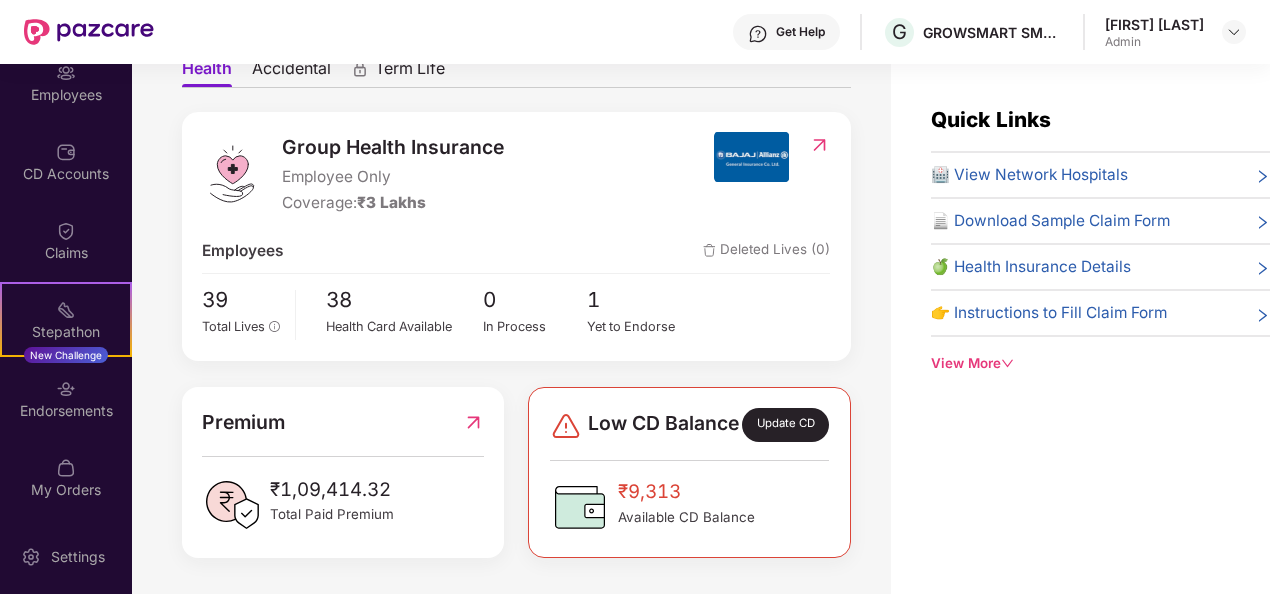 scroll, scrollTop: 220, scrollLeft: 0, axis: vertical 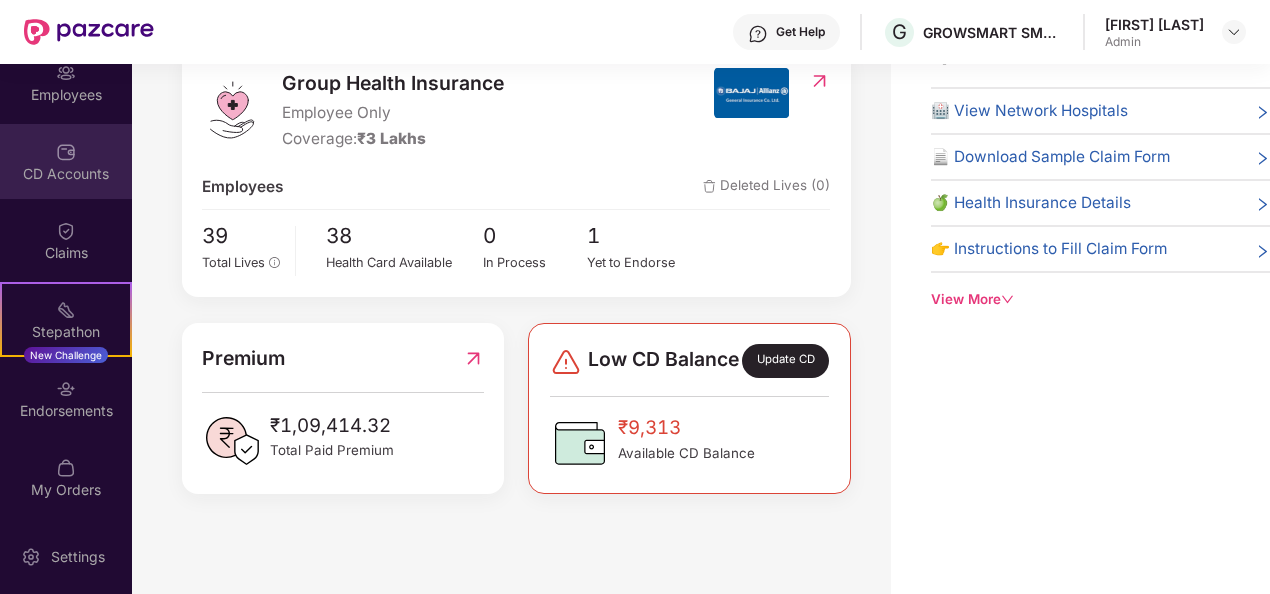 click on "CD Accounts" at bounding box center [66, 174] 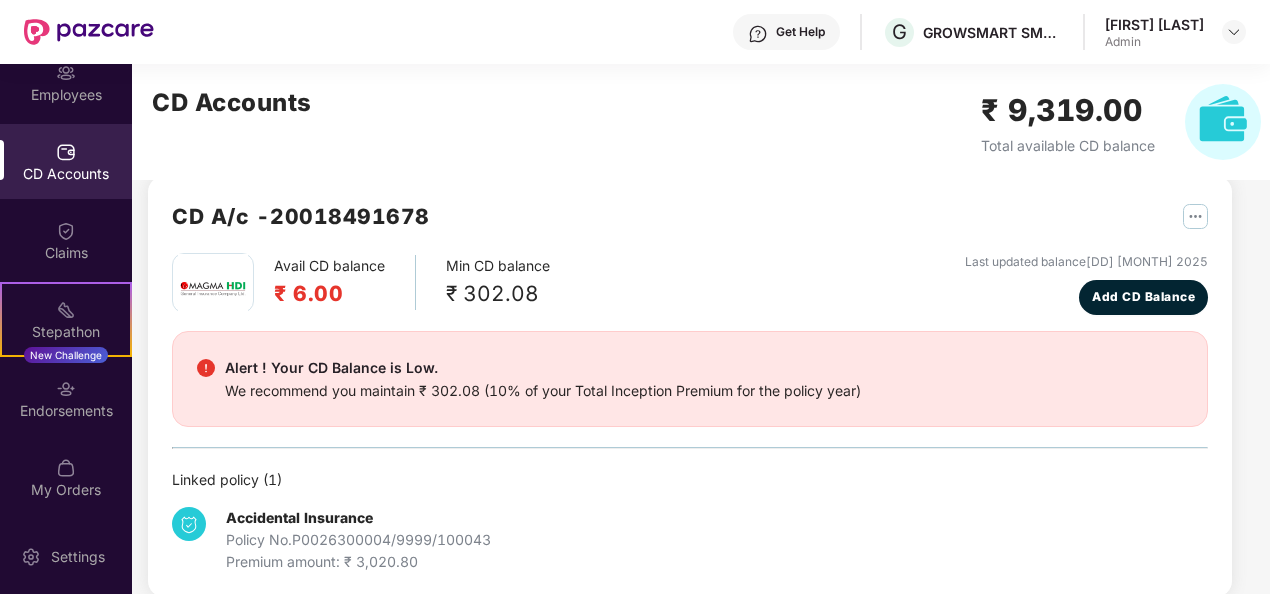 scroll, scrollTop: 496, scrollLeft: 0, axis: vertical 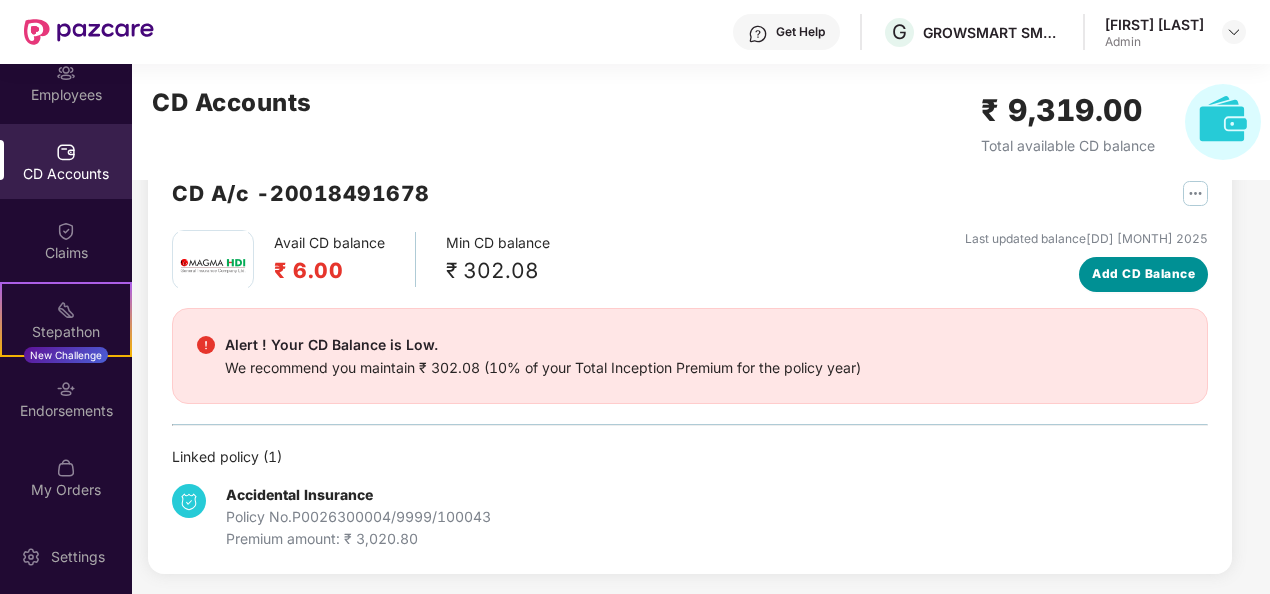 click on "Add CD Balance" at bounding box center [1143, 274] 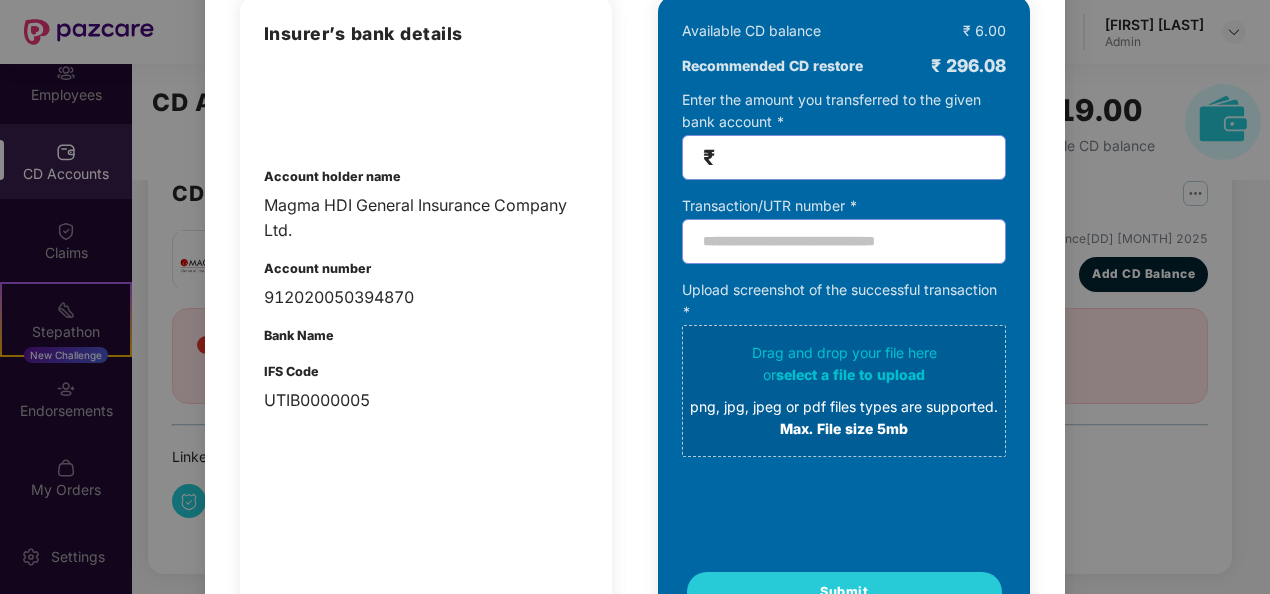 scroll, scrollTop: 200, scrollLeft: 0, axis: vertical 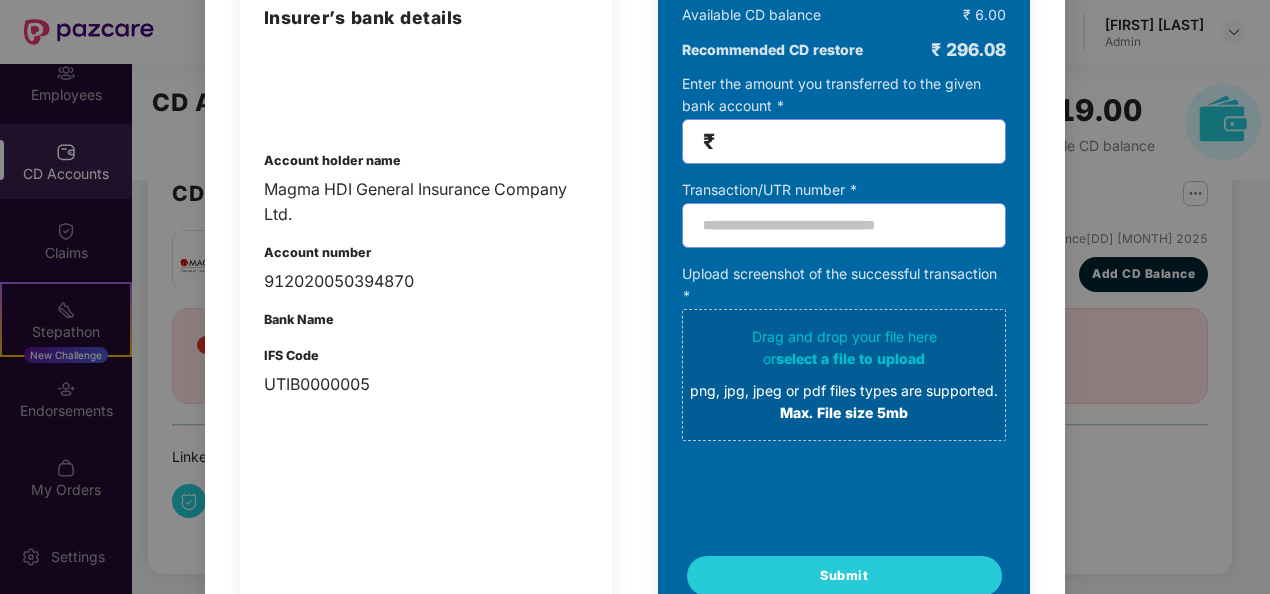 click at bounding box center (852, 141) 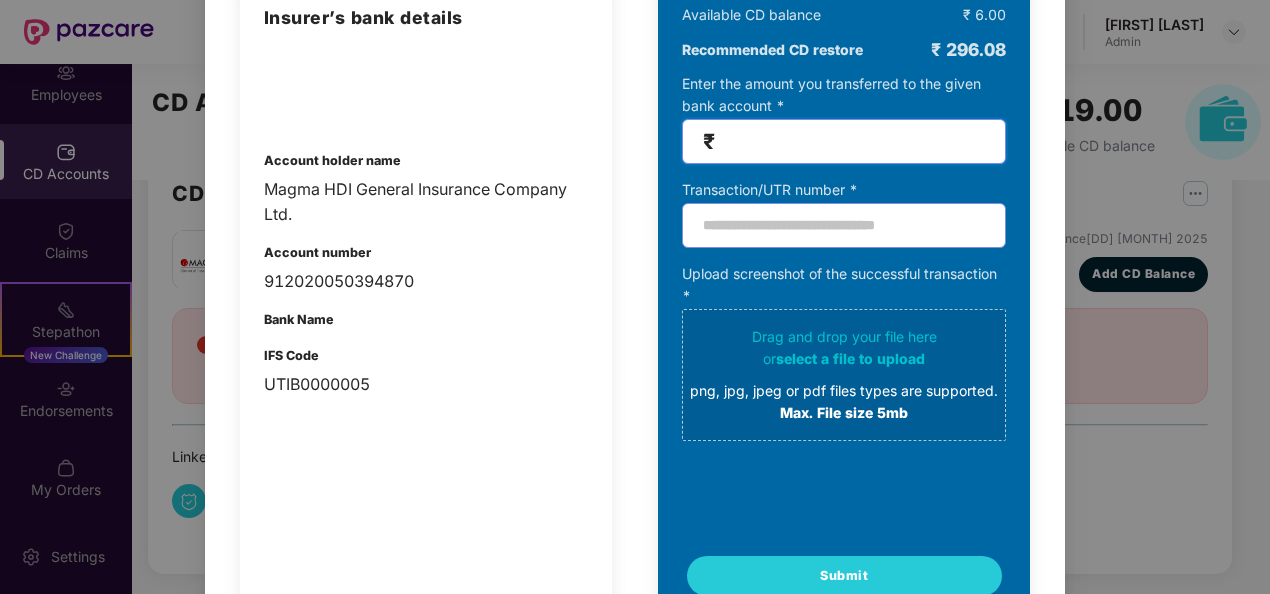 type on "***" 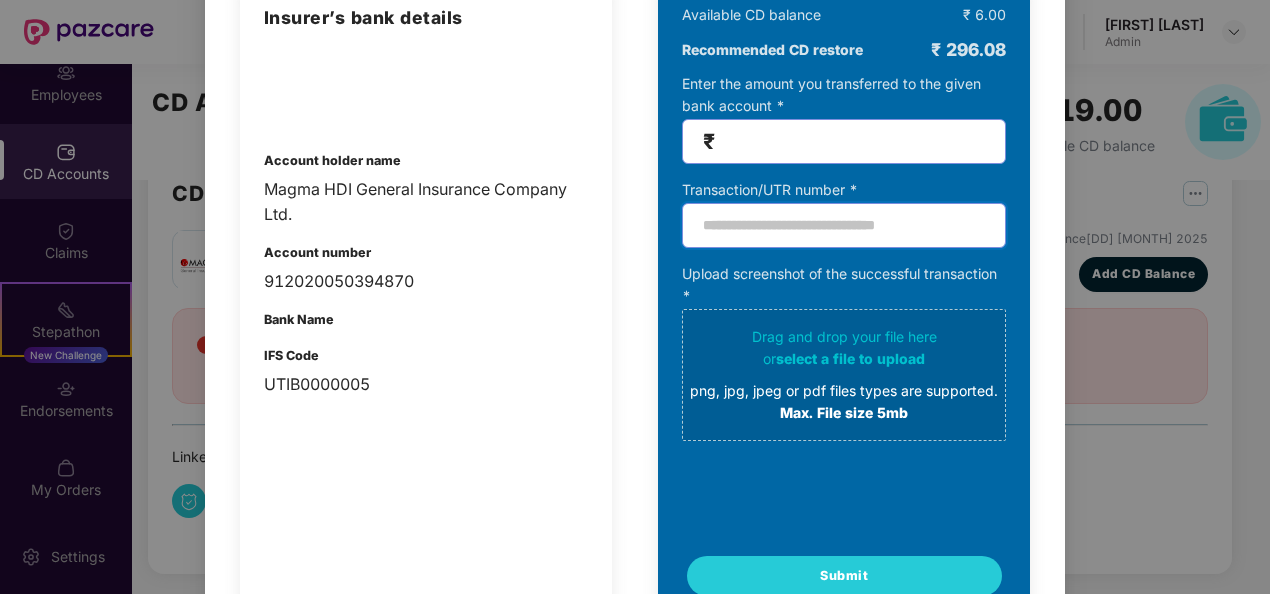 click at bounding box center [844, 225] 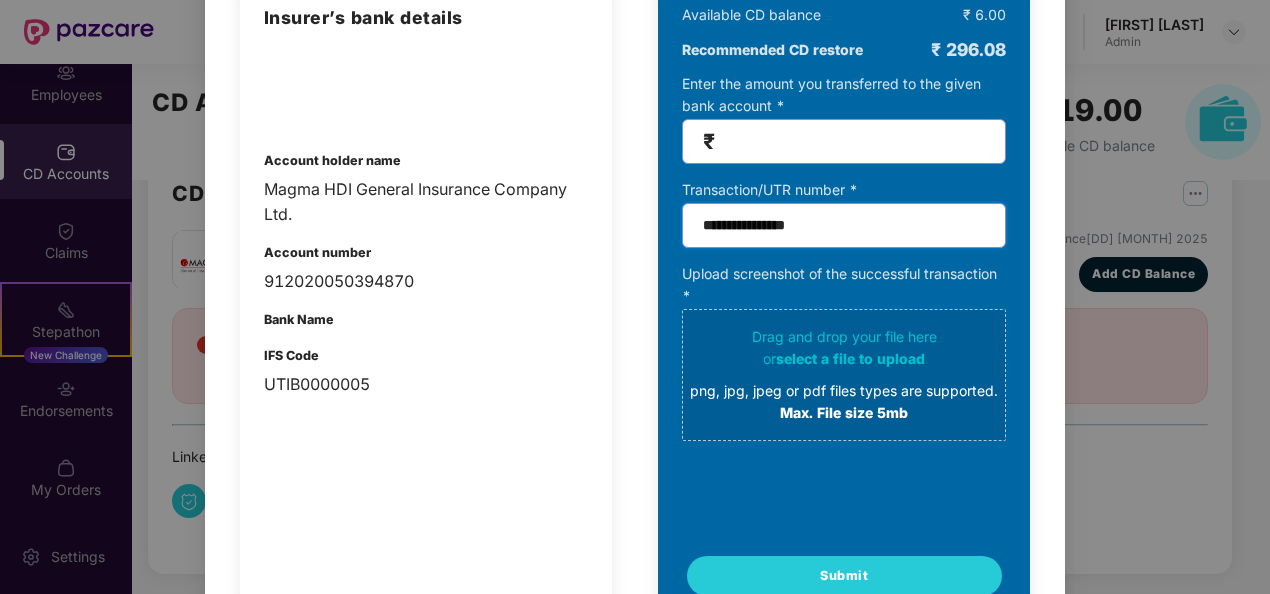 drag, startPoint x: 878, startPoint y: 233, endPoint x: 517, endPoint y: 186, distance: 364.0467 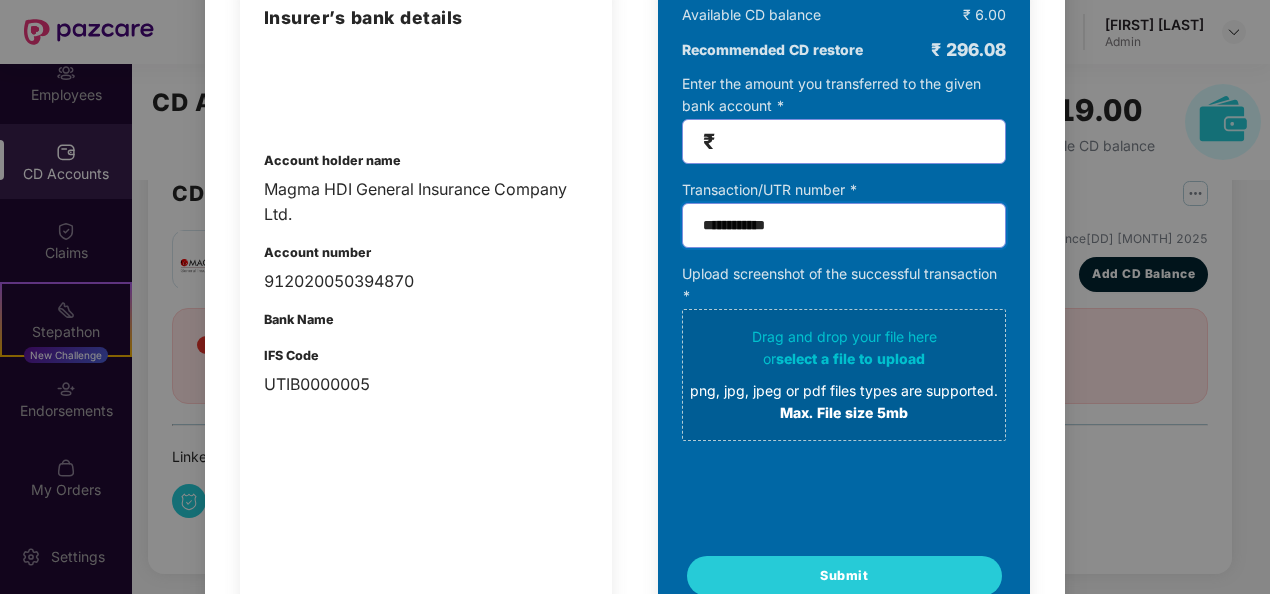 type on "**********" 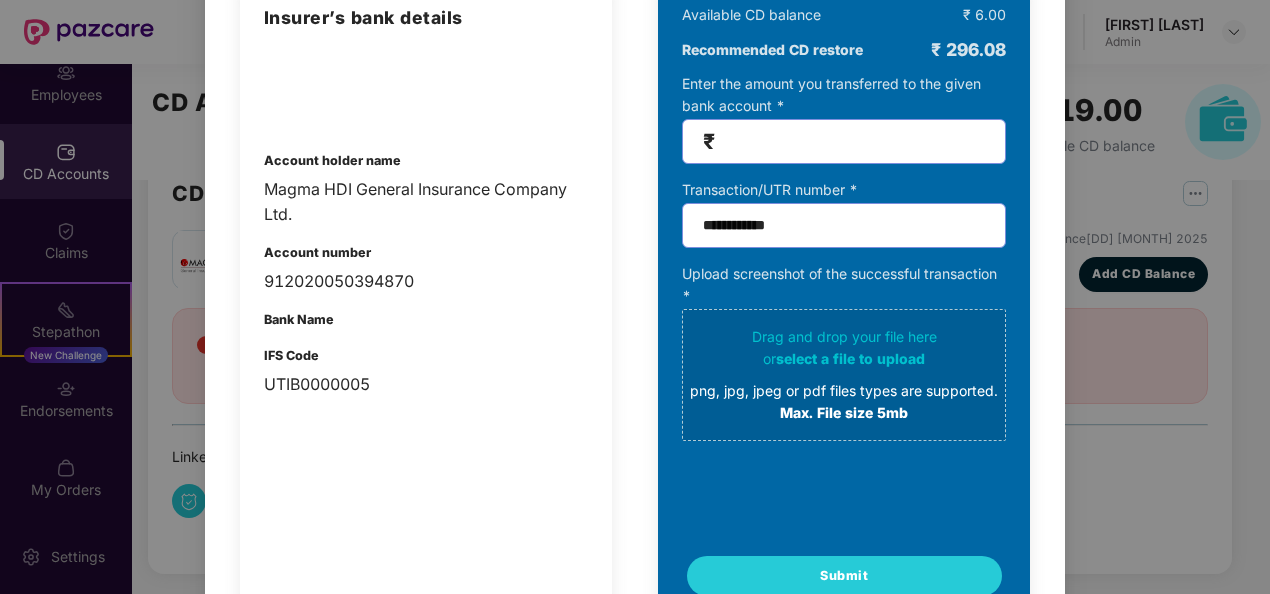 click on "png, jpg, jpeg or pdf files types are supported." at bounding box center [844, 391] 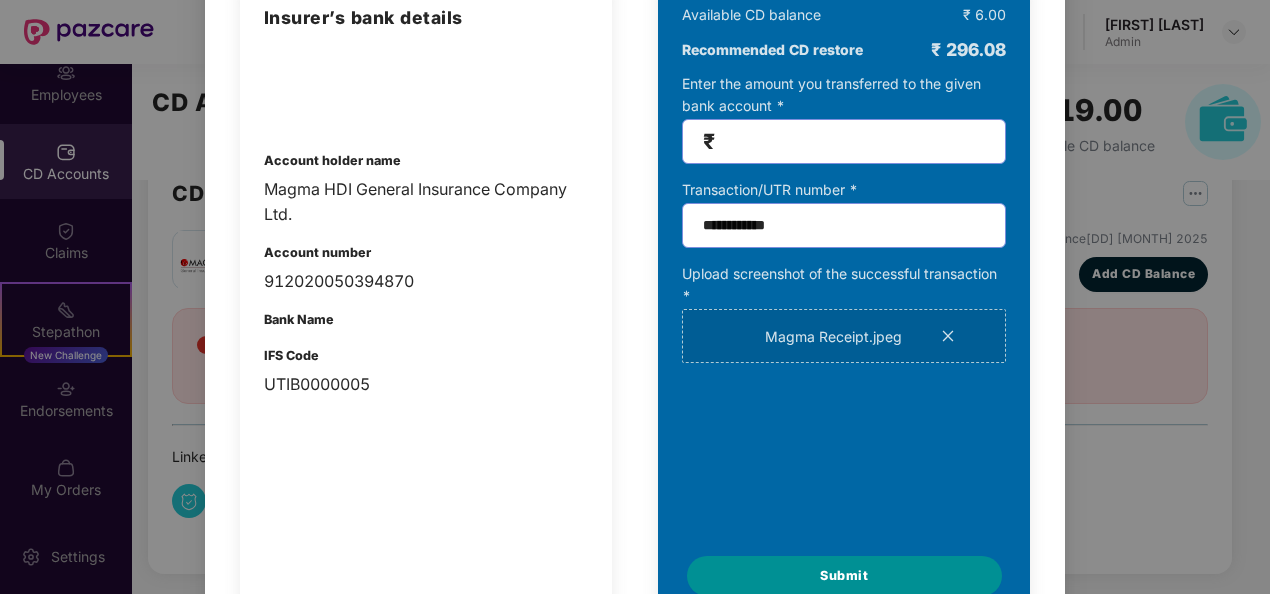 click on "Submit" at bounding box center [844, 576] 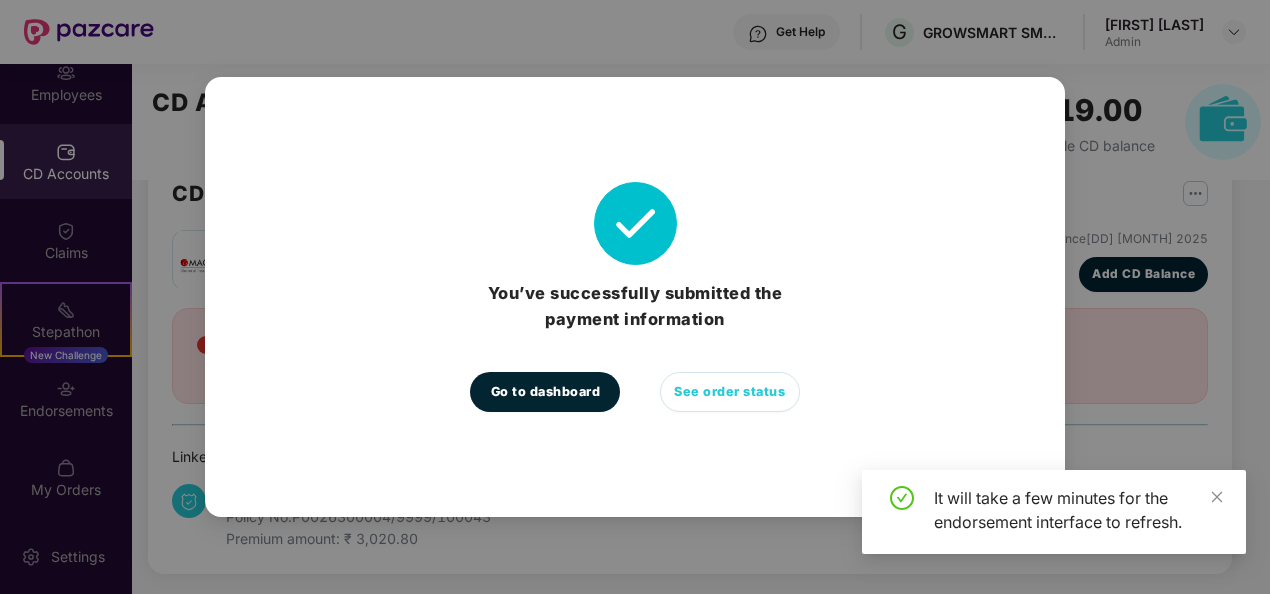 click on "See order status" at bounding box center [729, 392] 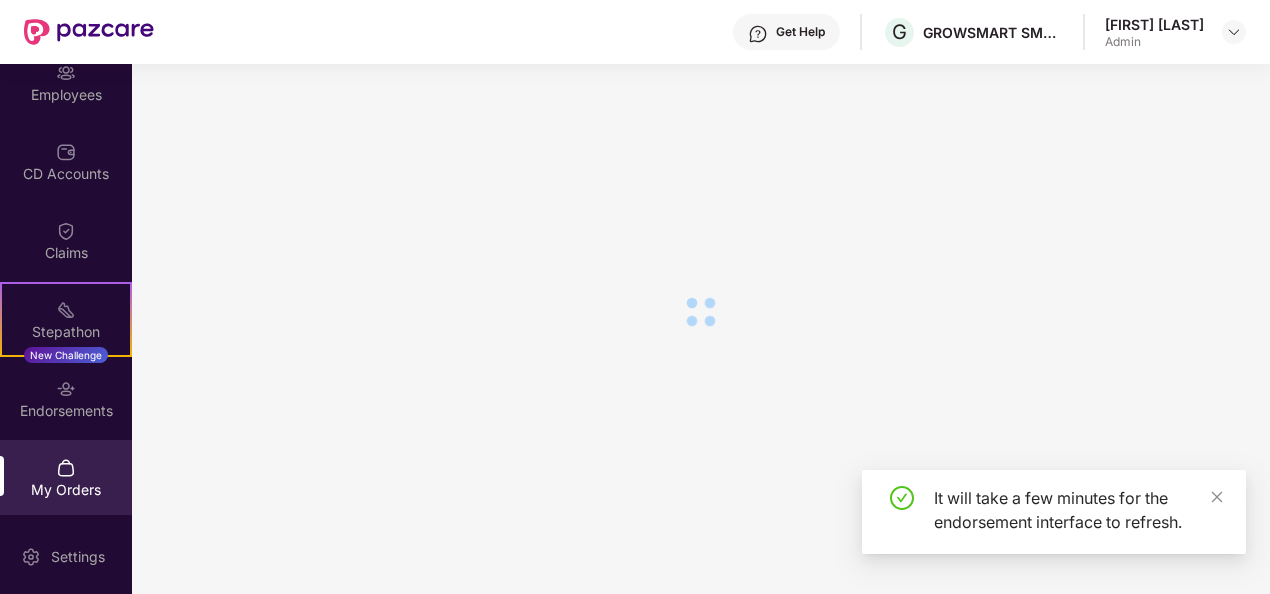 scroll, scrollTop: 0, scrollLeft: 0, axis: both 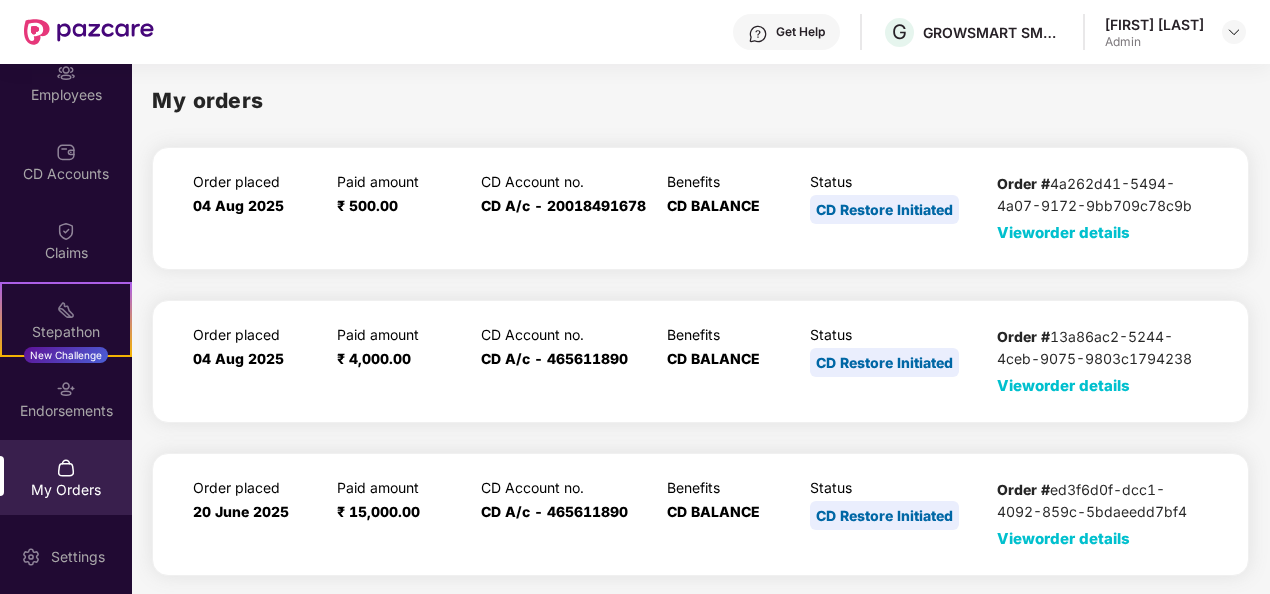 click on "My Orders" at bounding box center [66, 490] 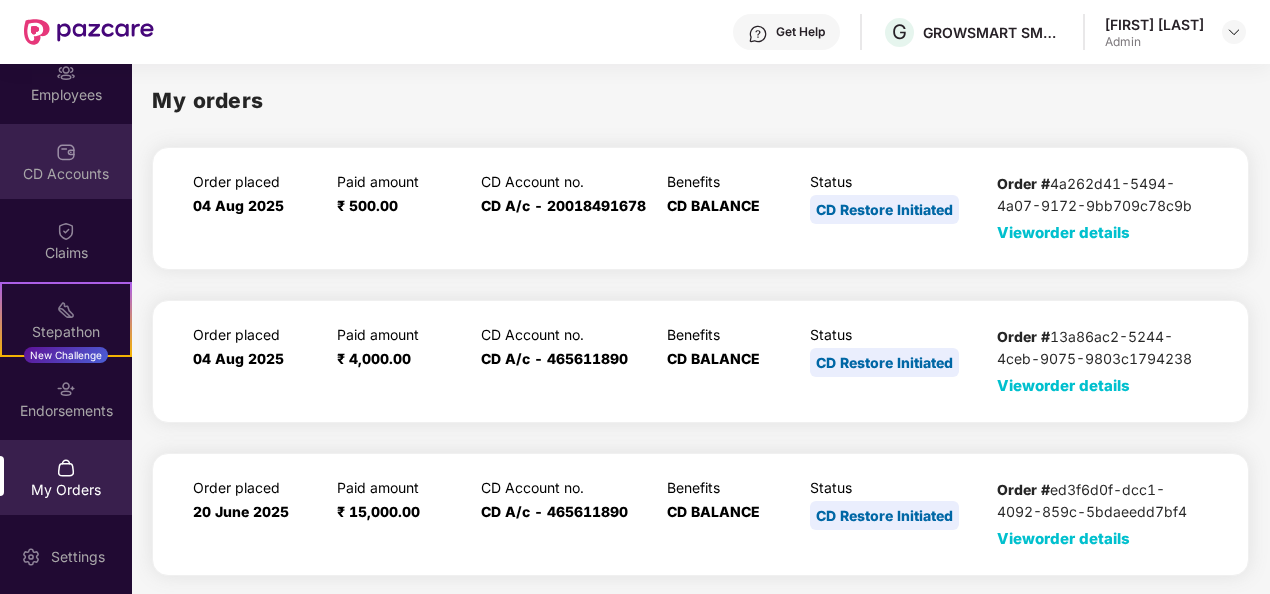 click on "CD Accounts" at bounding box center [66, 161] 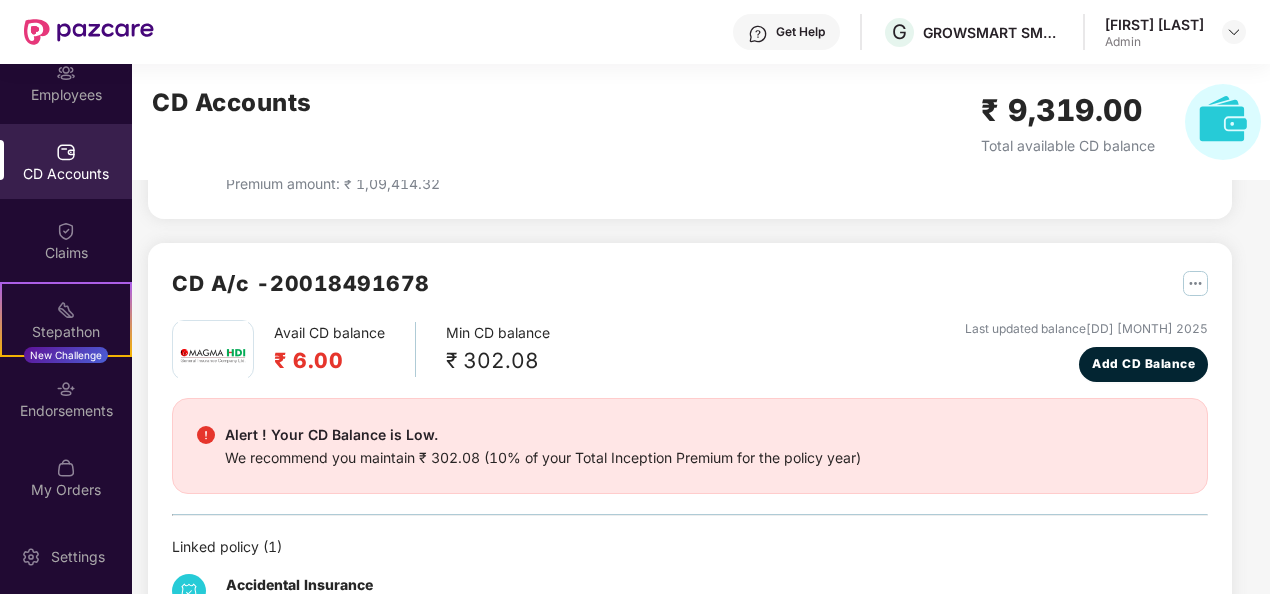 scroll, scrollTop: 496, scrollLeft: 0, axis: vertical 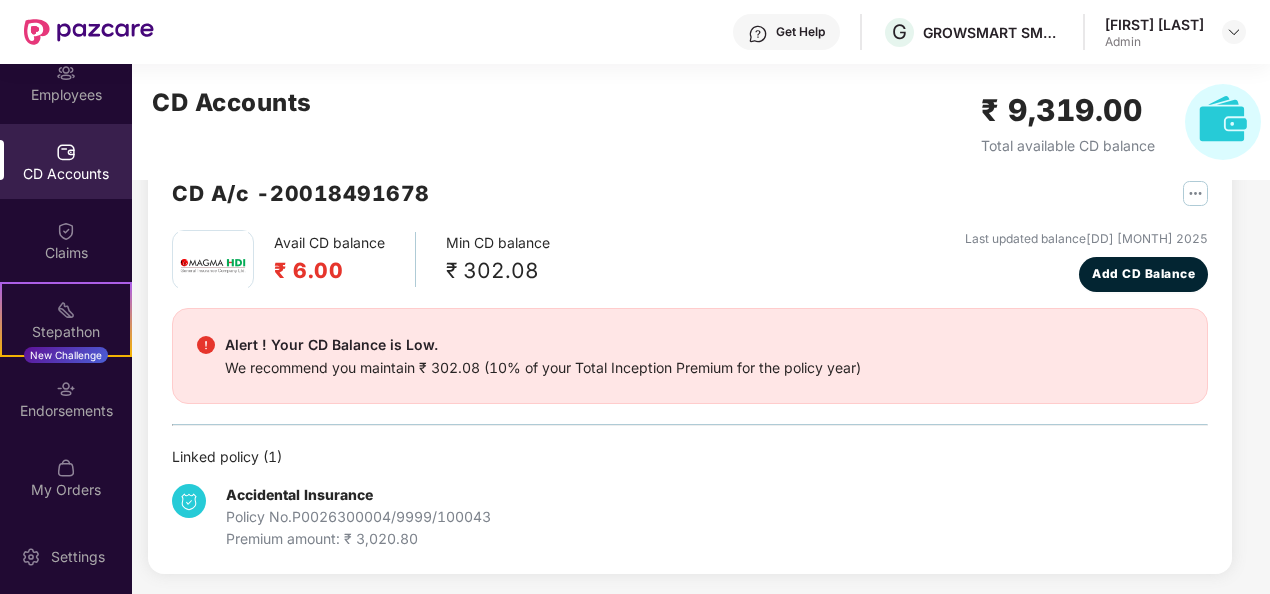 click on "Admin" at bounding box center (1154, 42) 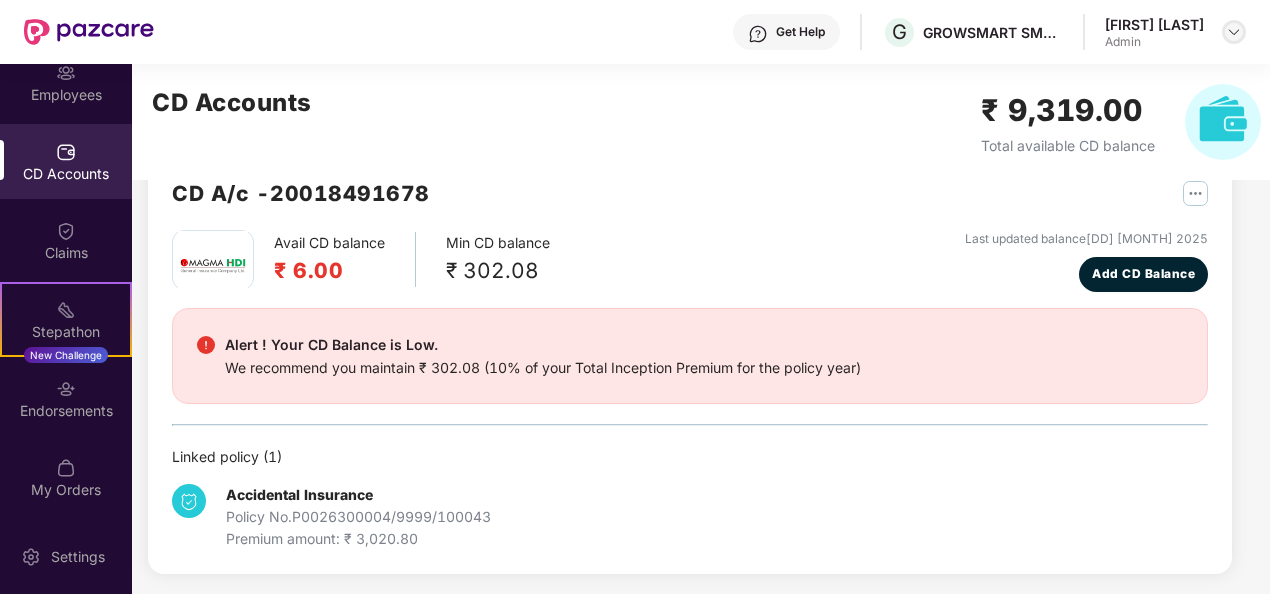 click at bounding box center [1234, 32] 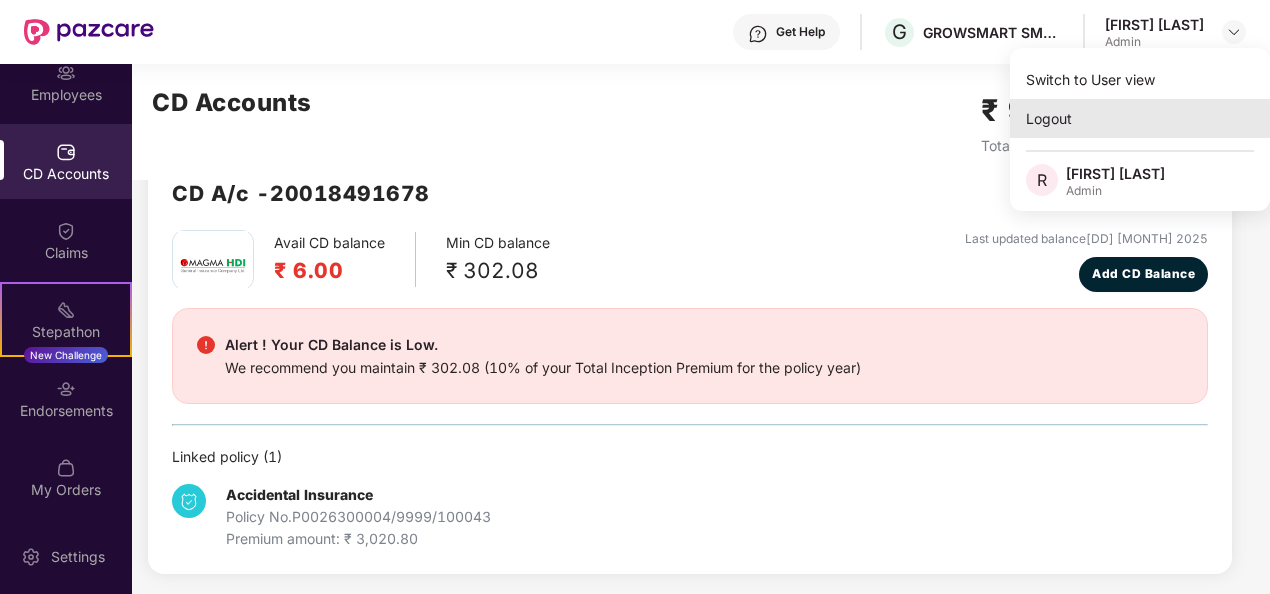 click on "Logout" at bounding box center [1140, 118] 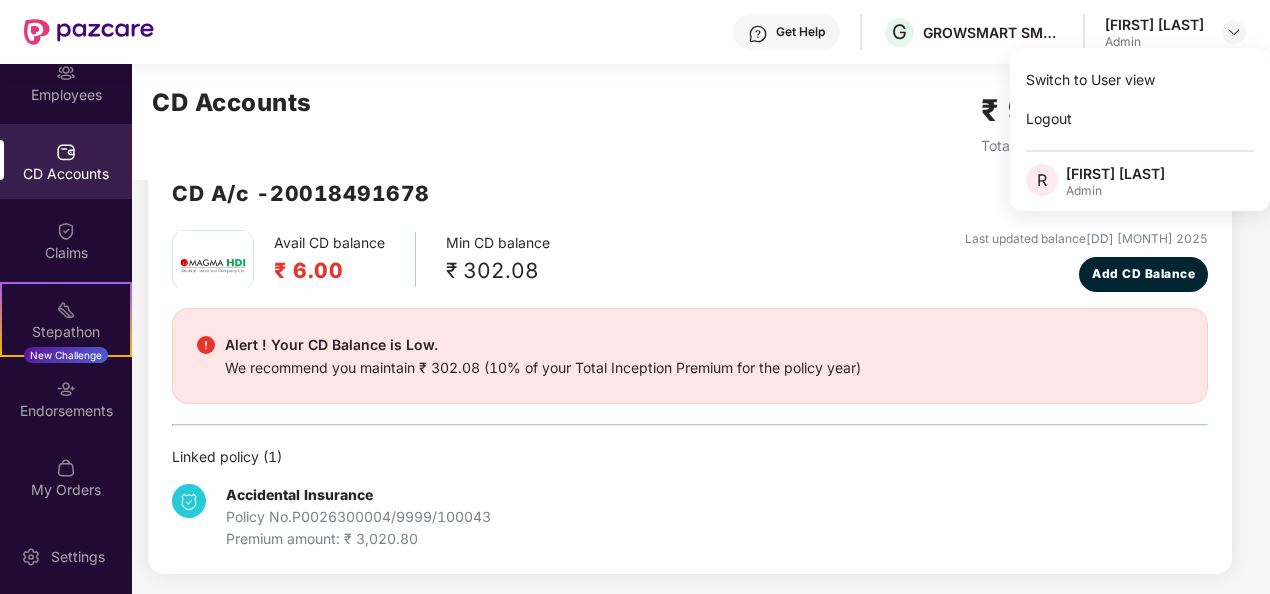 scroll, scrollTop: 0, scrollLeft: 0, axis: both 